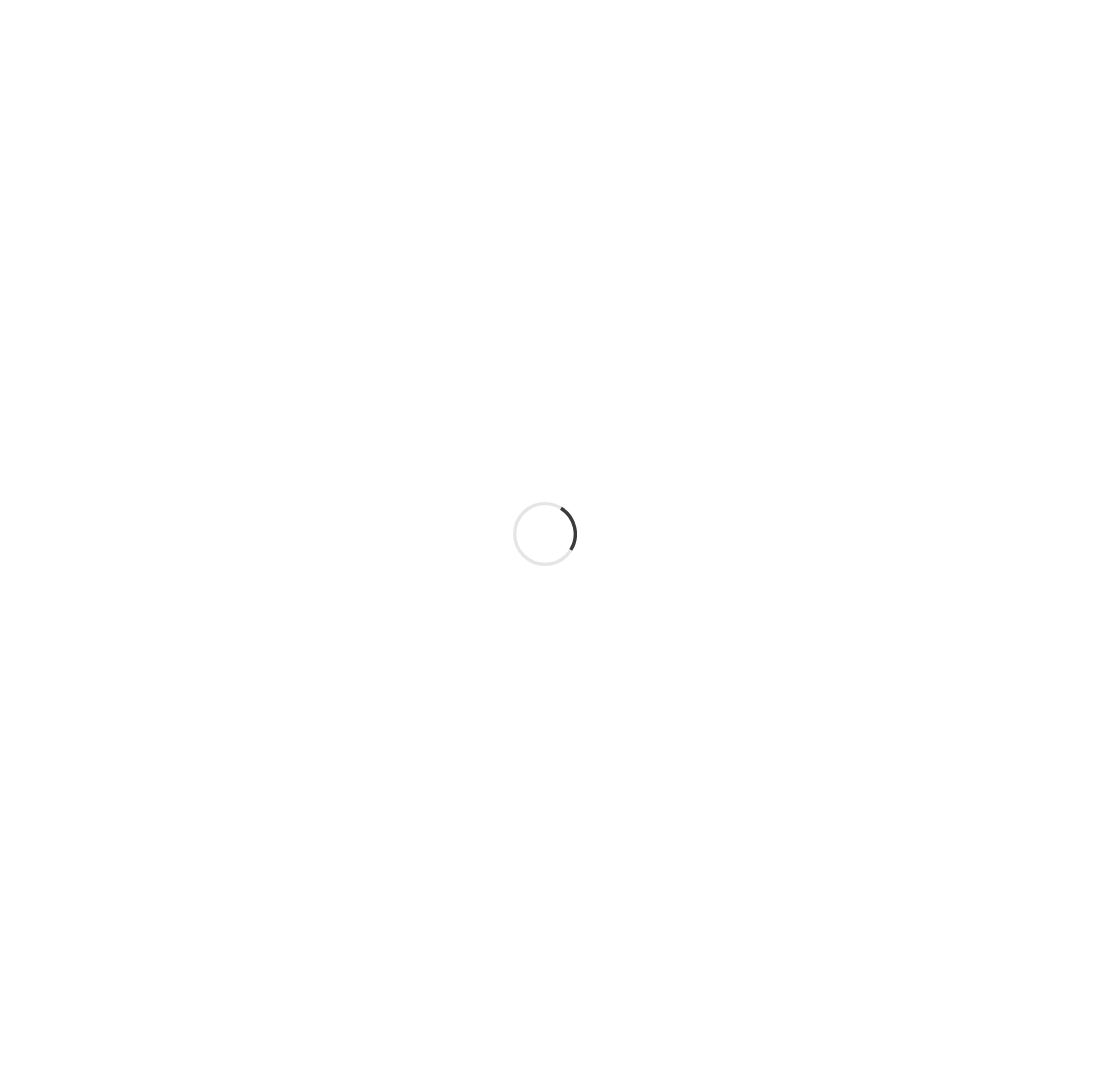 scroll, scrollTop: 0, scrollLeft: 0, axis: both 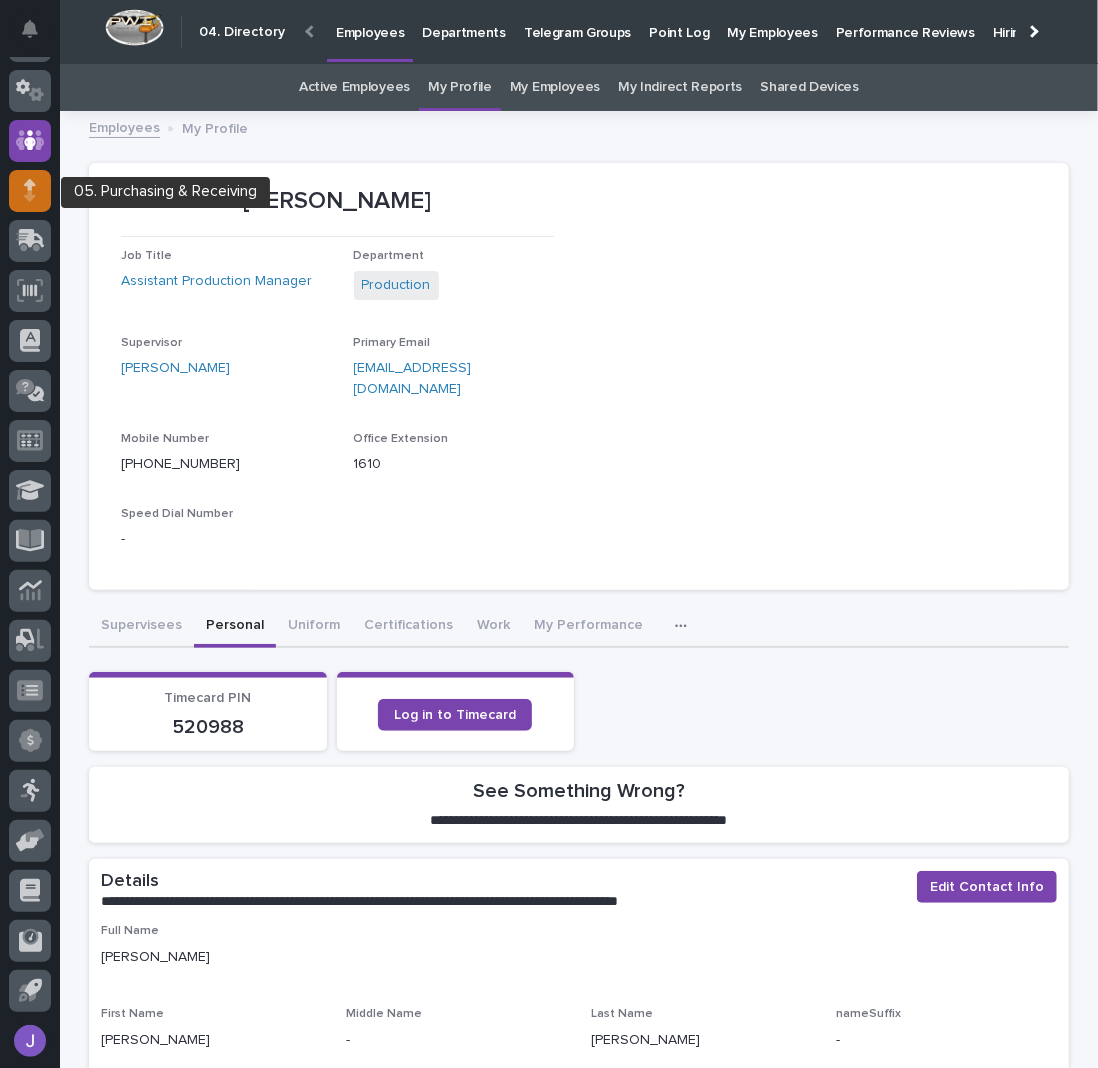 click at bounding box center [30, 191] 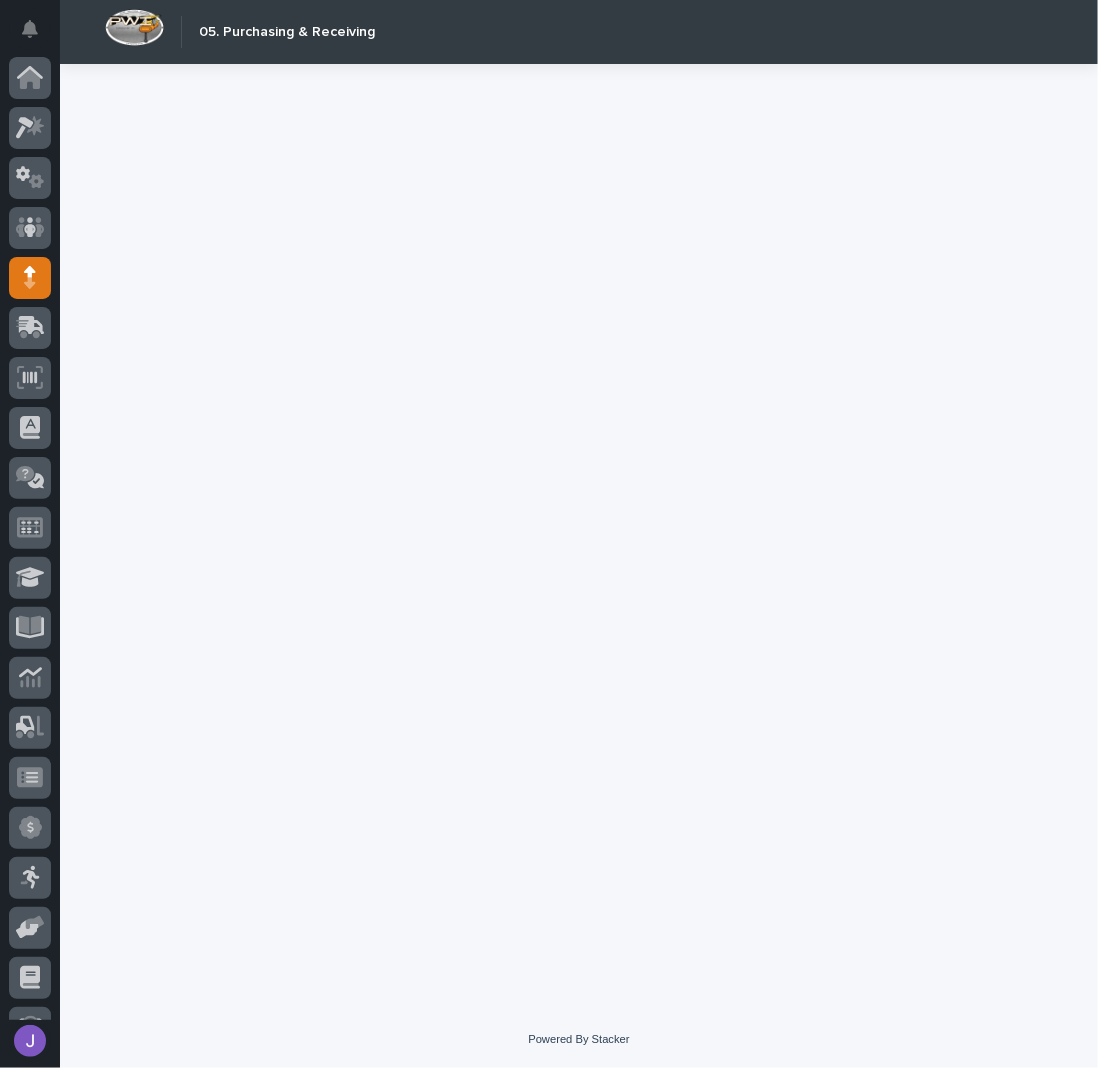scroll, scrollTop: 87, scrollLeft: 0, axis: vertical 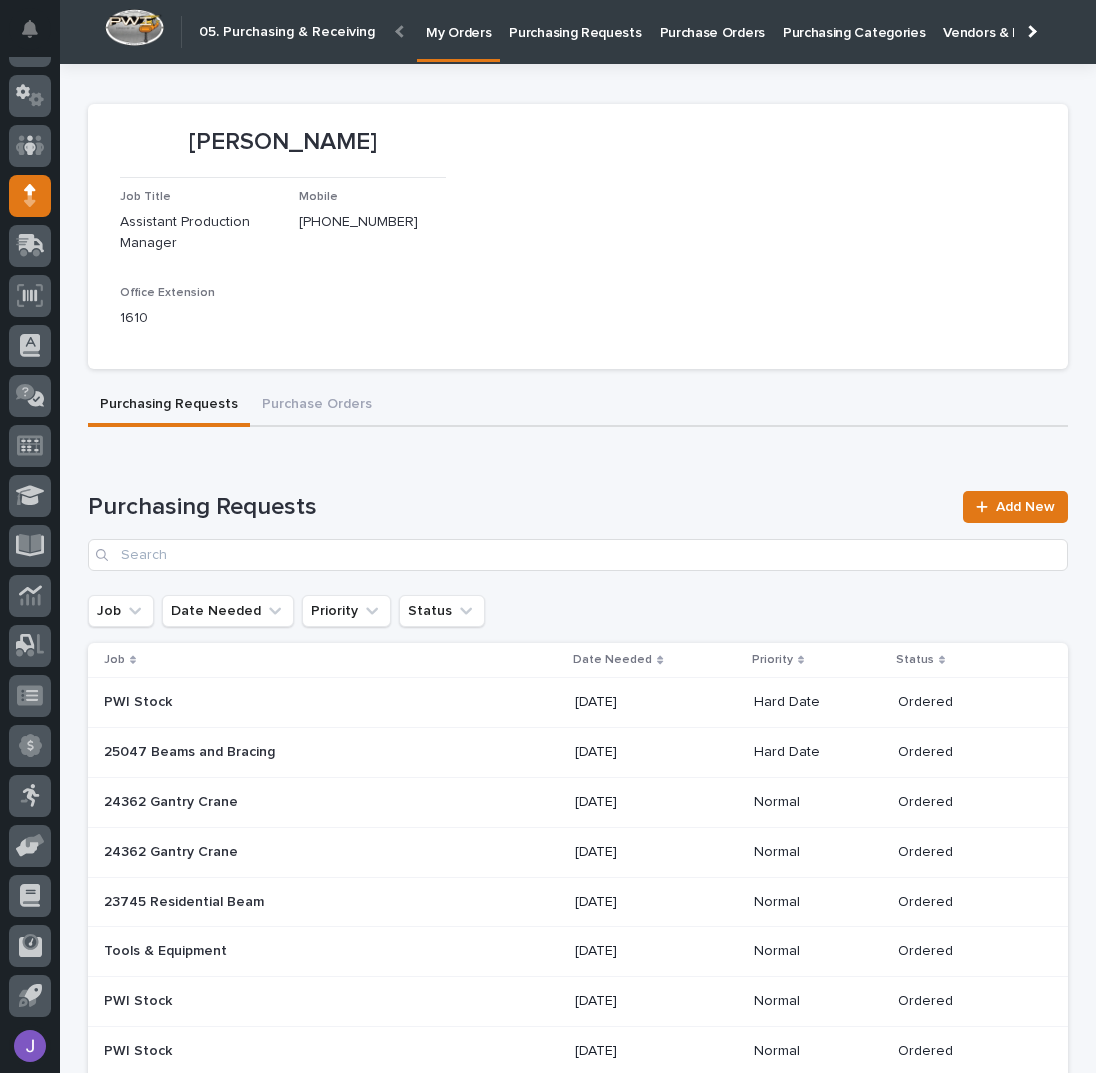 click on "Purchasing Requests" at bounding box center [575, 21] 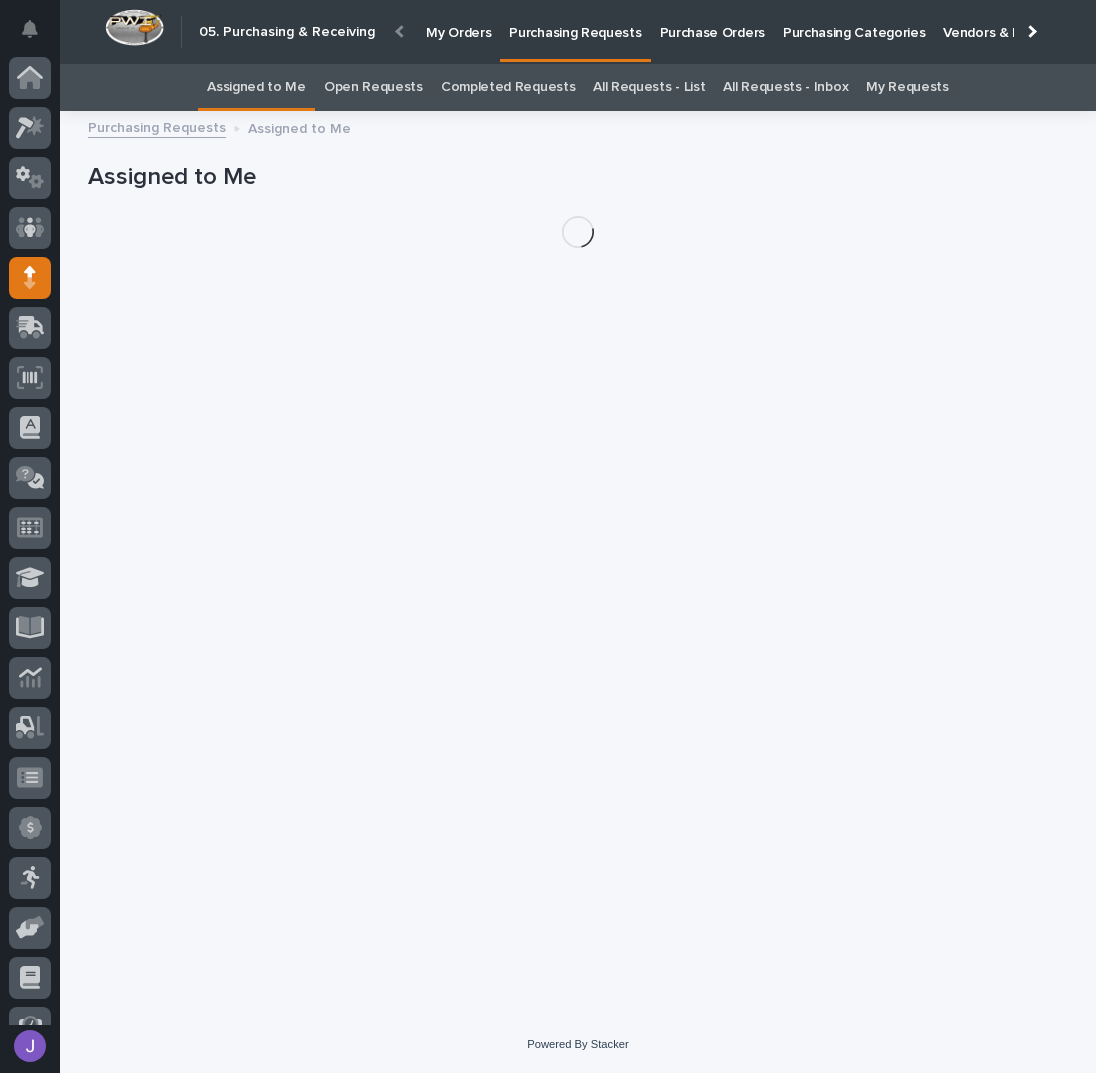 scroll, scrollTop: 82, scrollLeft: 0, axis: vertical 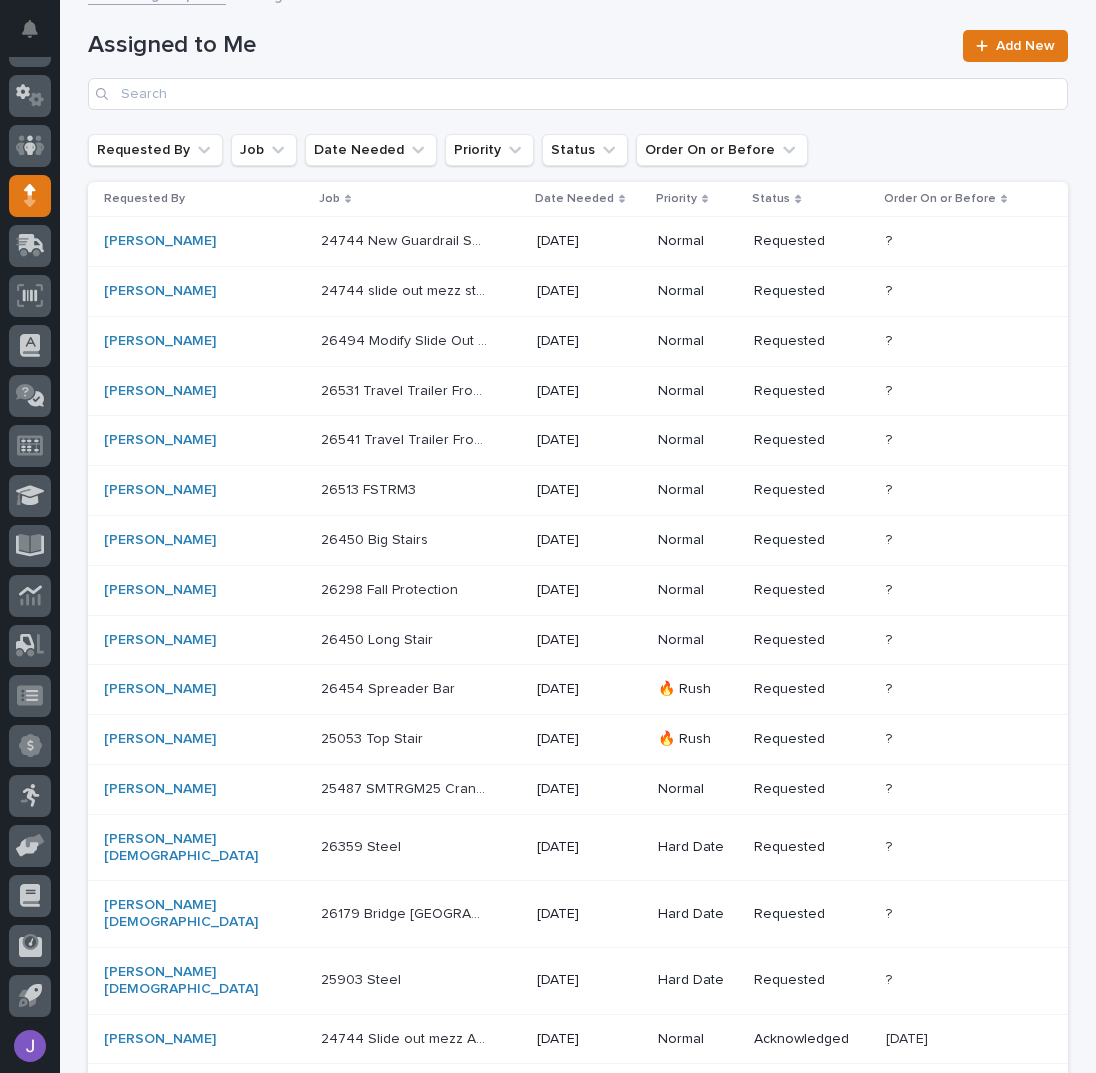 click on "24744 New Guardrail Section VRC J Style - Steel 24744 New Guardrail Section VRC J Style - Steel" at bounding box center (421, 241) 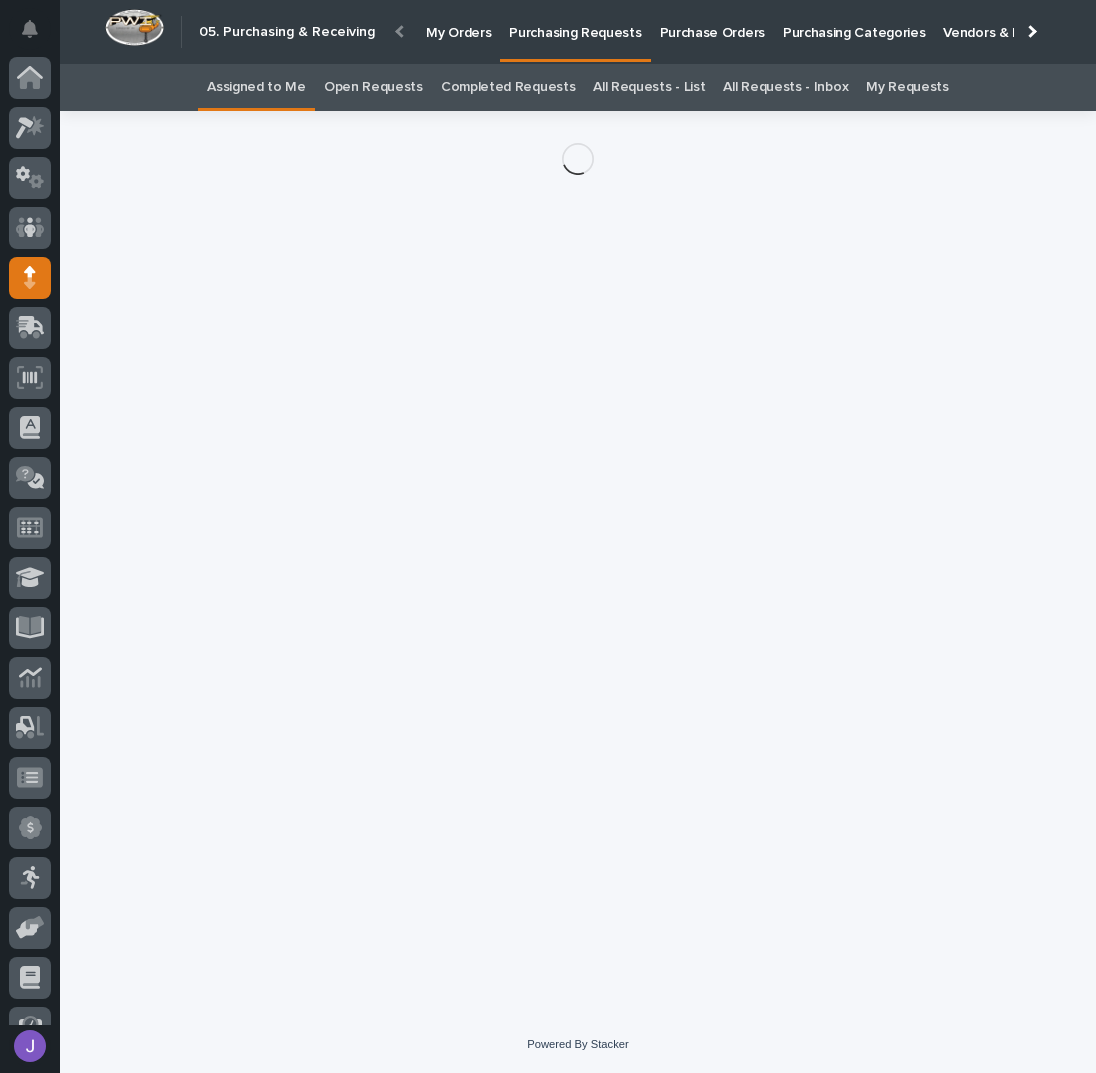 scroll, scrollTop: 82, scrollLeft: 0, axis: vertical 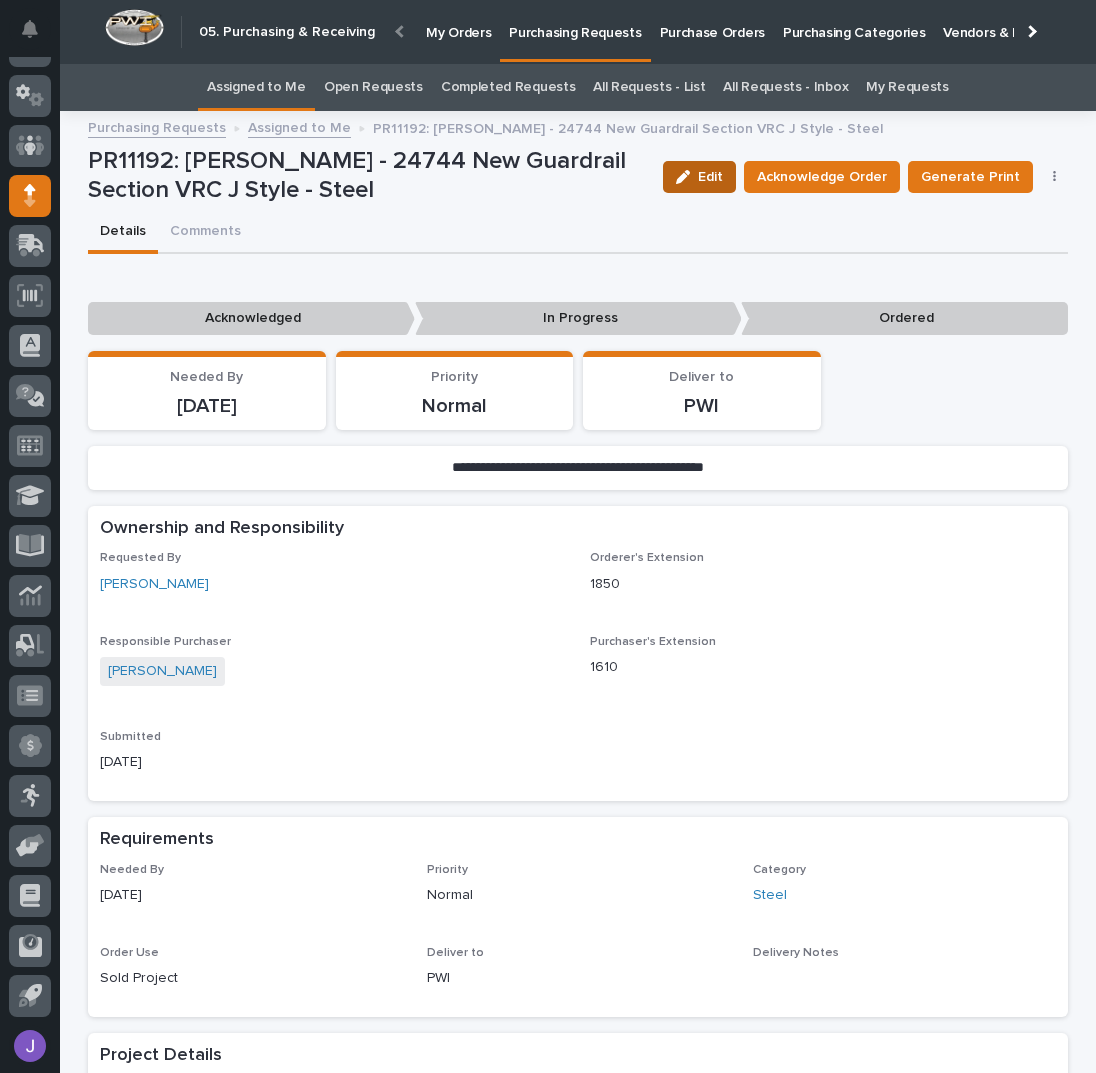 click on "Edit" at bounding box center (710, 177) 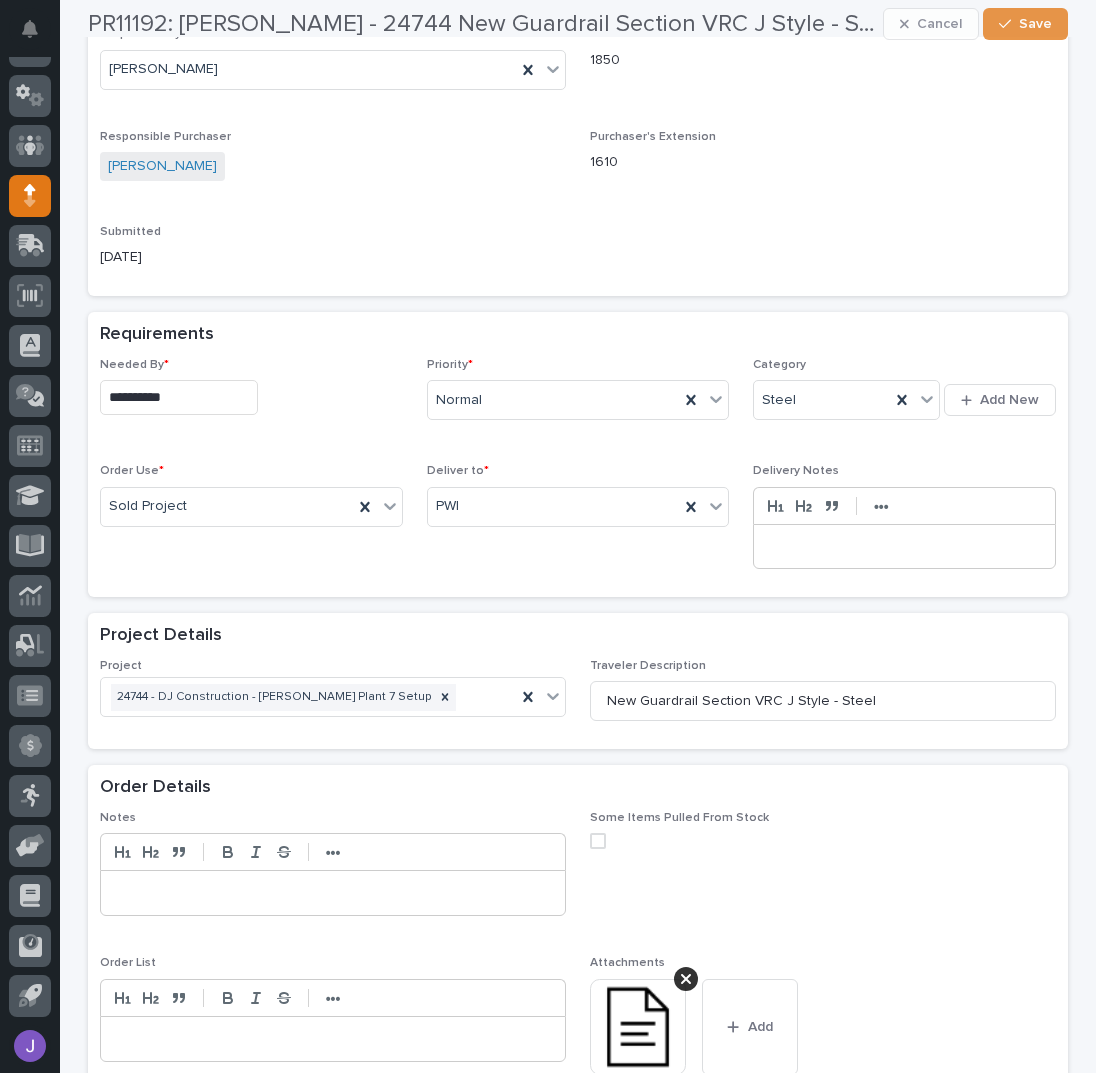 scroll, scrollTop: 533, scrollLeft: 0, axis: vertical 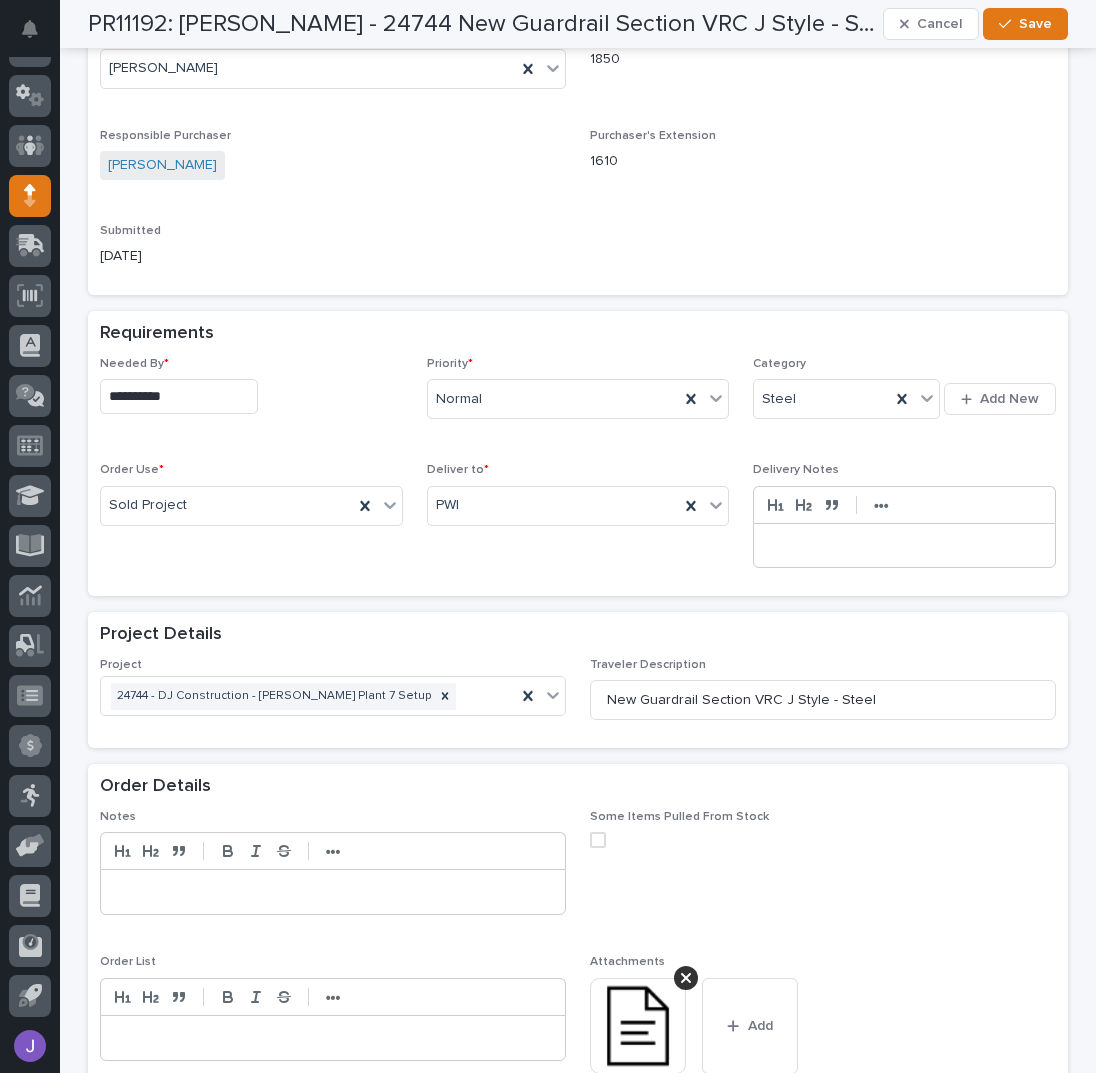 click on "**********" at bounding box center [179, 396] 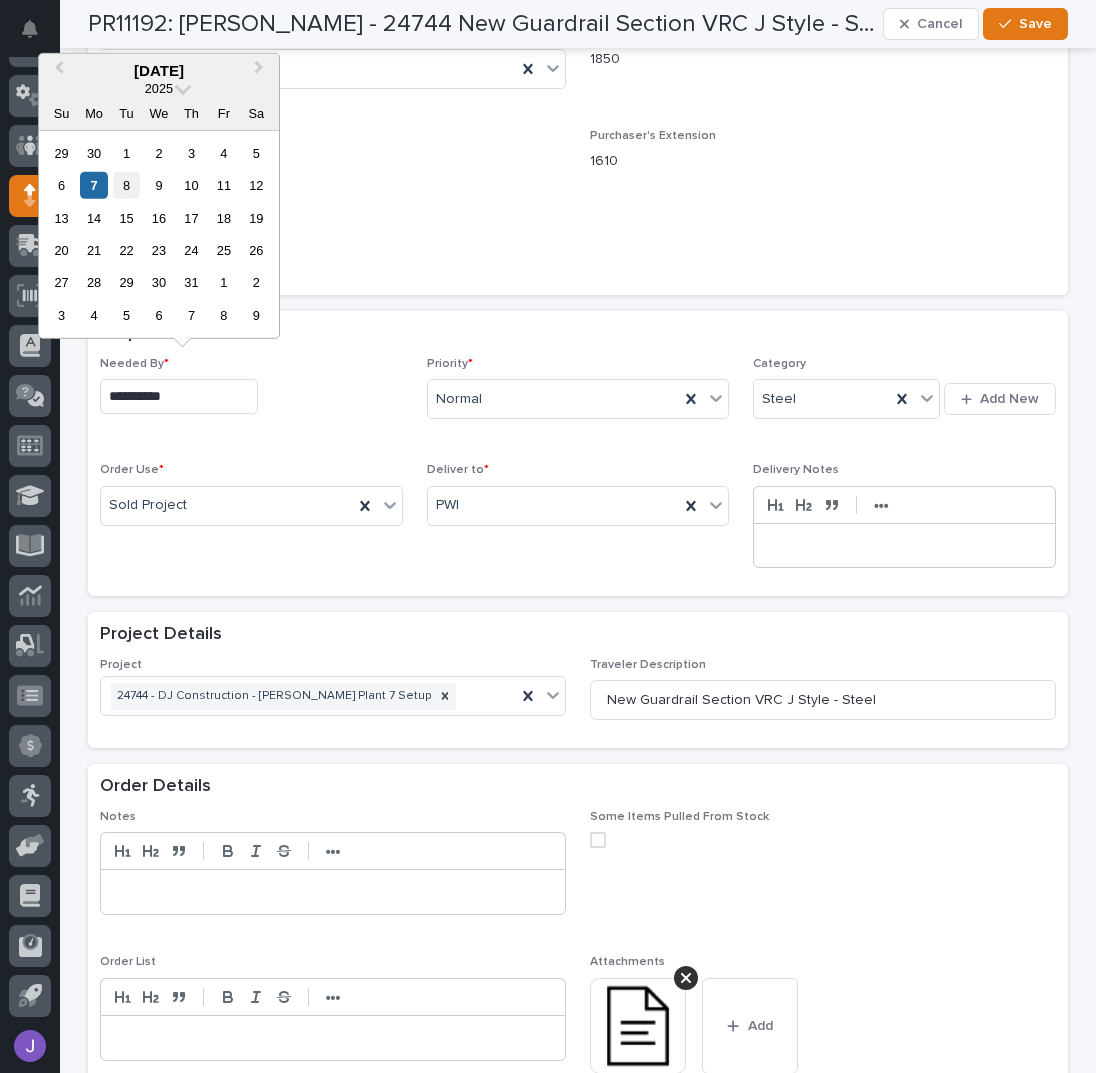 click on "8" at bounding box center (126, 185) 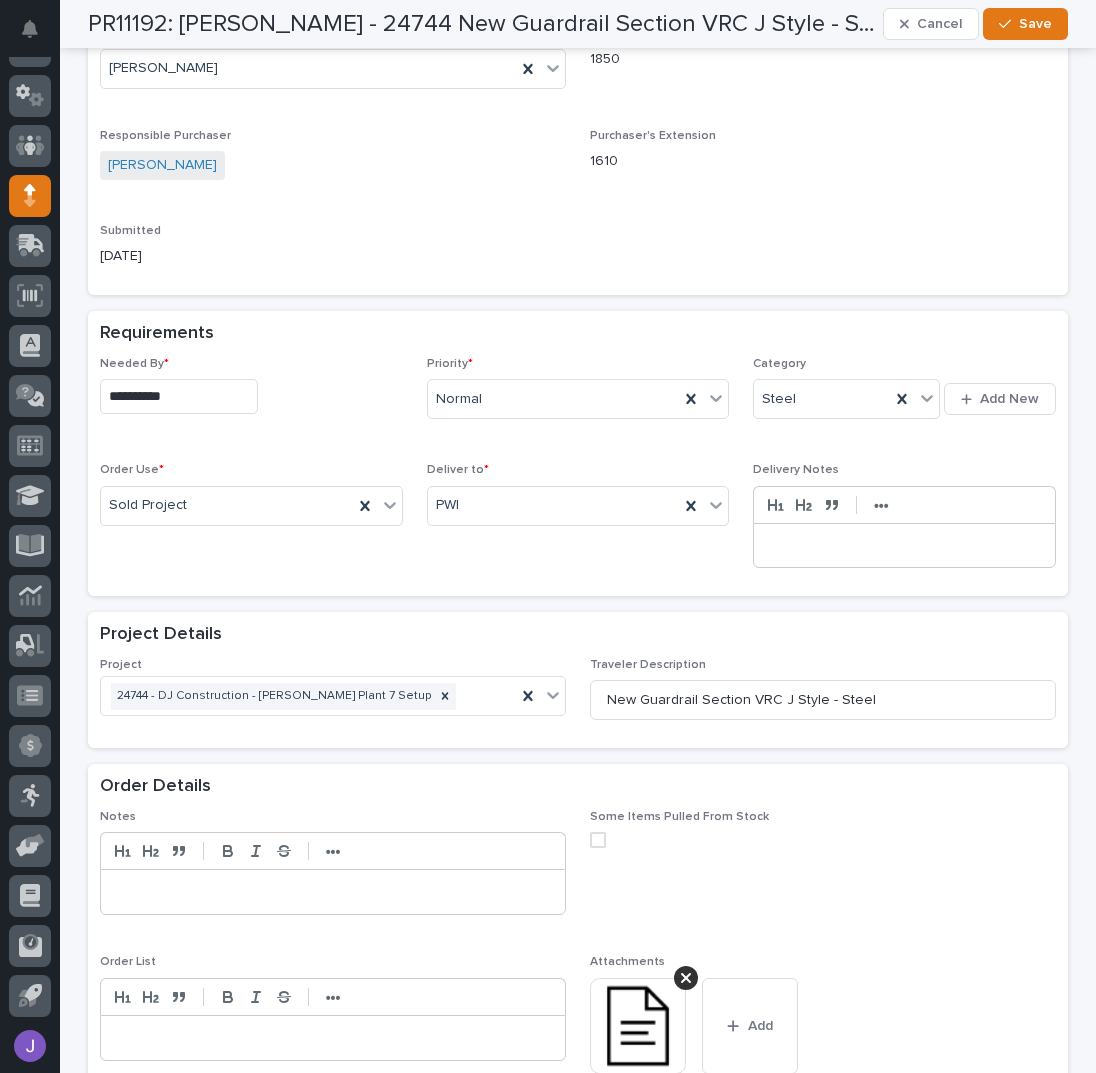 type on "**********" 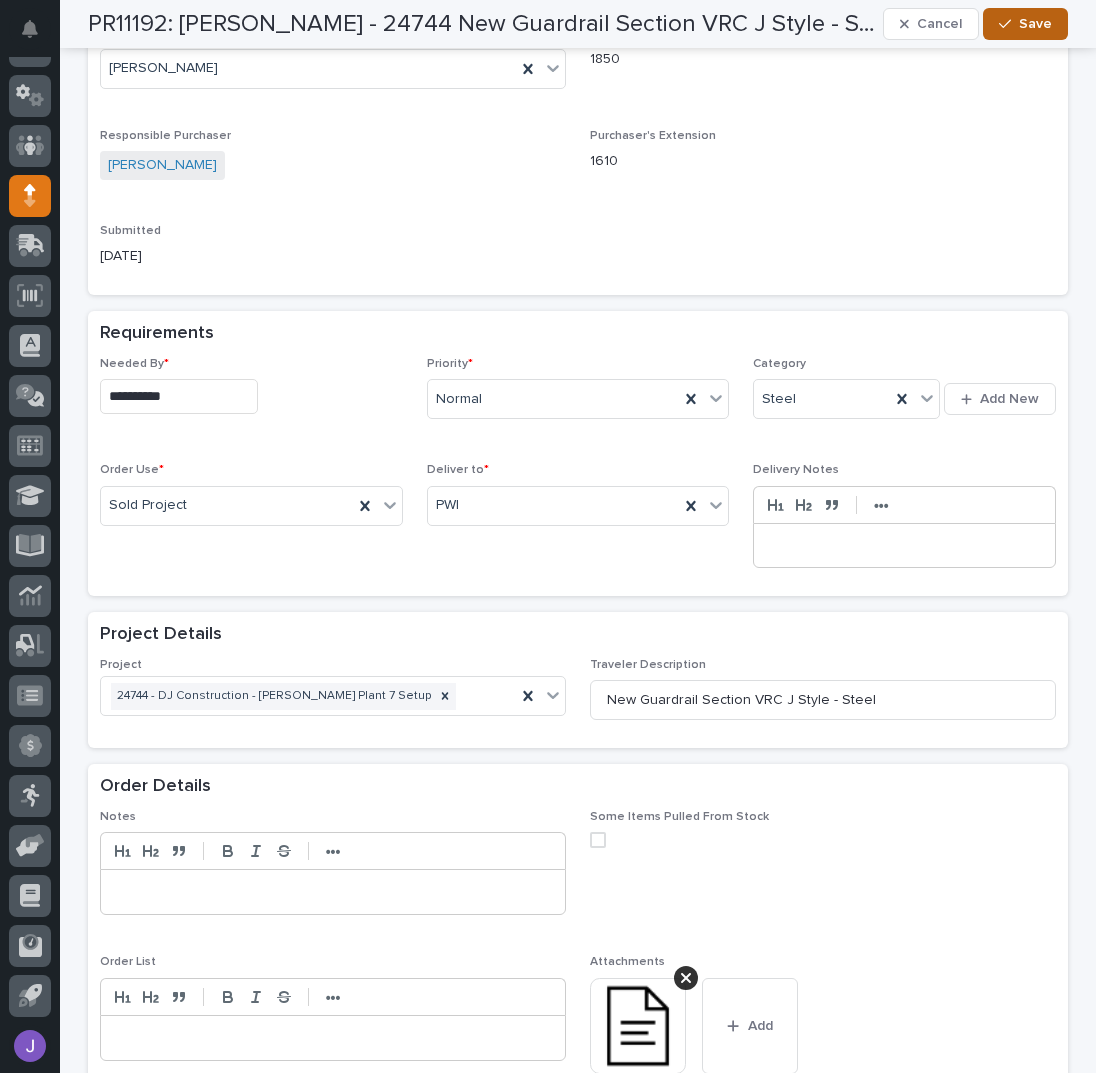 click on "Save" at bounding box center (1025, 24) 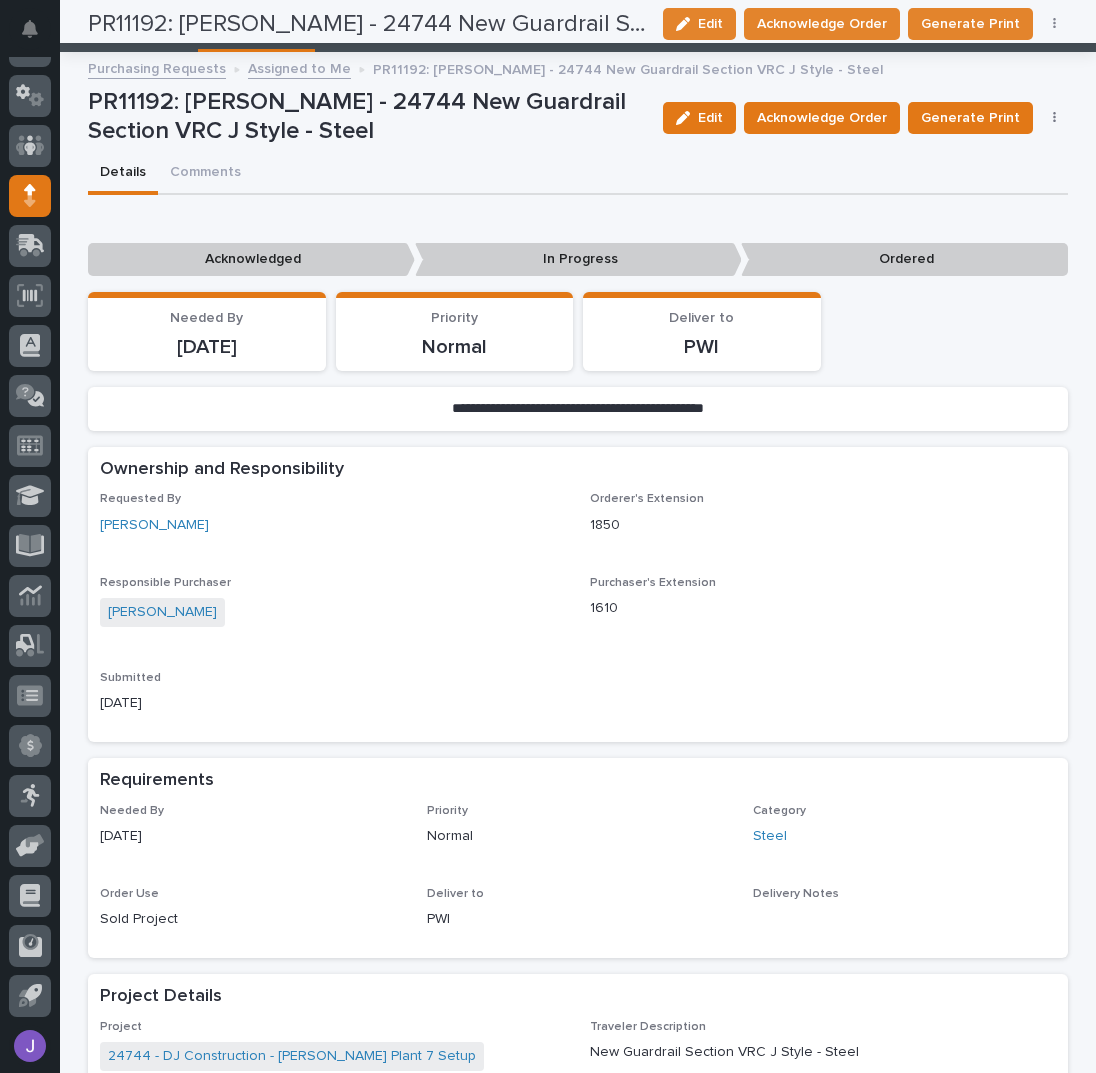 scroll, scrollTop: 0, scrollLeft: 0, axis: both 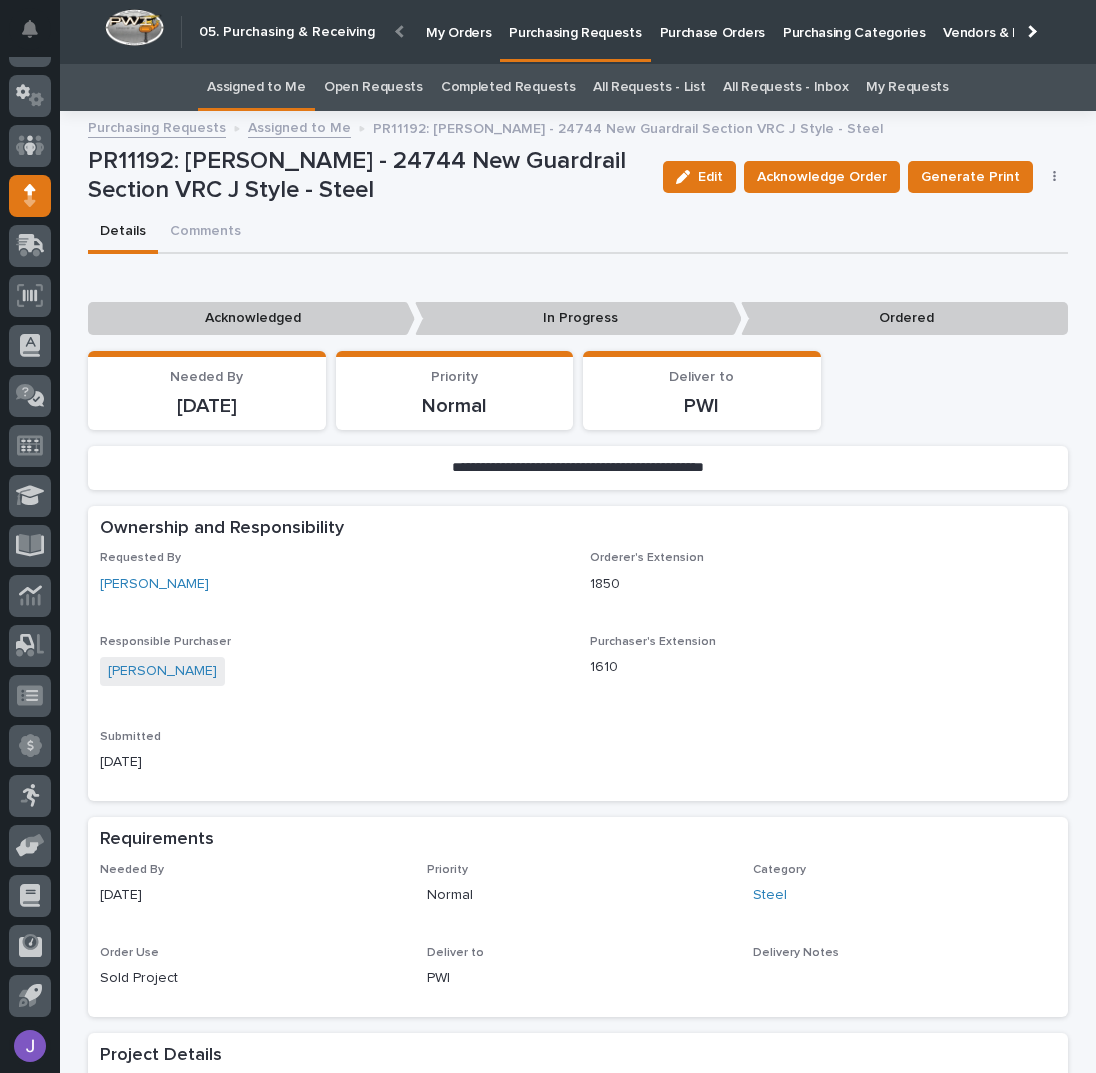 click on "Assigned to Me" at bounding box center [256, 87] 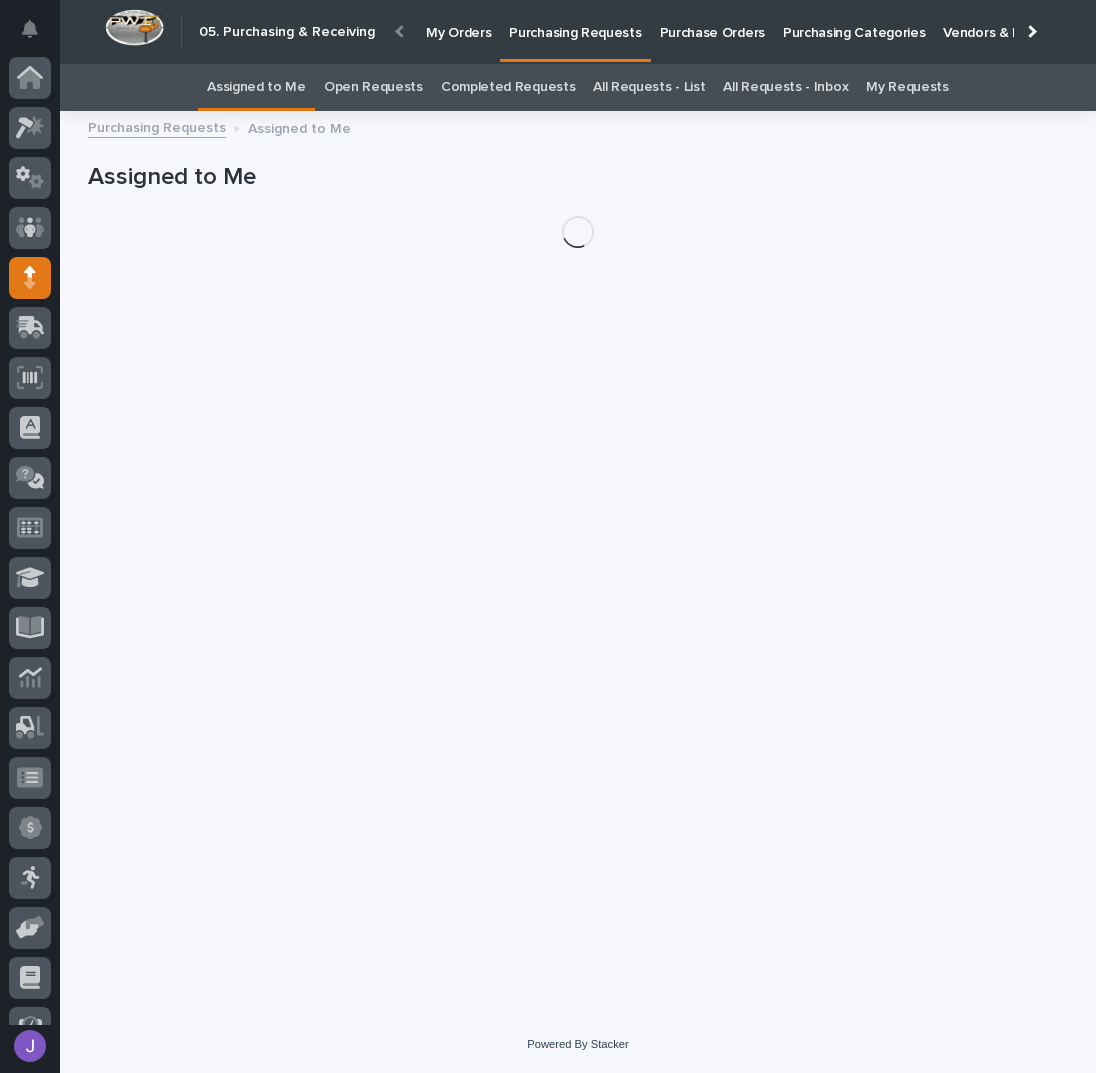 scroll, scrollTop: 82, scrollLeft: 0, axis: vertical 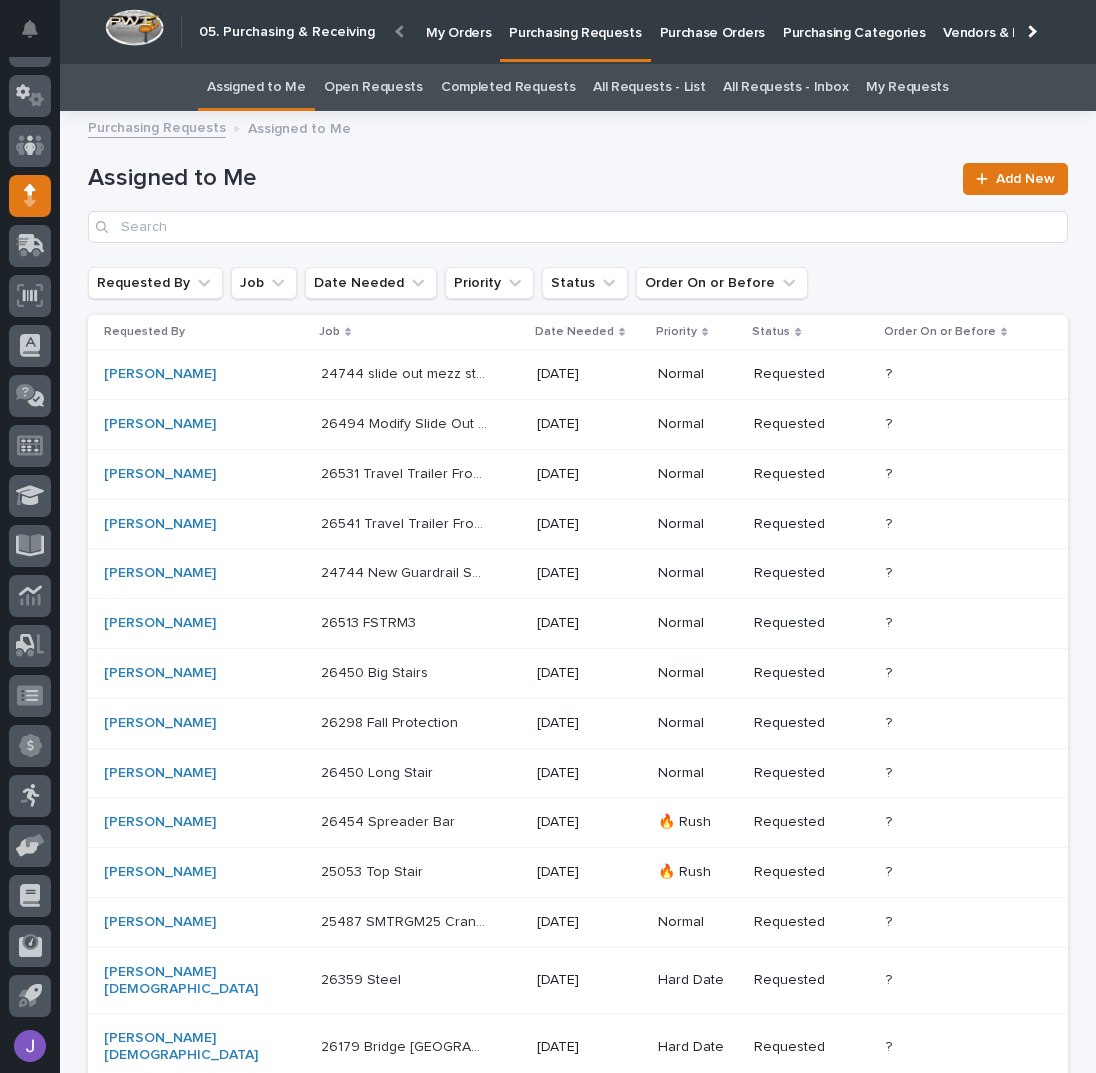 click on "24744 slide out mezz steps - Pockets & Set Screws - Steel  24744 slide out mezz steps - Pockets & Set Screws - Steel" at bounding box center (421, 374) 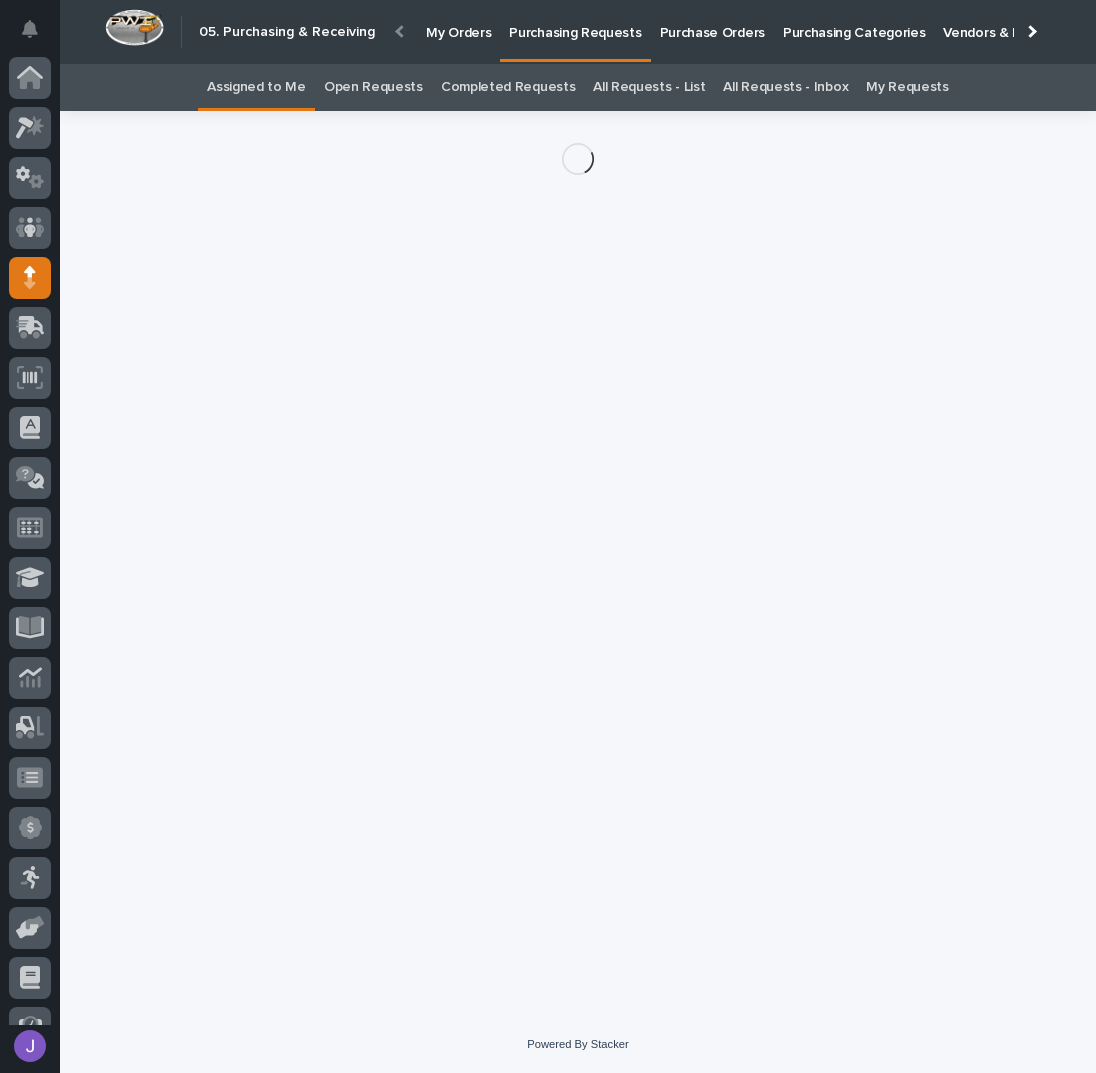 scroll, scrollTop: 82, scrollLeft: 0, axis: vertical 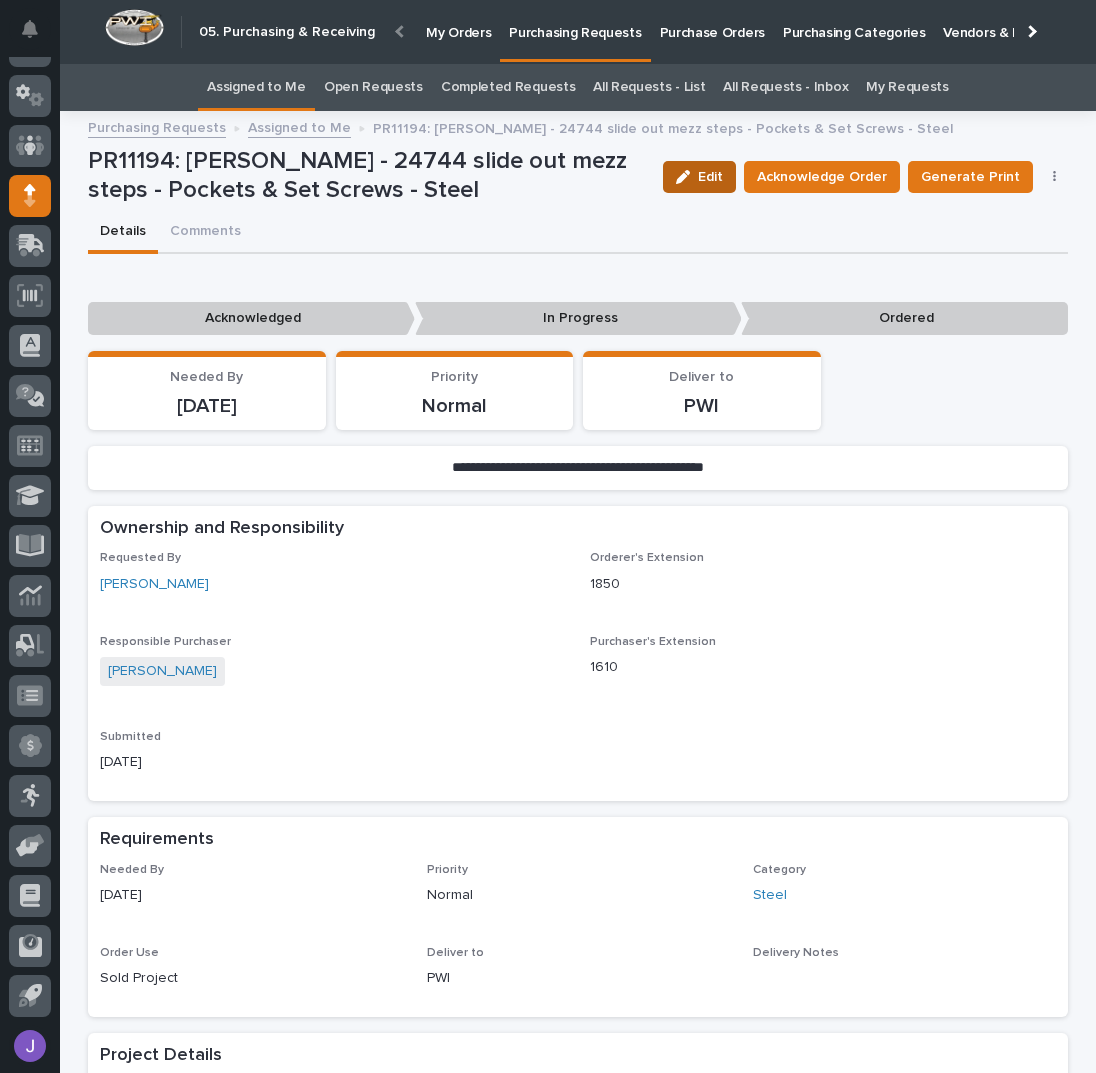 click on "Edit" at bounding box center [699, 177] 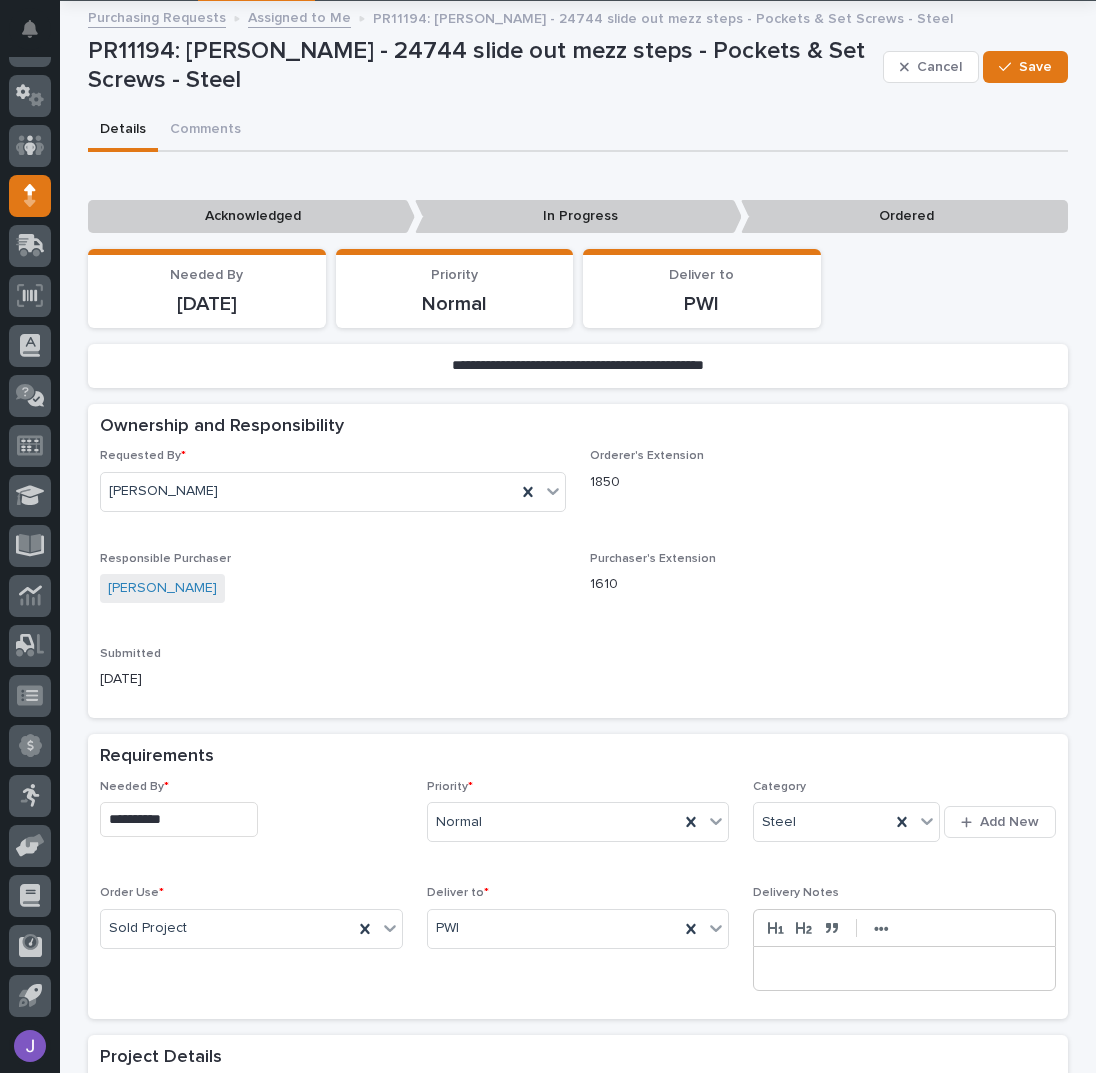 scroll, scrollTop: 133, scrollLeft: 0, axis: vertical 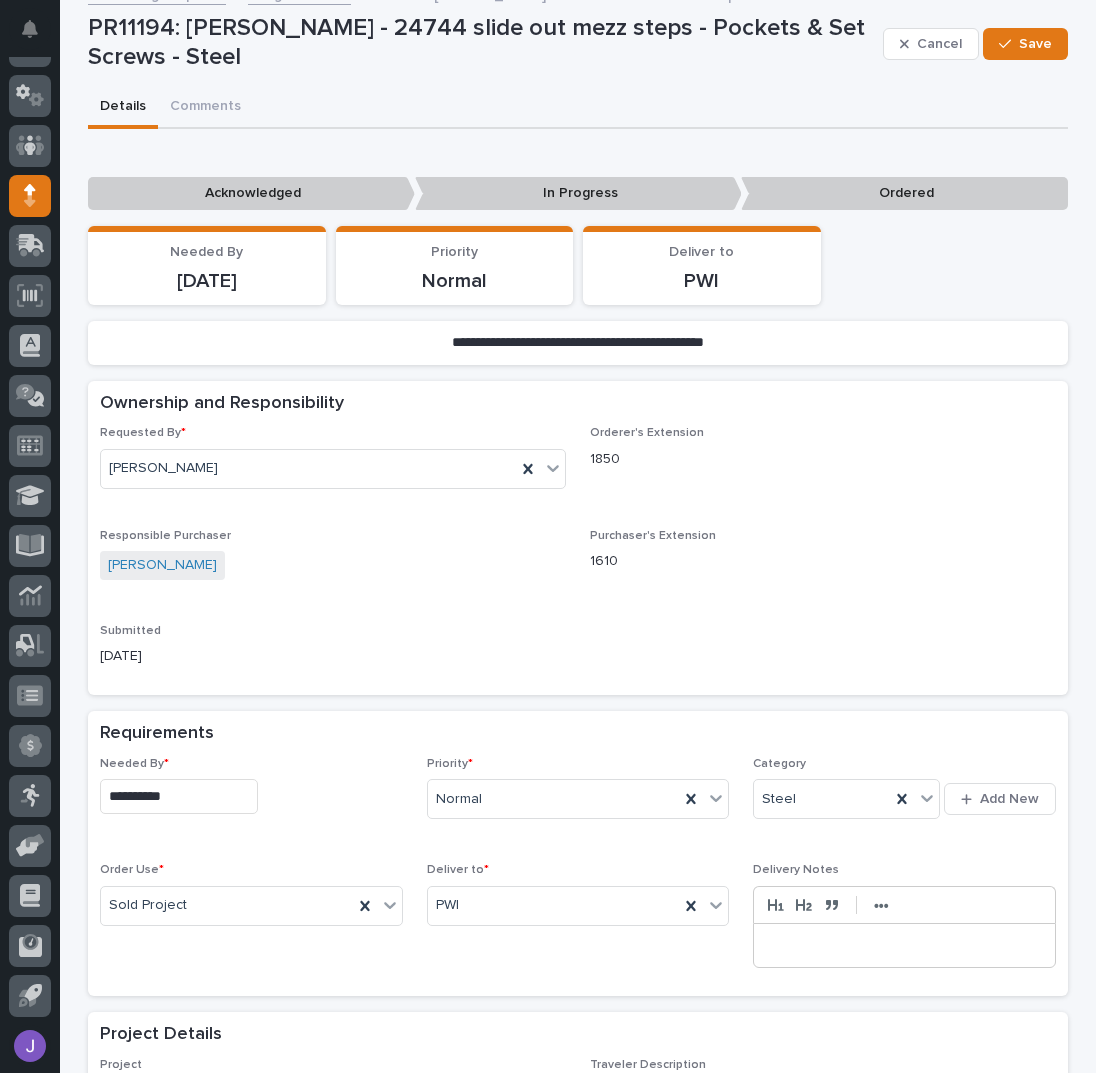 click on "**********" at bounding box center (179, 796) 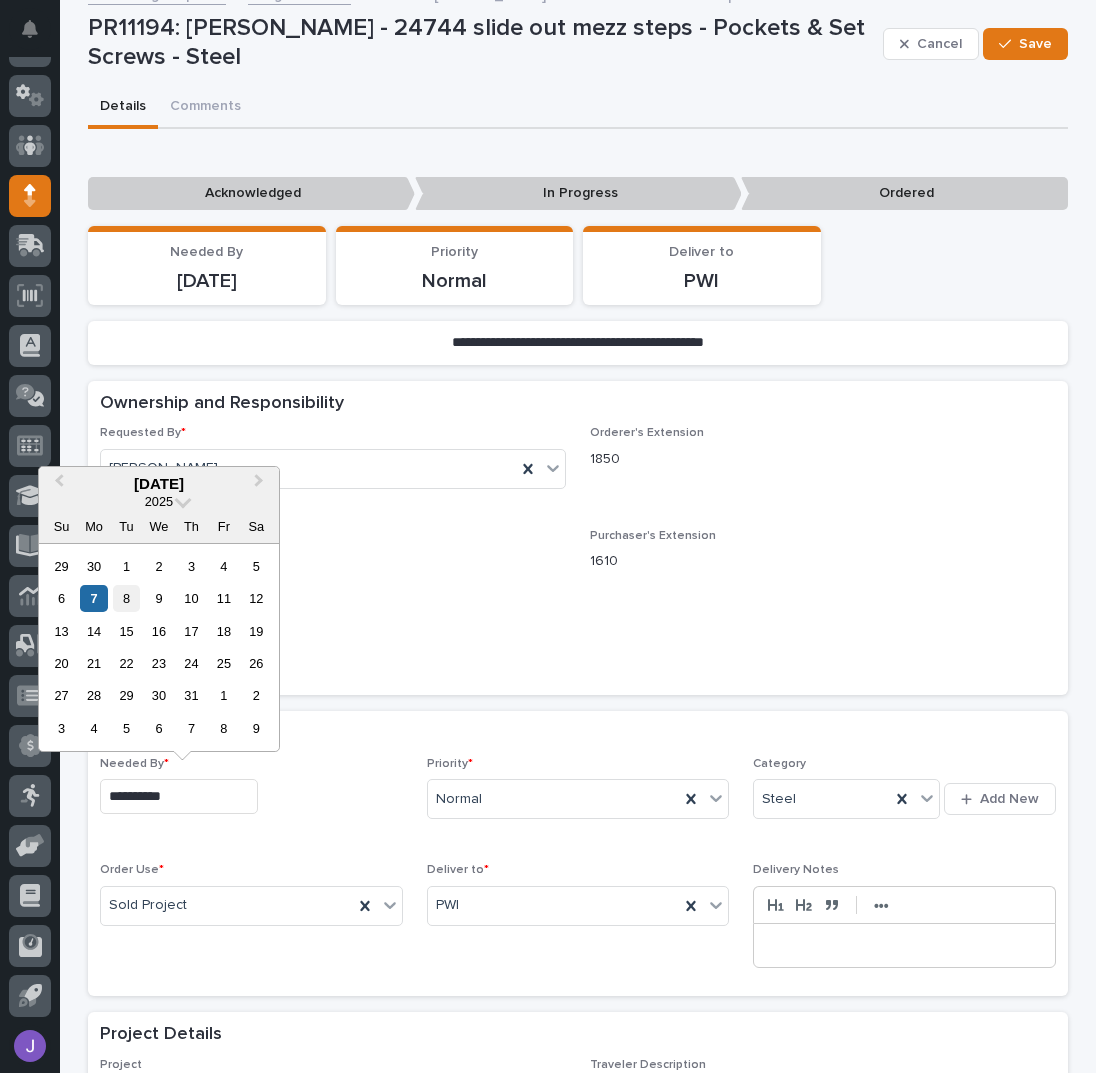 click on "8" at bounding box center (126, 598) 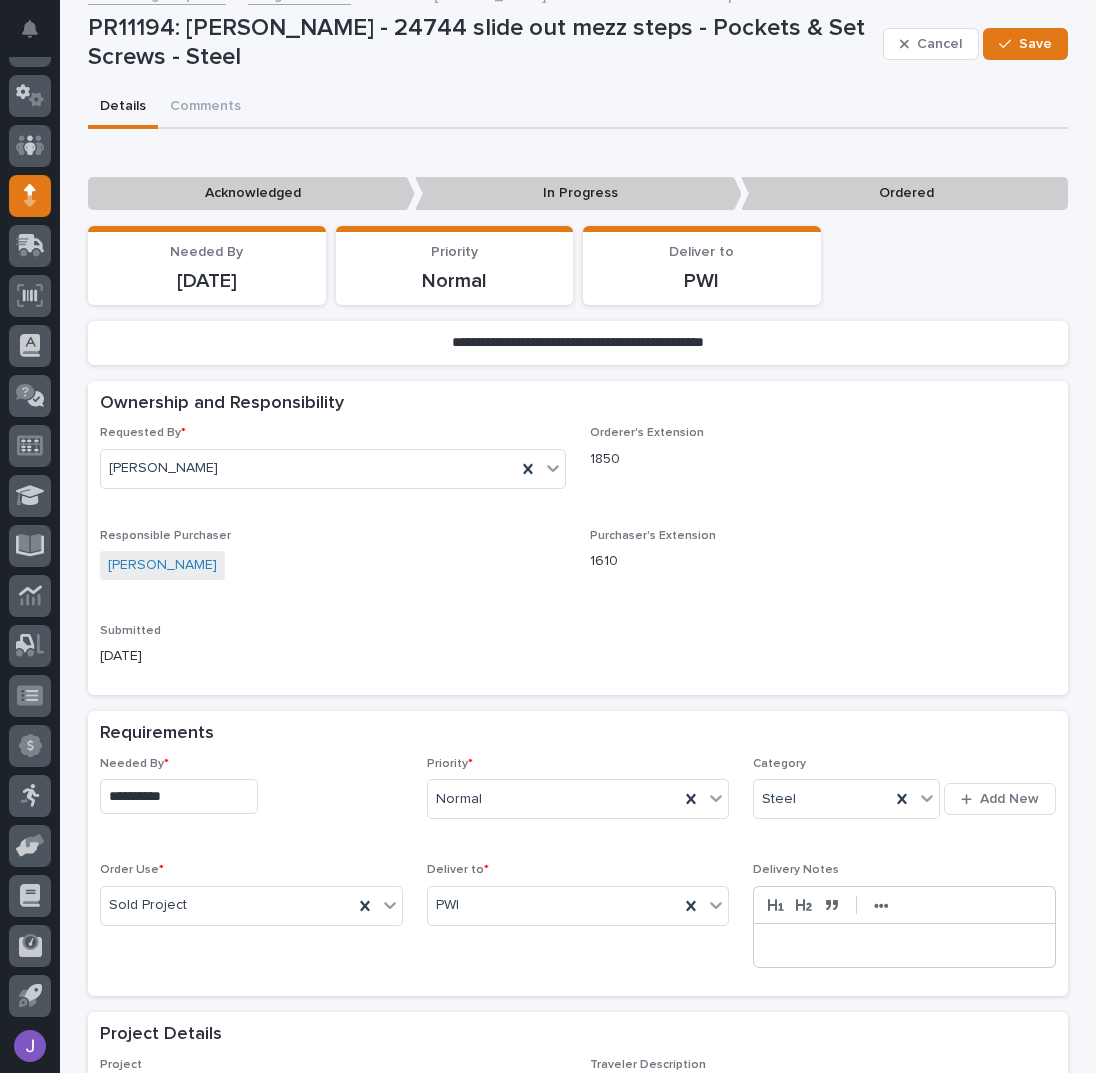 type on "**********" 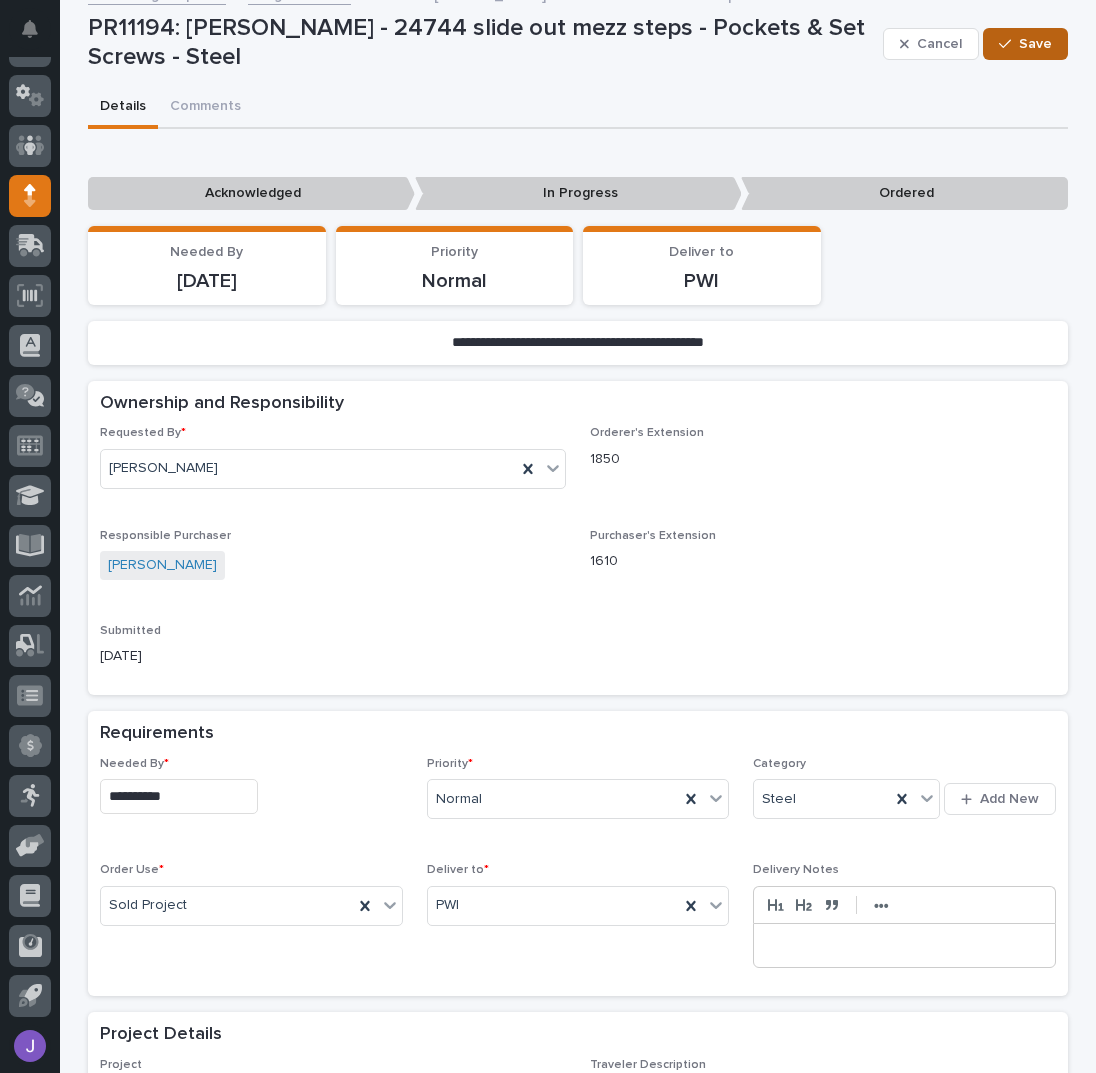 click on "Save" at bounding box center (1035, 44) 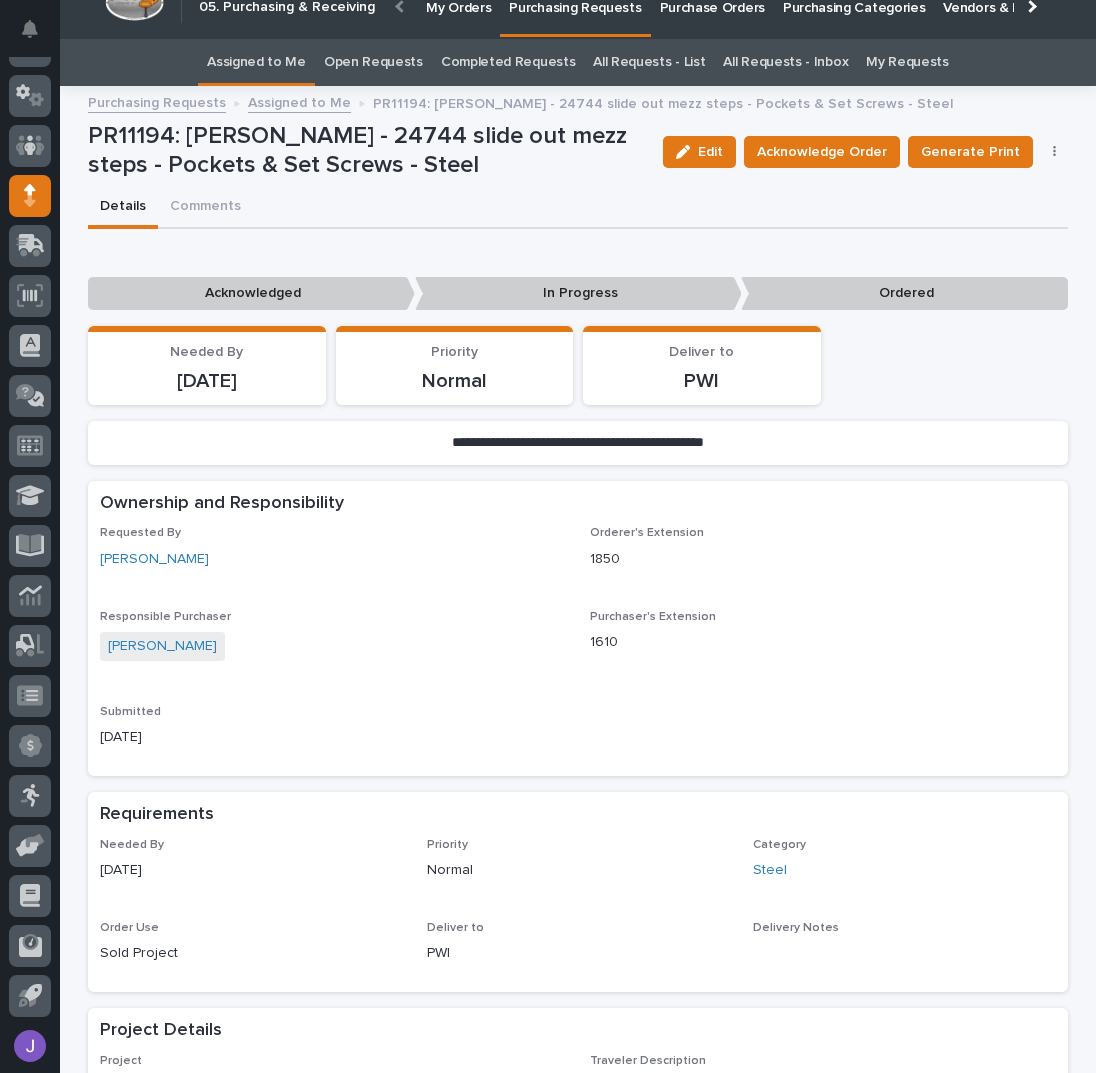 scroll, scrollTop: 0, scrollLeft: 0, axis: both 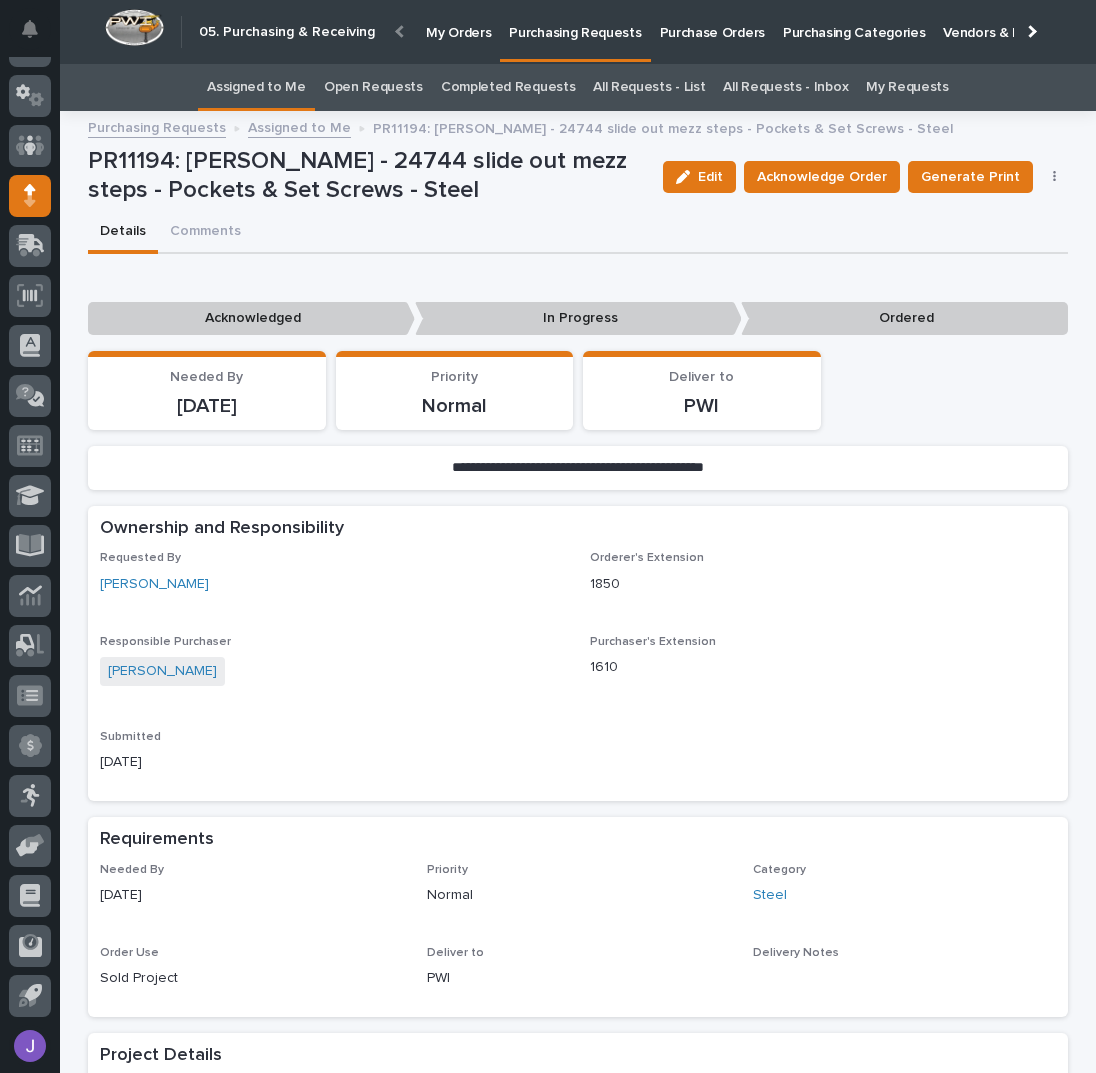 click on "Assigned to Me" at bounding box center [256, 87] 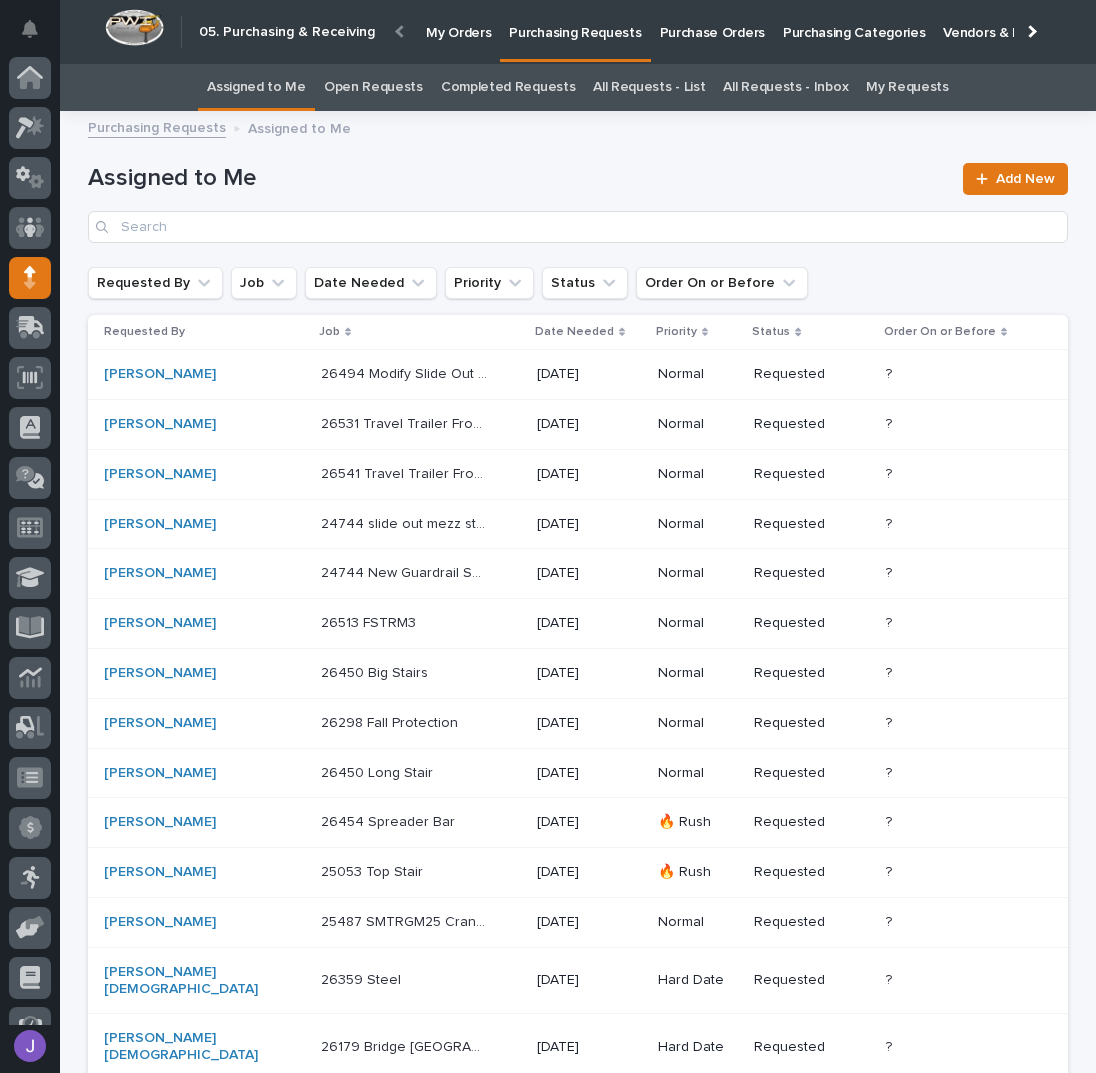 scroll, scrollTop: 82, scrollLeft: 0, axis: vertical 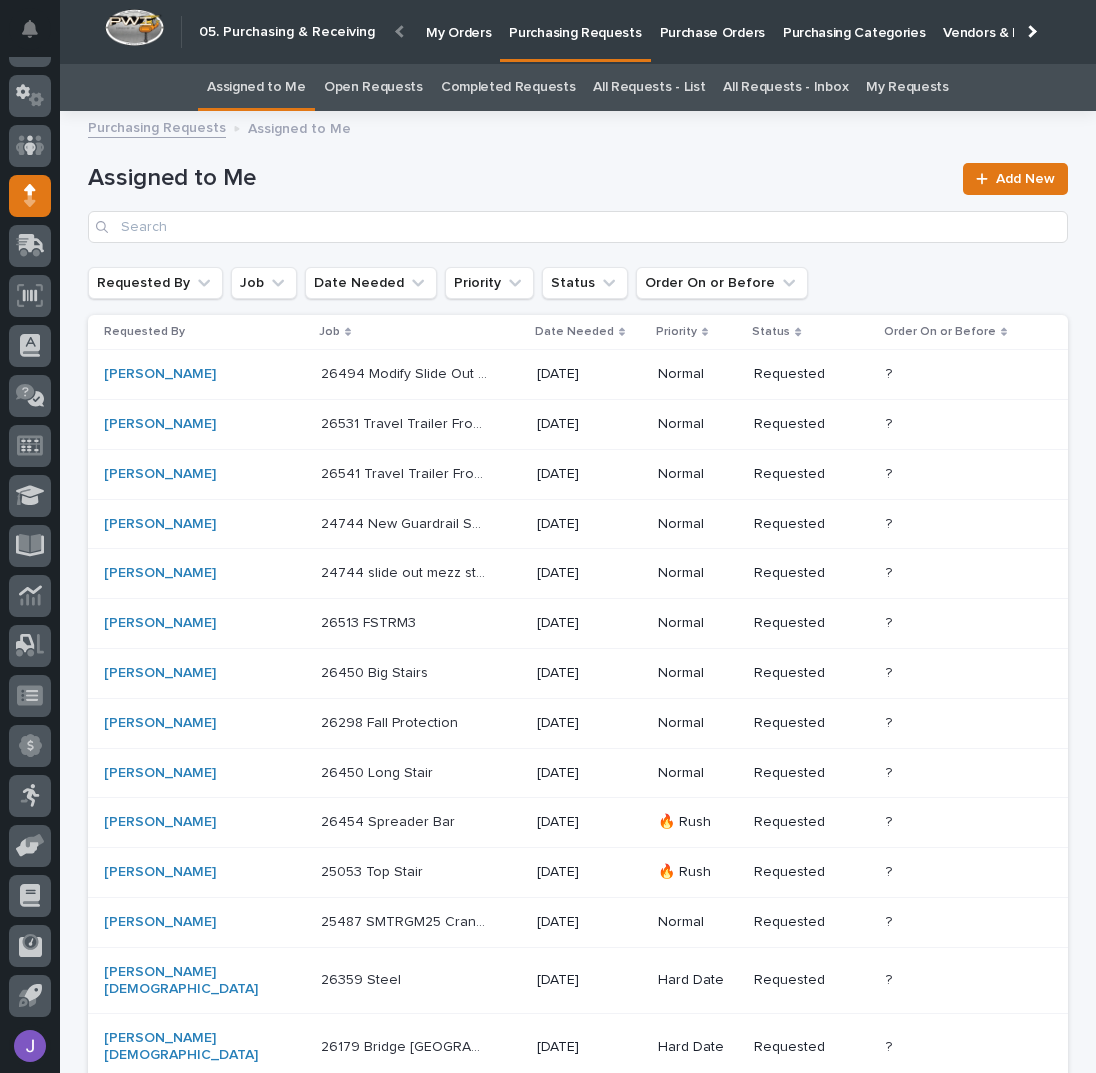 click on "[PERSON_NAME]" at bounding box center [187, 374] 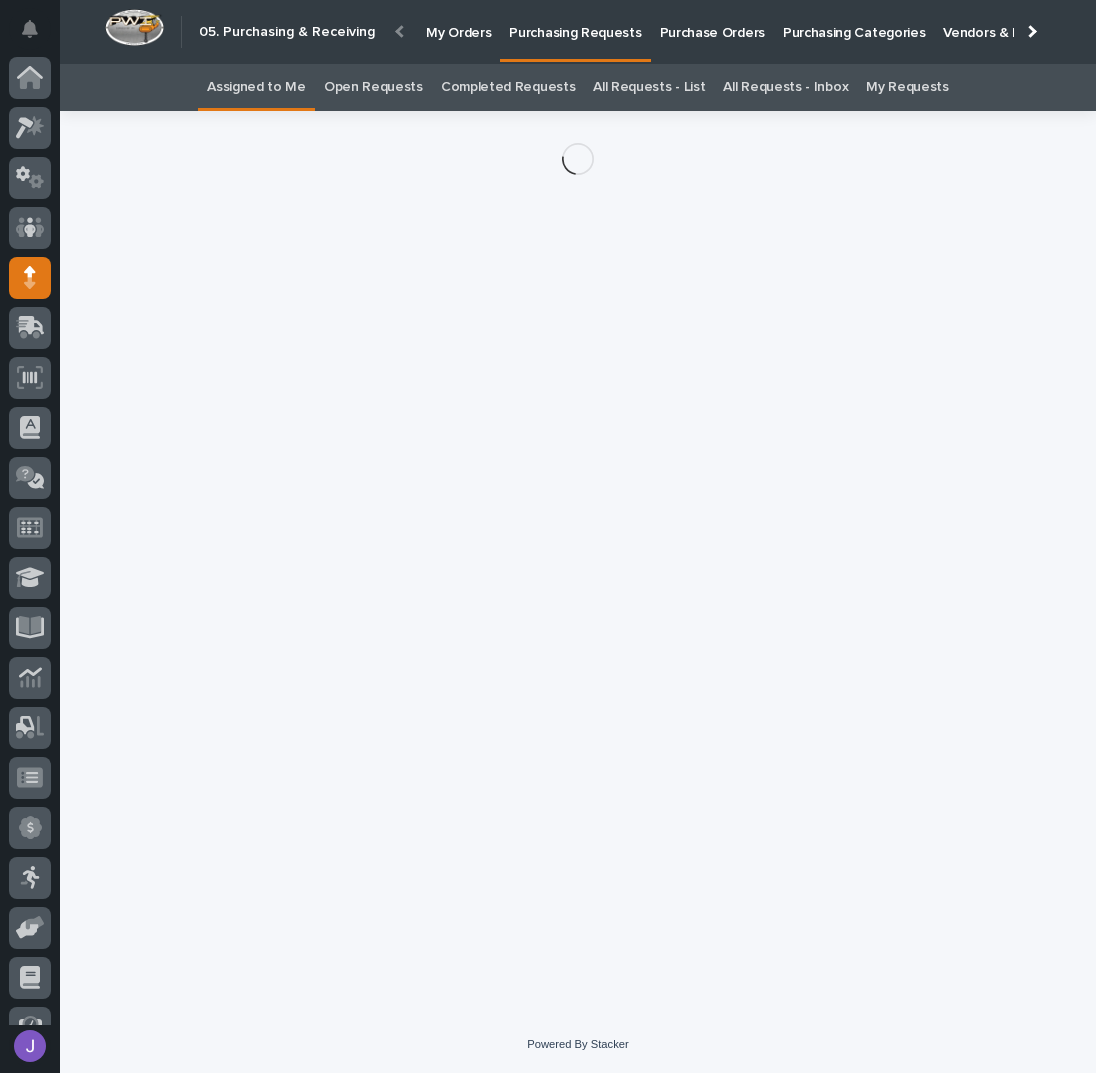scroll, scrollTop: 82, scrollLeft: 0, axis: vertical 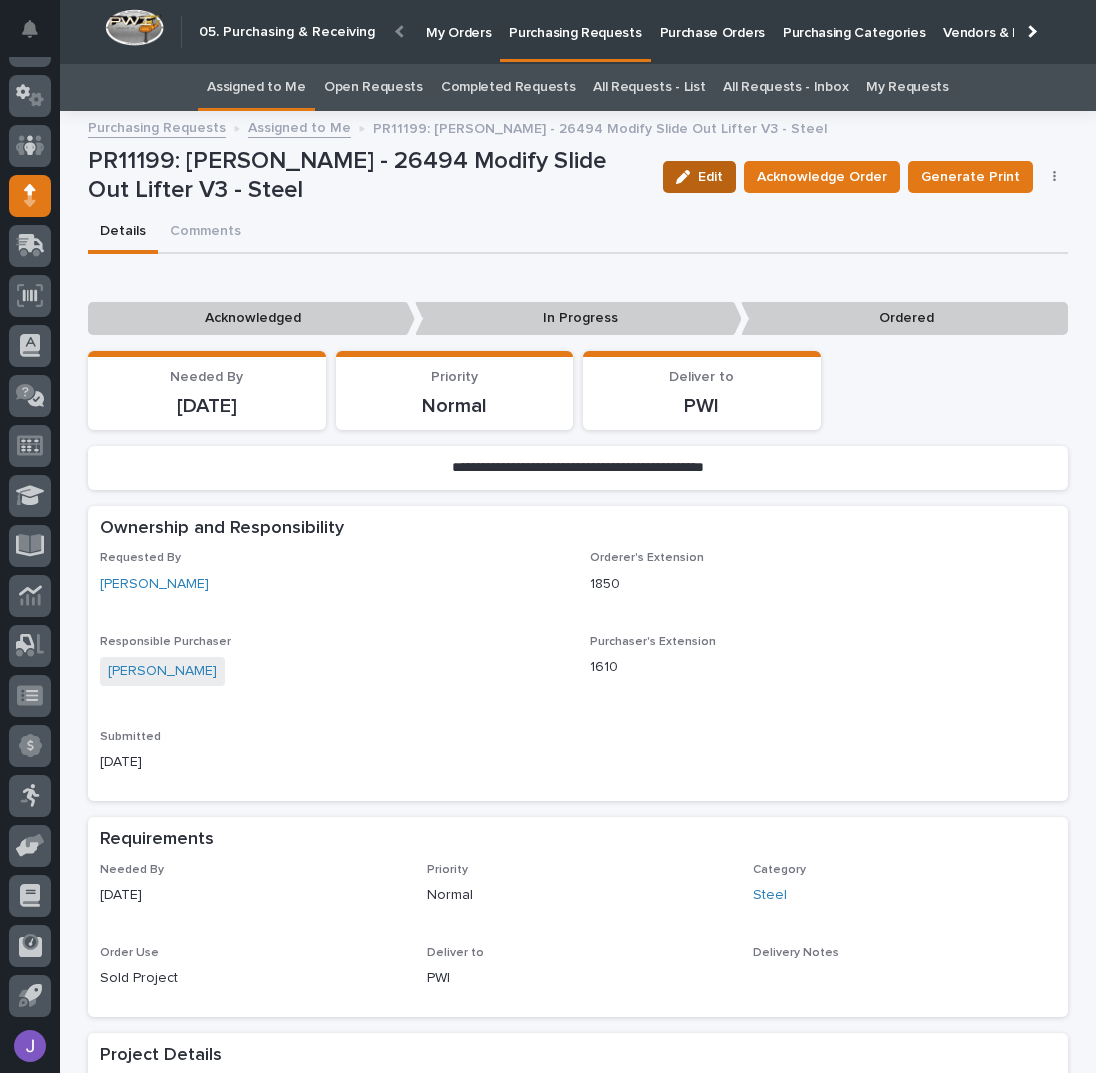click on "Edit" at bounding box center [699, 177] 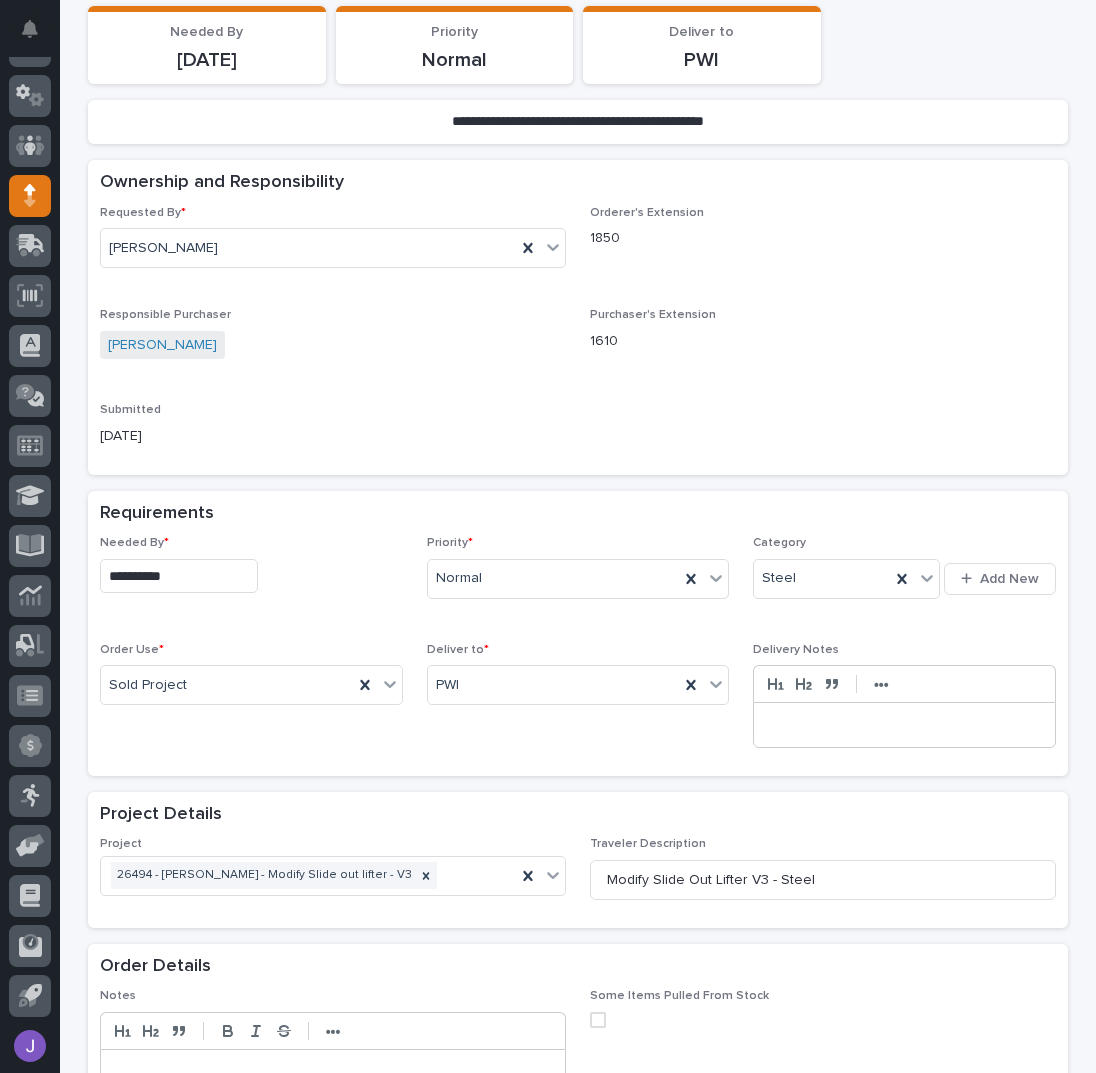scroll, scrollTop: 400, scrollLeft: 0, axis: vertical 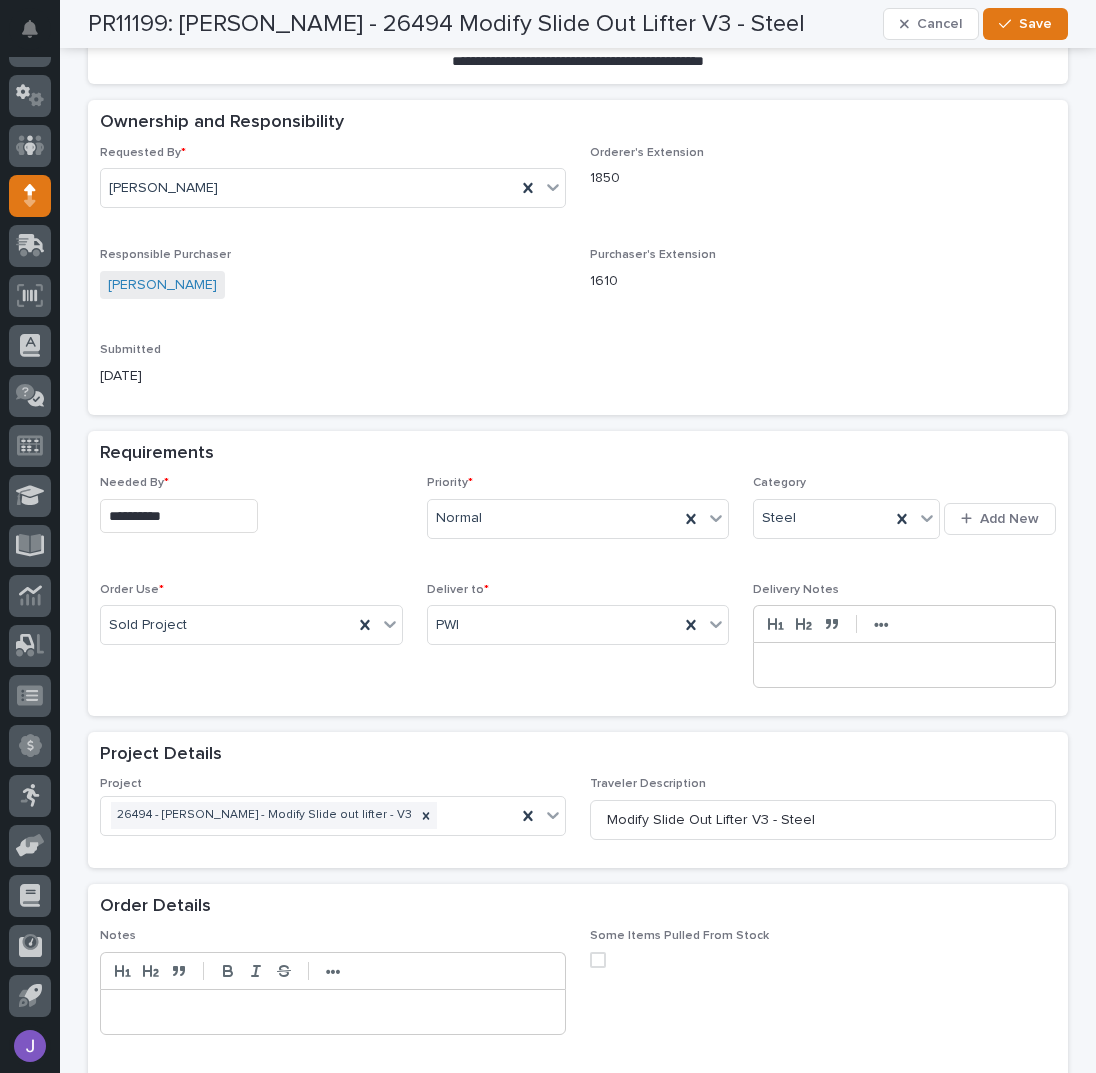 click on "**********" at bounding box center [179, 516] 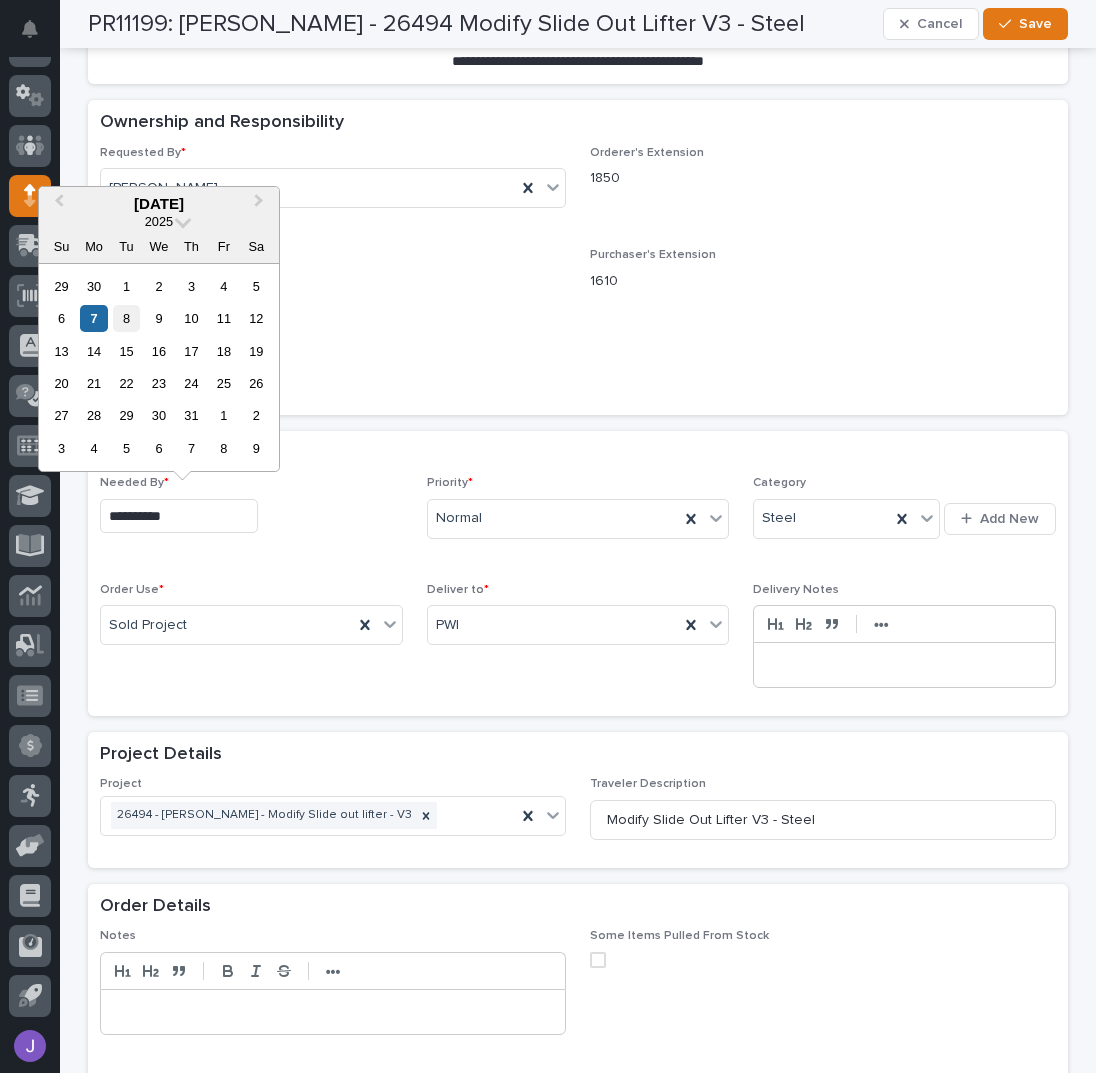 click on "8" at bounding box center (126, 318) 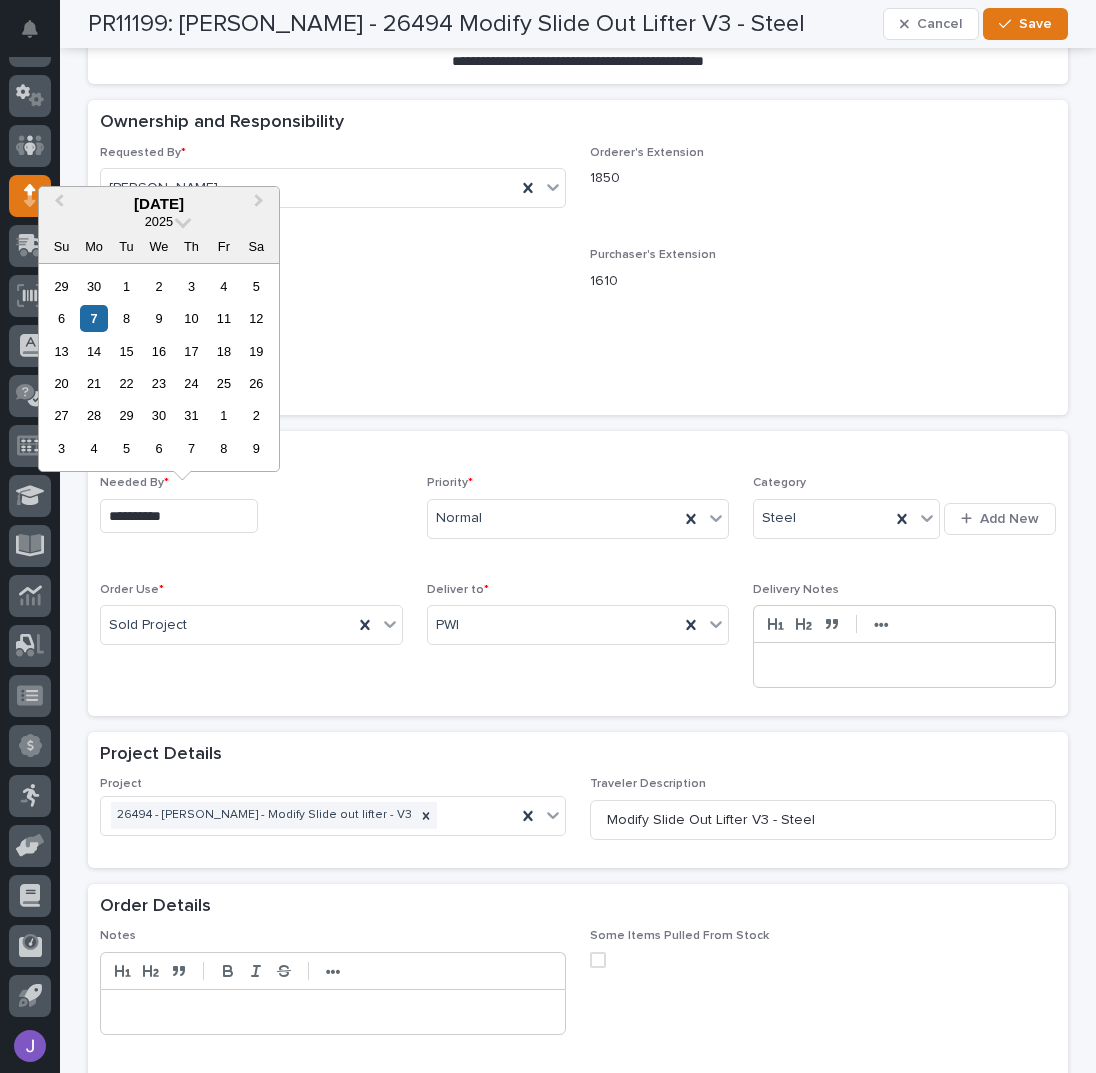 type on "**********" 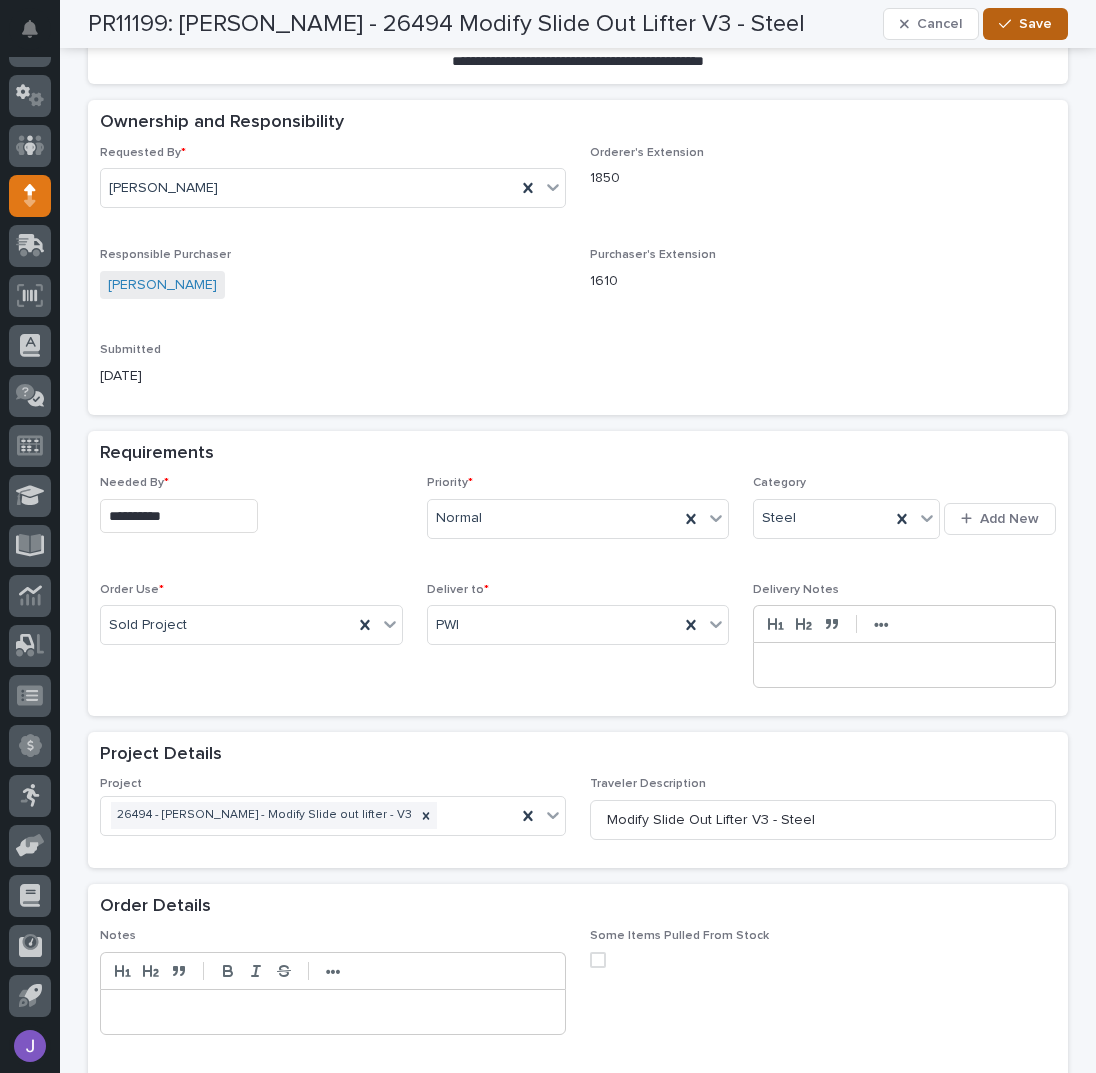 click on "Save" at bounding box center (1035, 24) 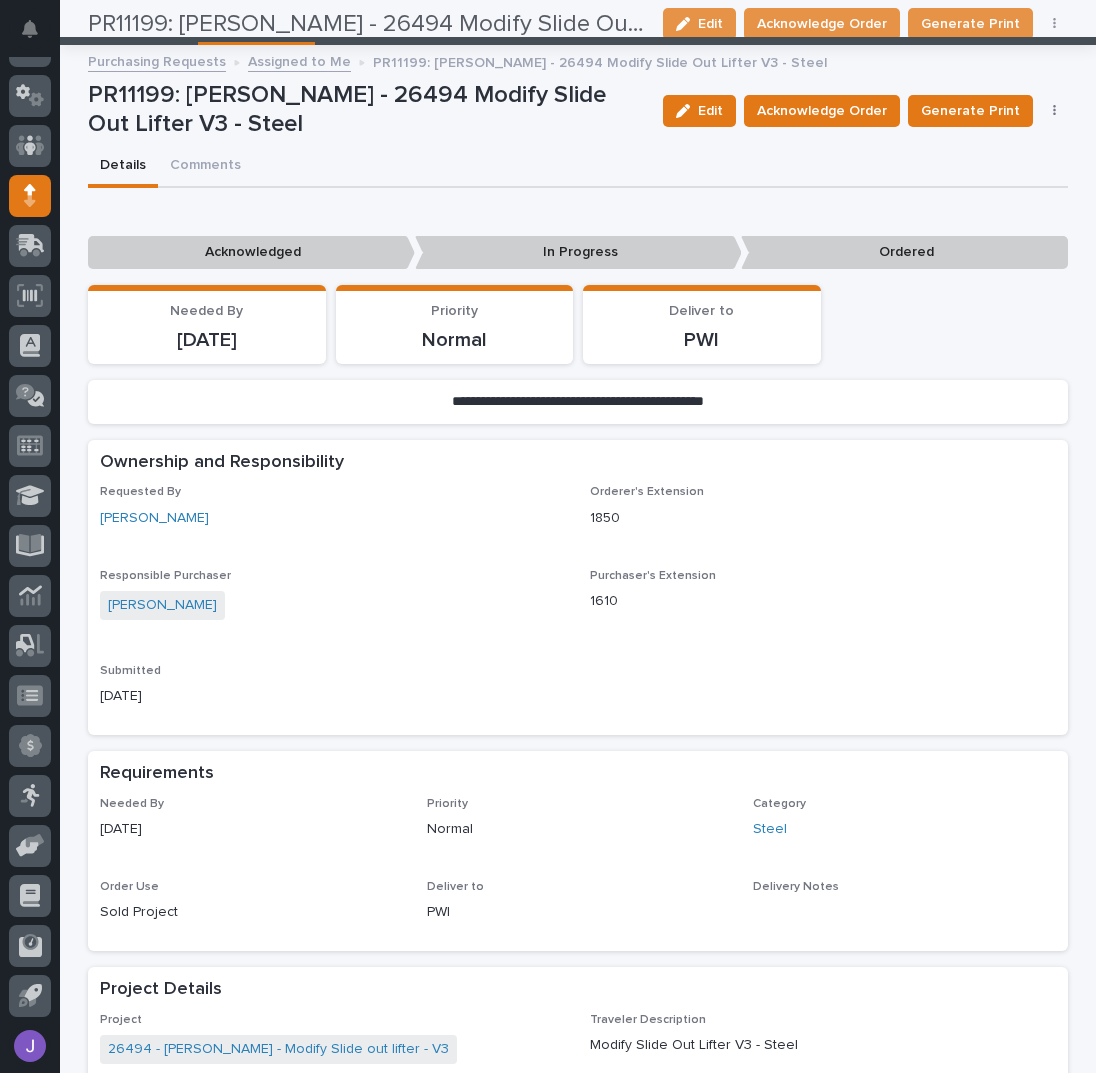 scroll, scrollTop: 0, scrollLeft: 0, axis: both 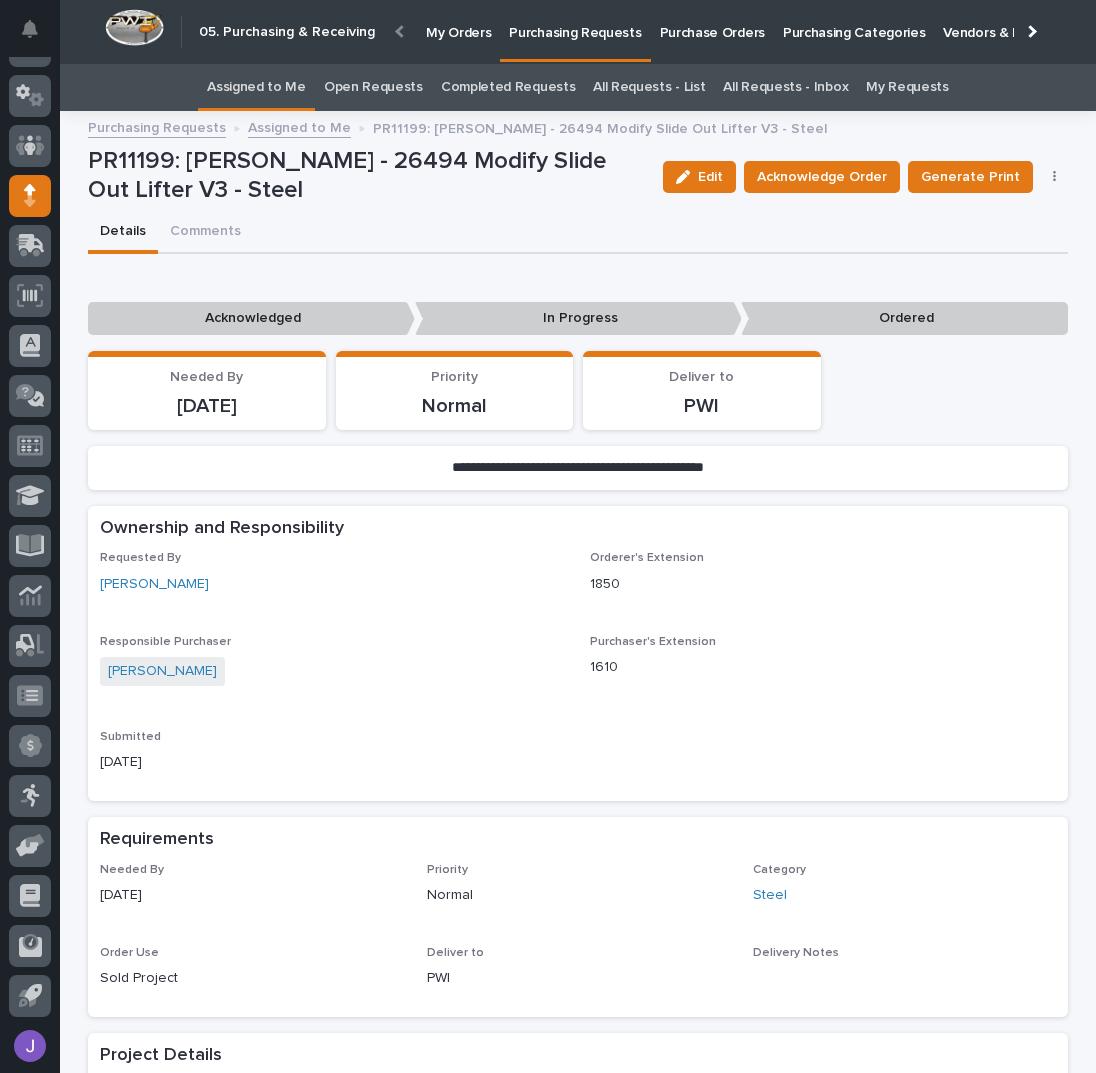 click on "Assigned to Me" at bounding box center (256, 87) 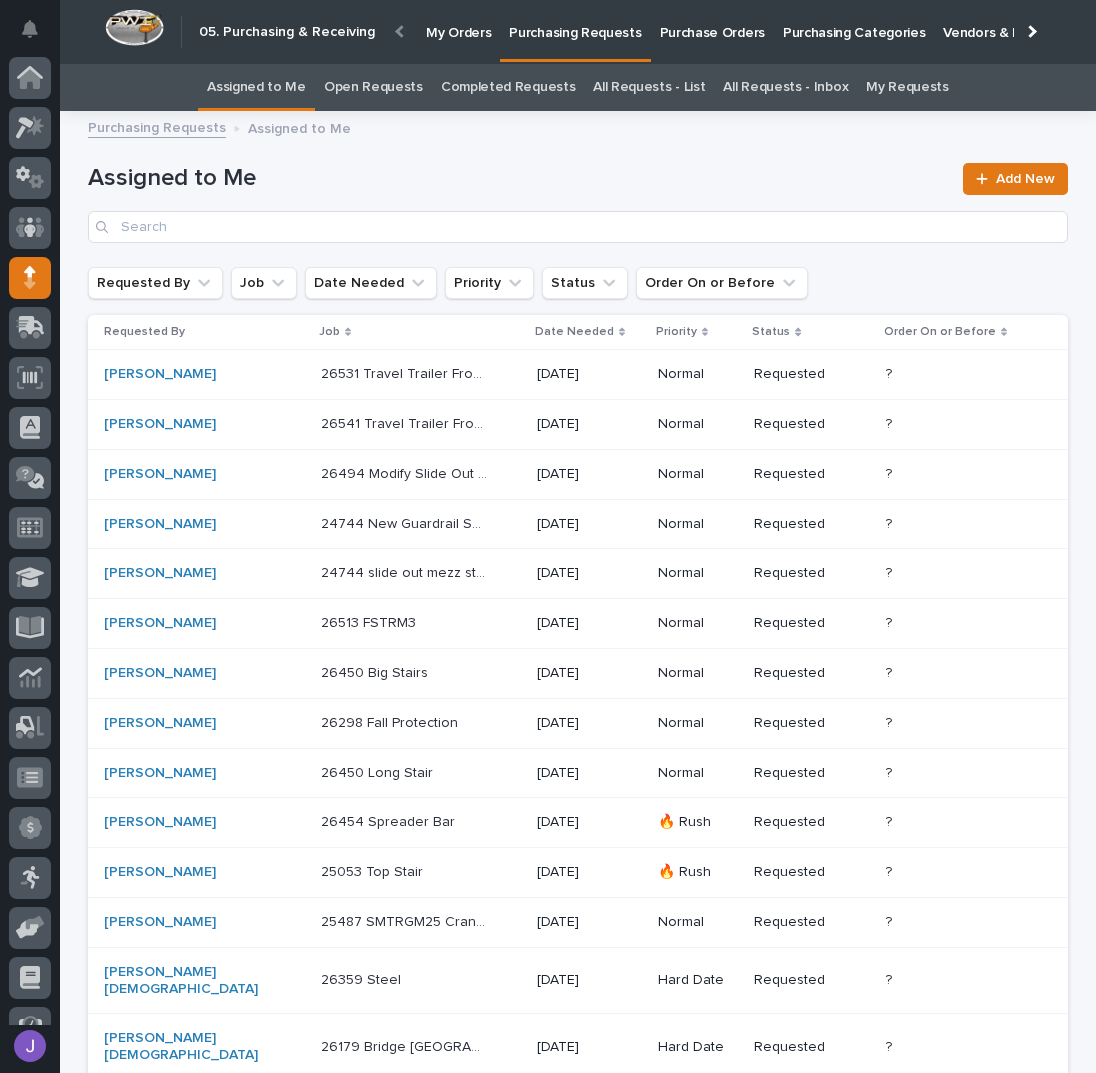 scroll, scrollTop: 82, scrollLeft: 0, axis: vertical 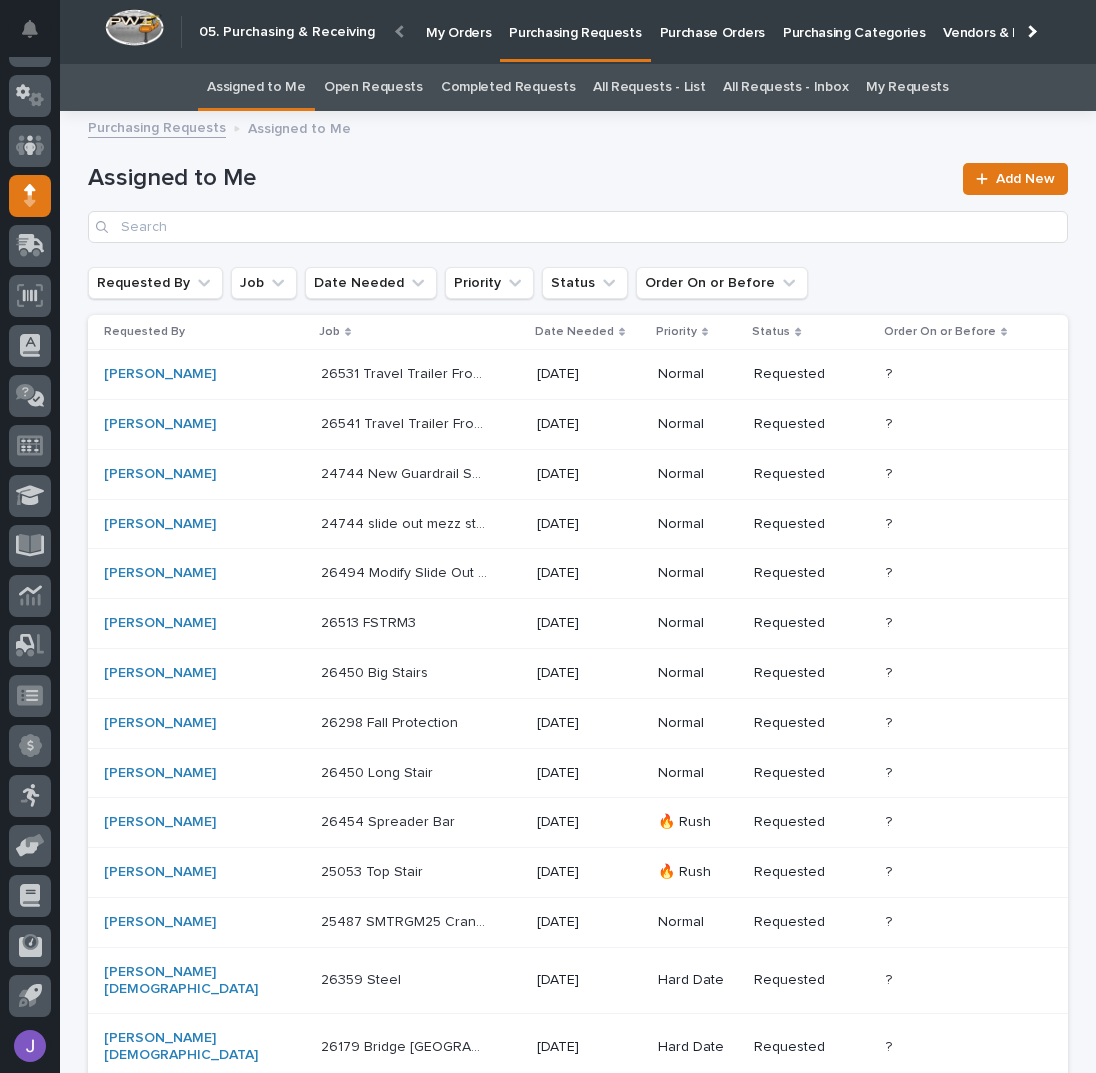 click on "[PERSON_NAME]" at bounding box center [204, 374] 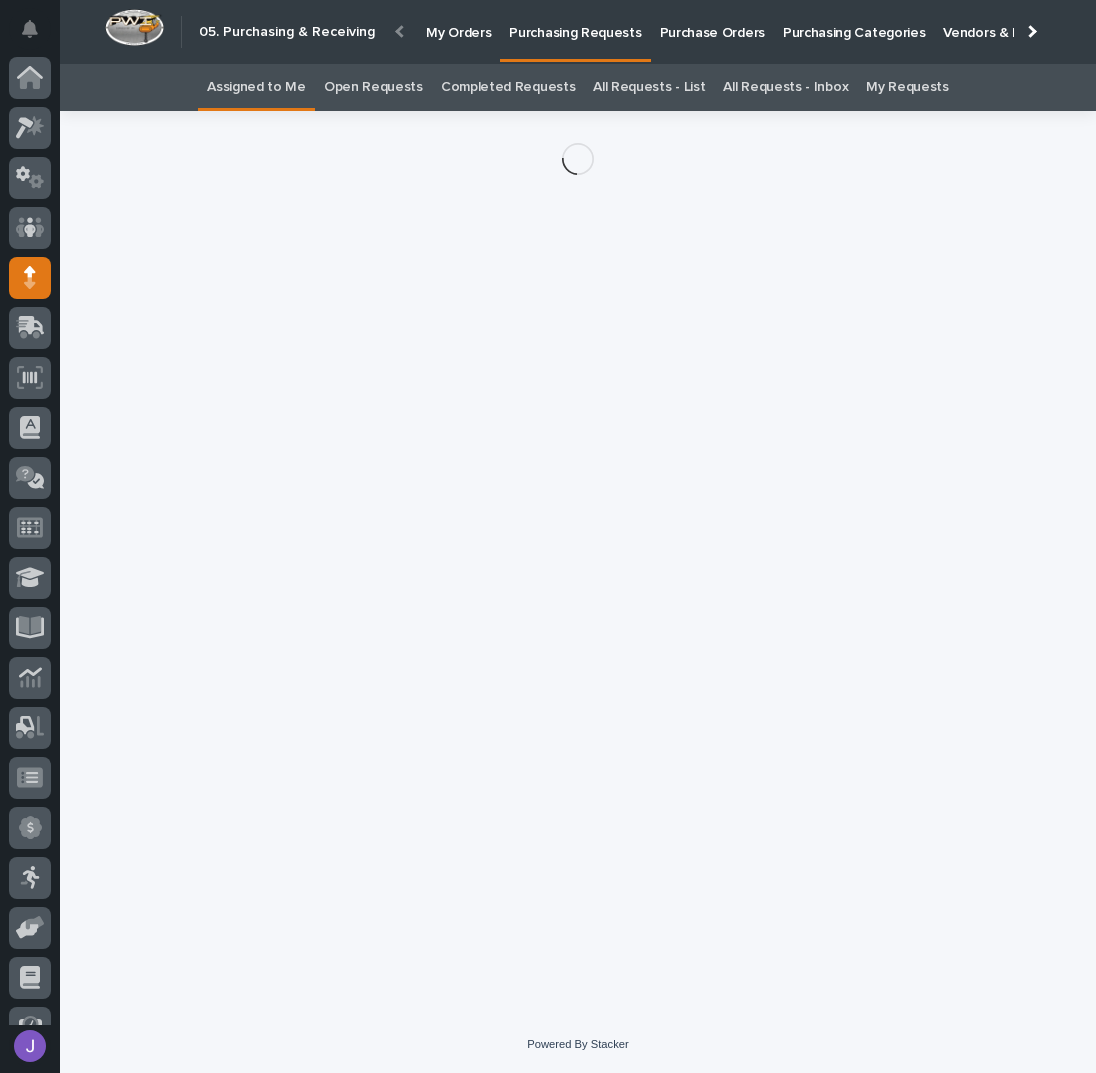 scroll, scrollTop: 82, scrollLeft: 0, axis: vertical 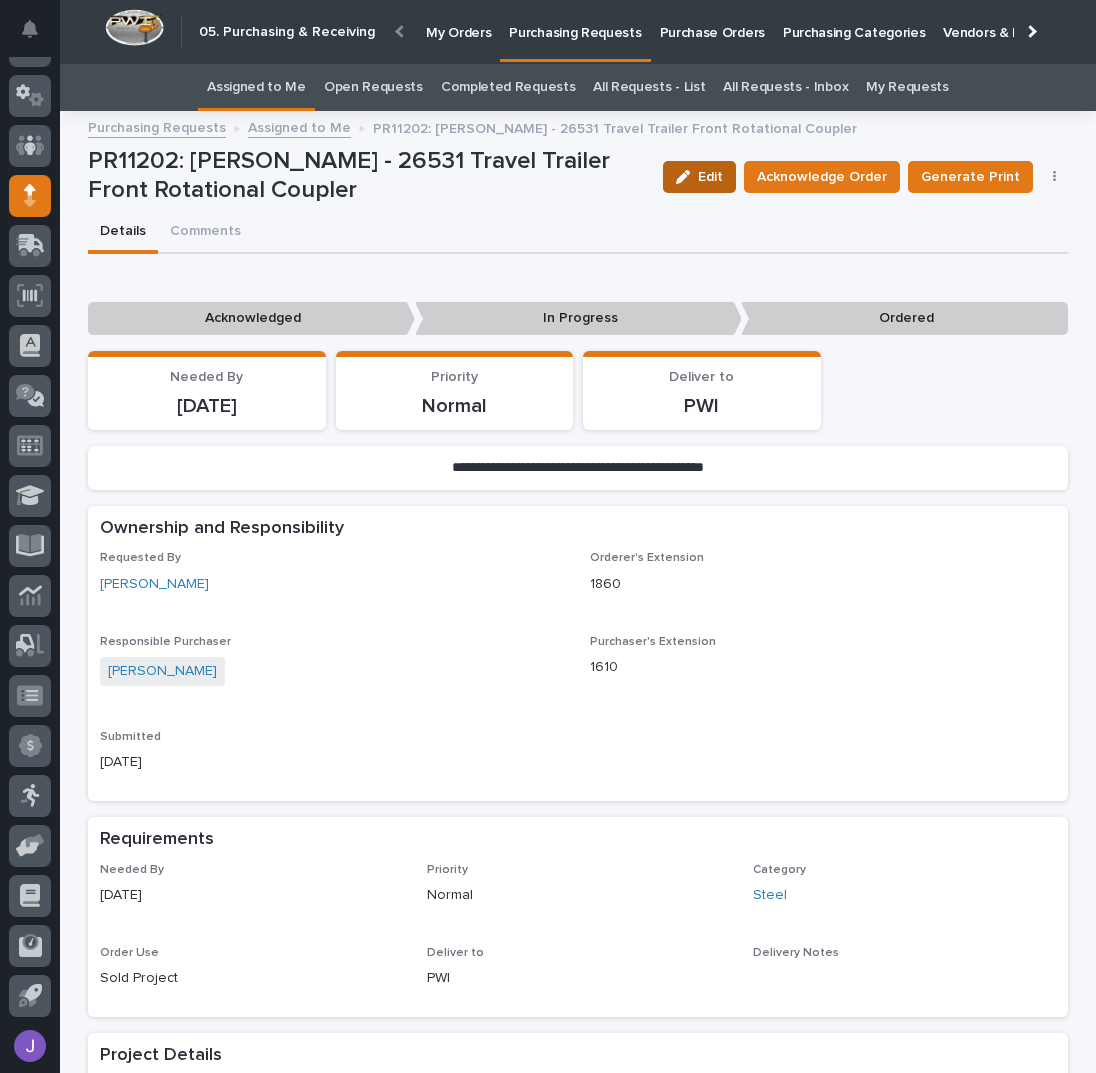 click on "Edit" at bounding box center (710, 177) 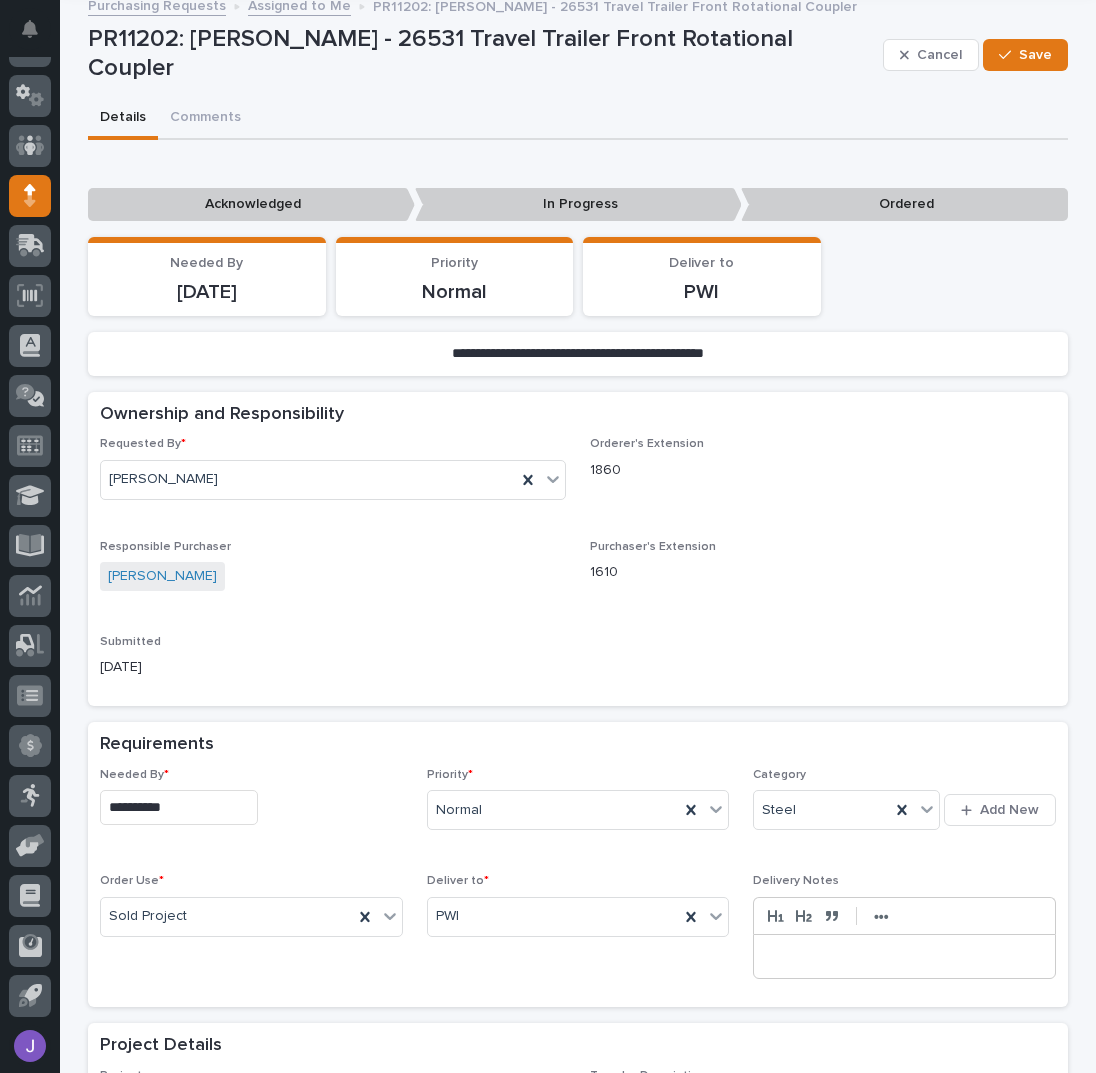 scroll, scrollTop: 133, scrollLeft: 0, axis: vertical 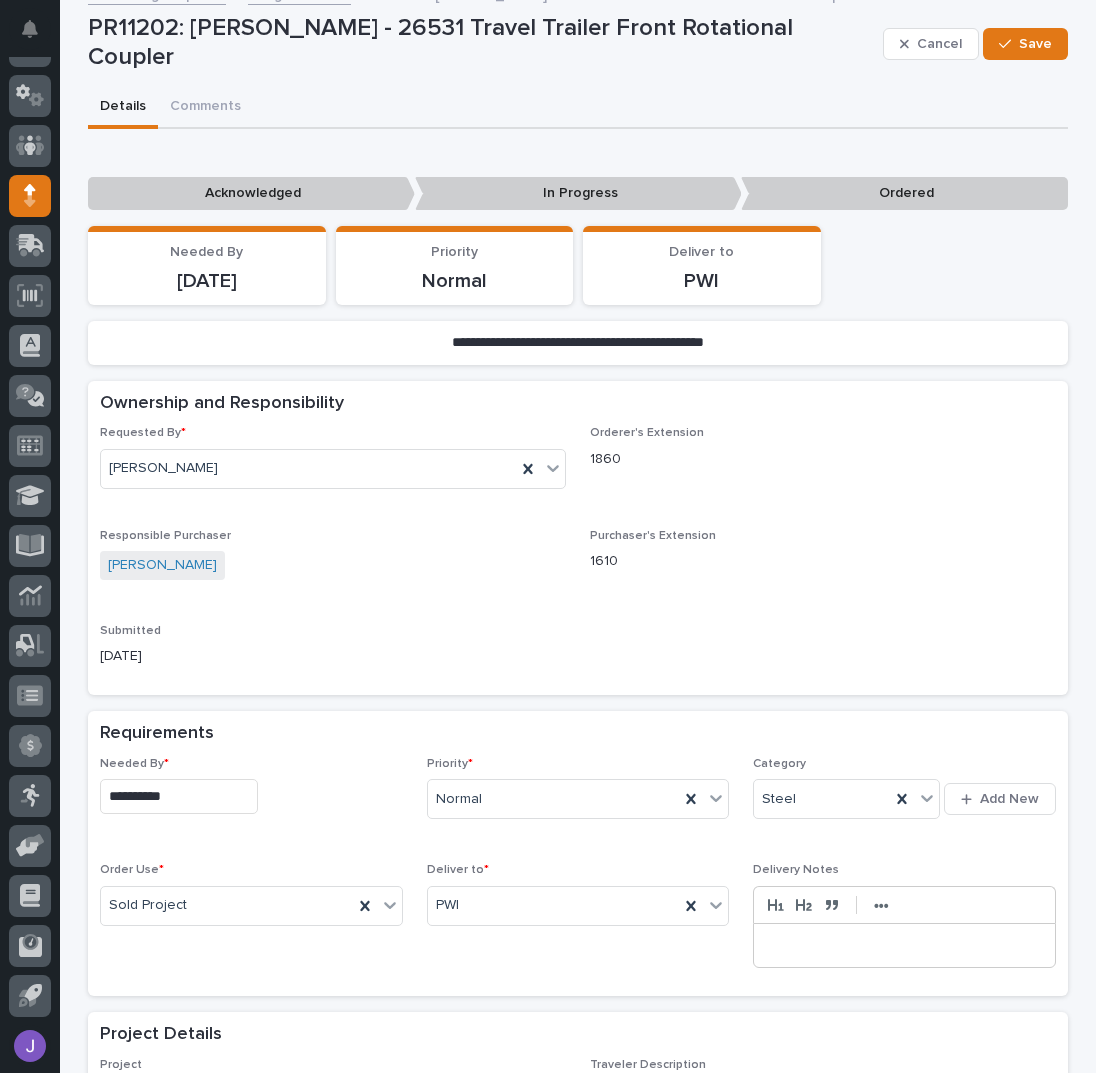 click on "**********" at bounding box center [179, 796] 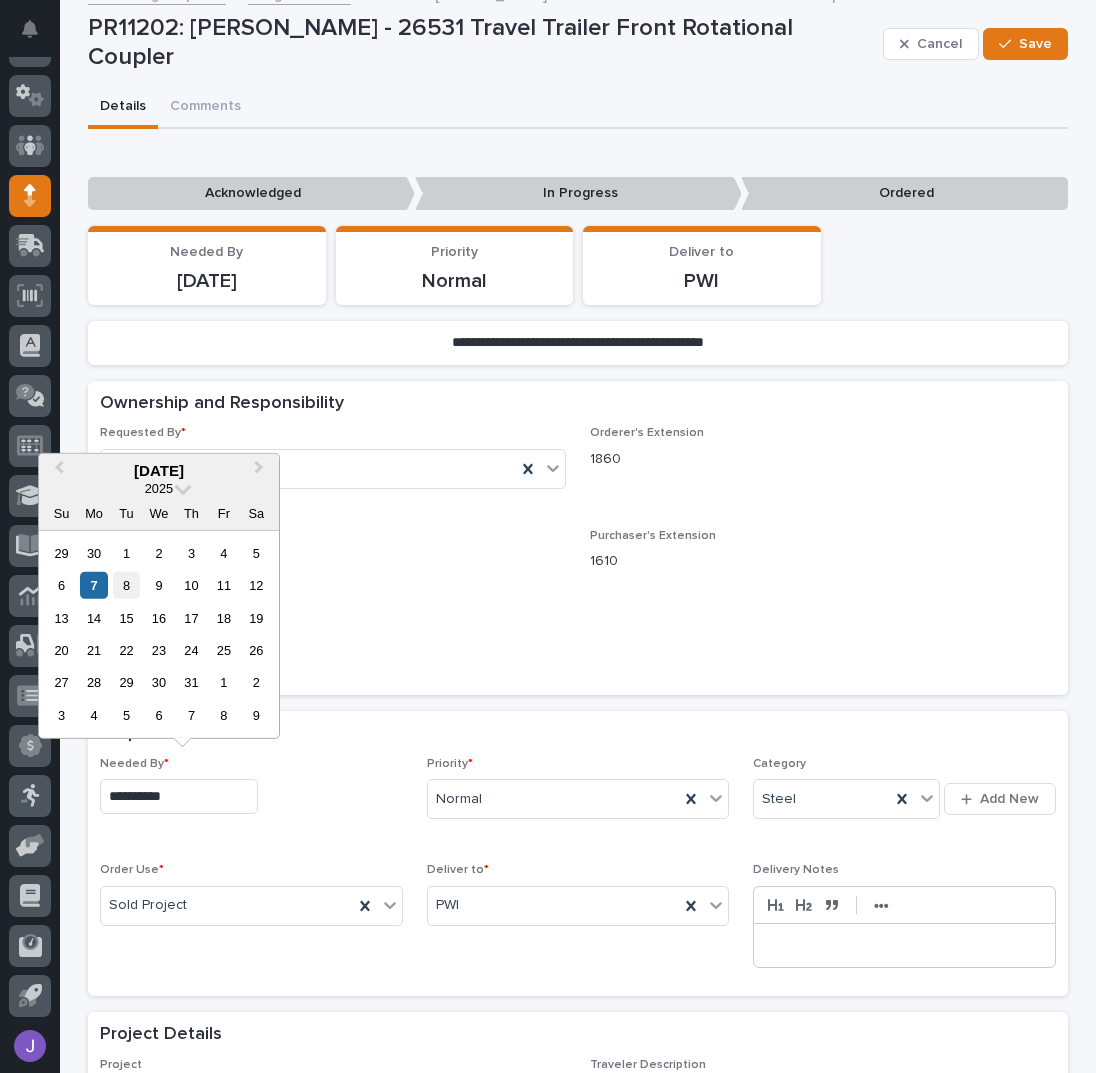 click on "8" at bounding box center [126, 585] 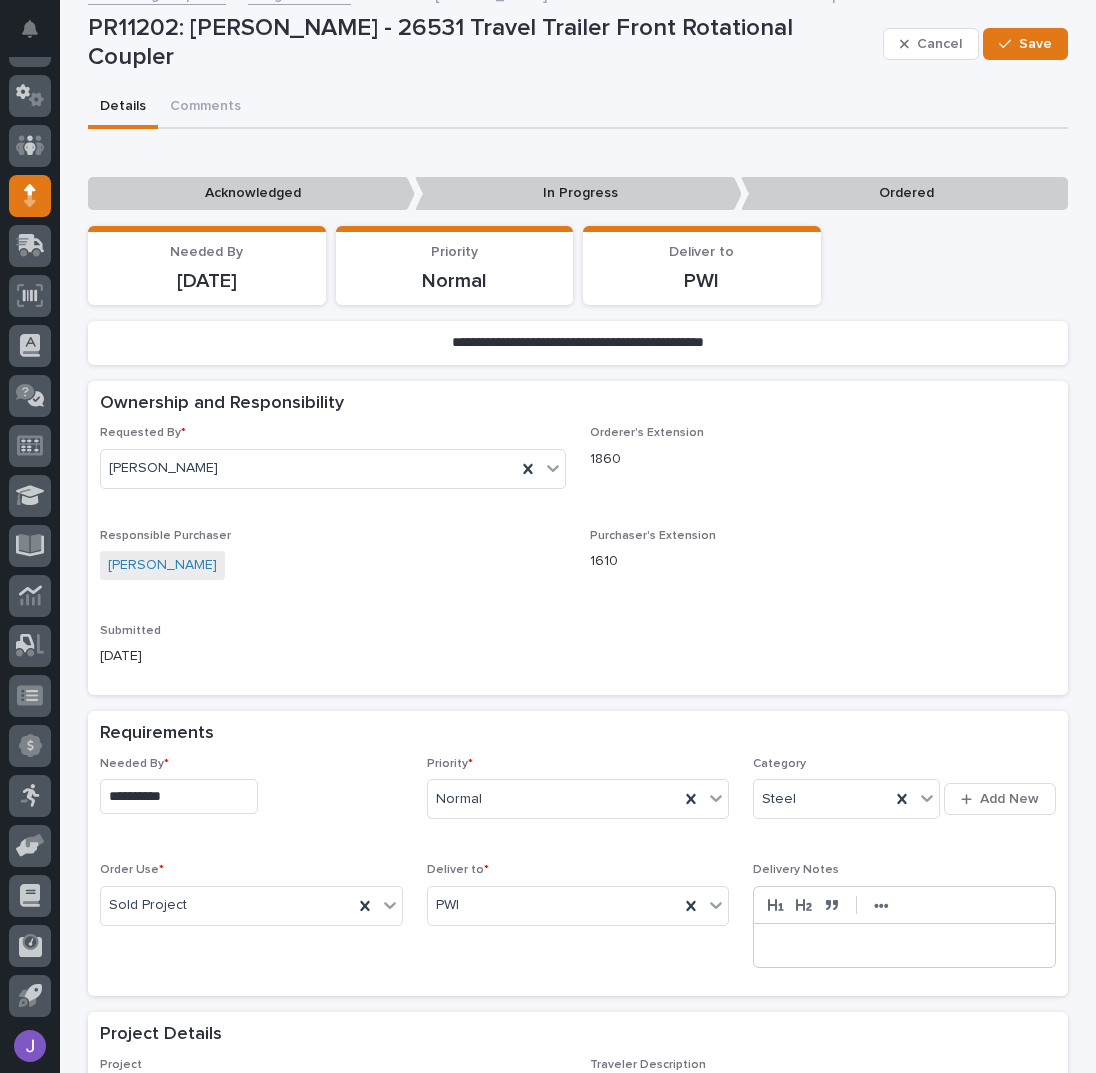 type on "**********" 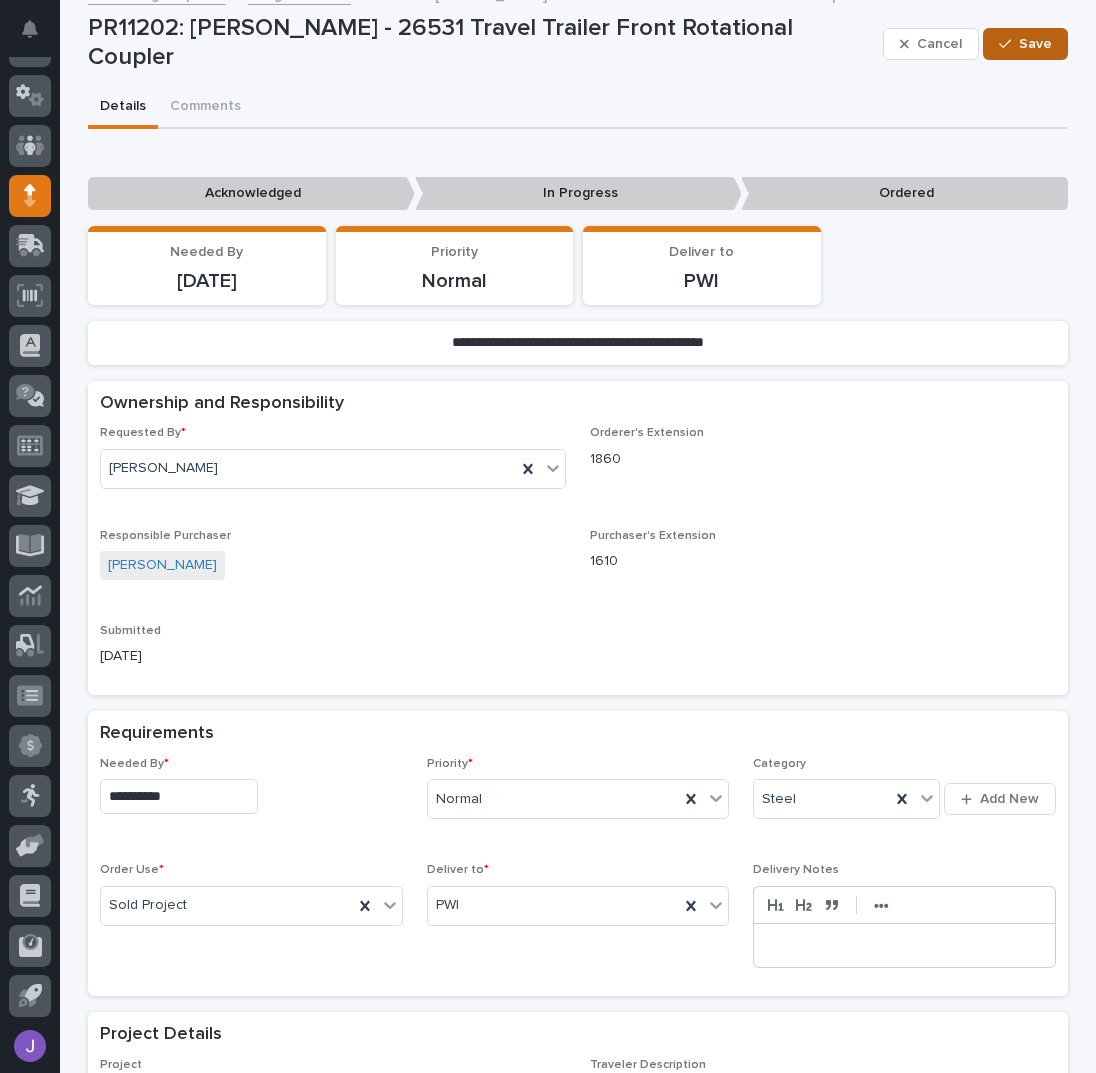 click on "Save" at bounding box center (1035, 44) 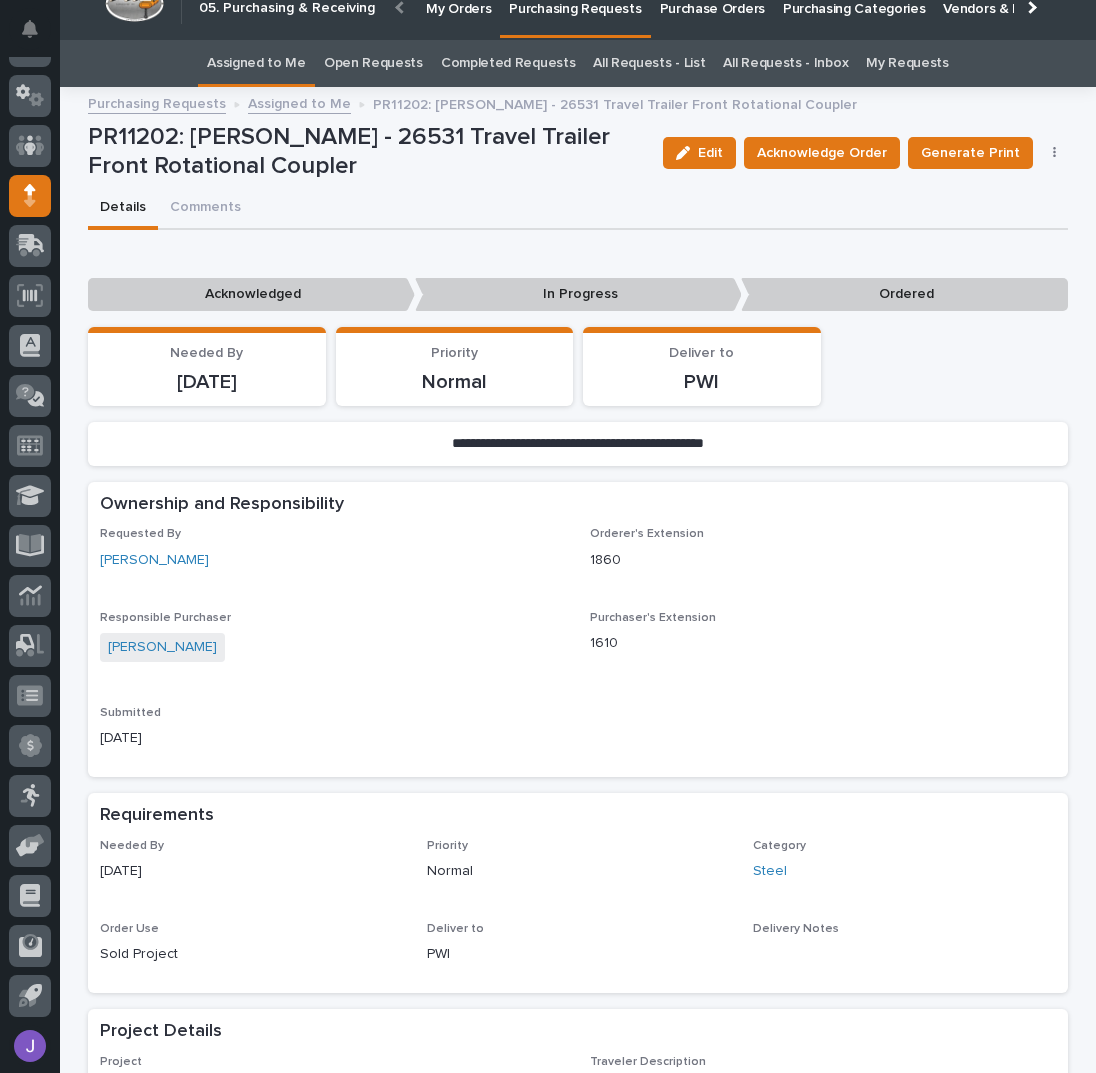 scroll, scrollTop: 0, scrollLeft: 0, axis: both 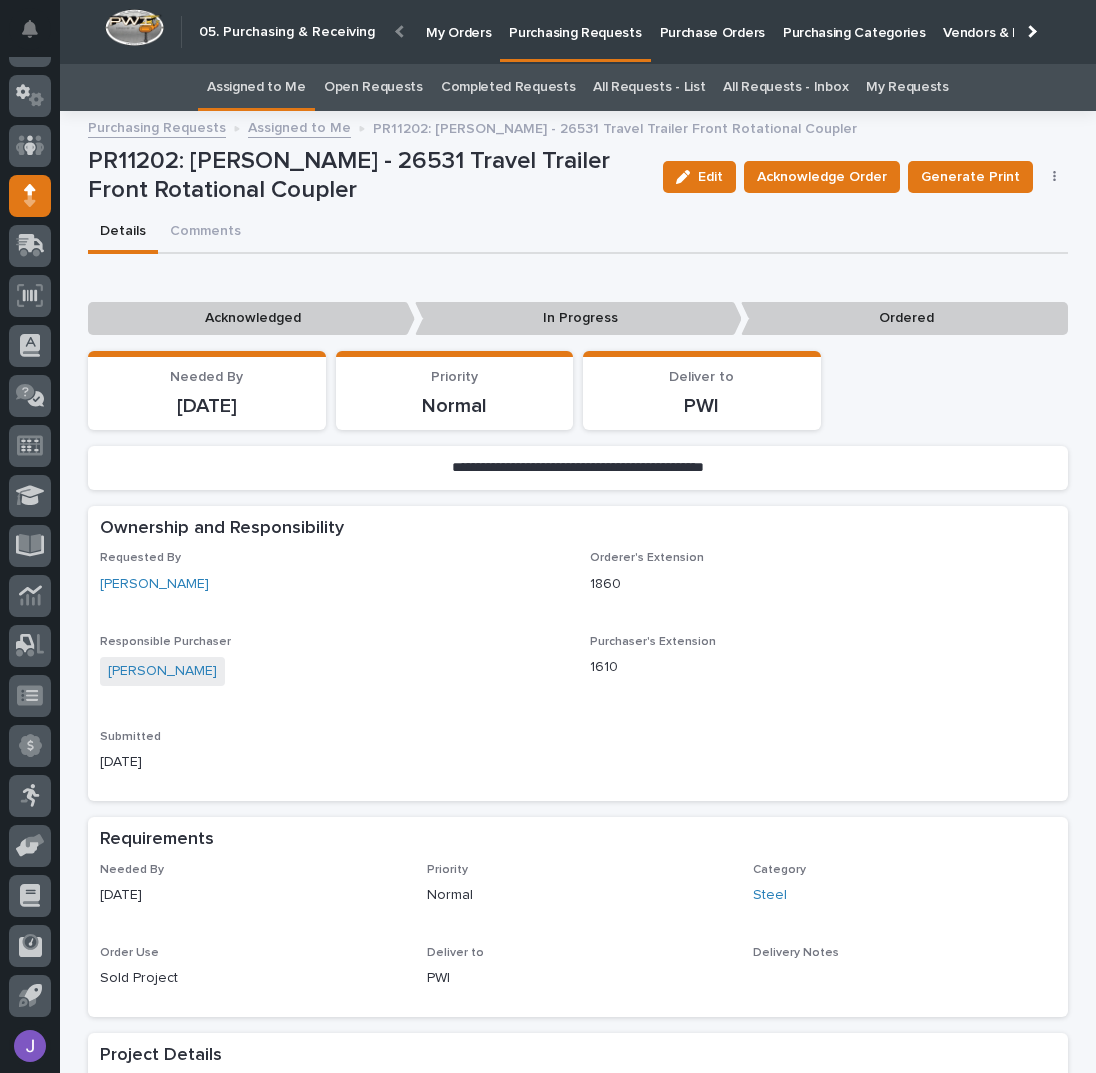 click on "All Requests - List" at bounding box center [649, 87] 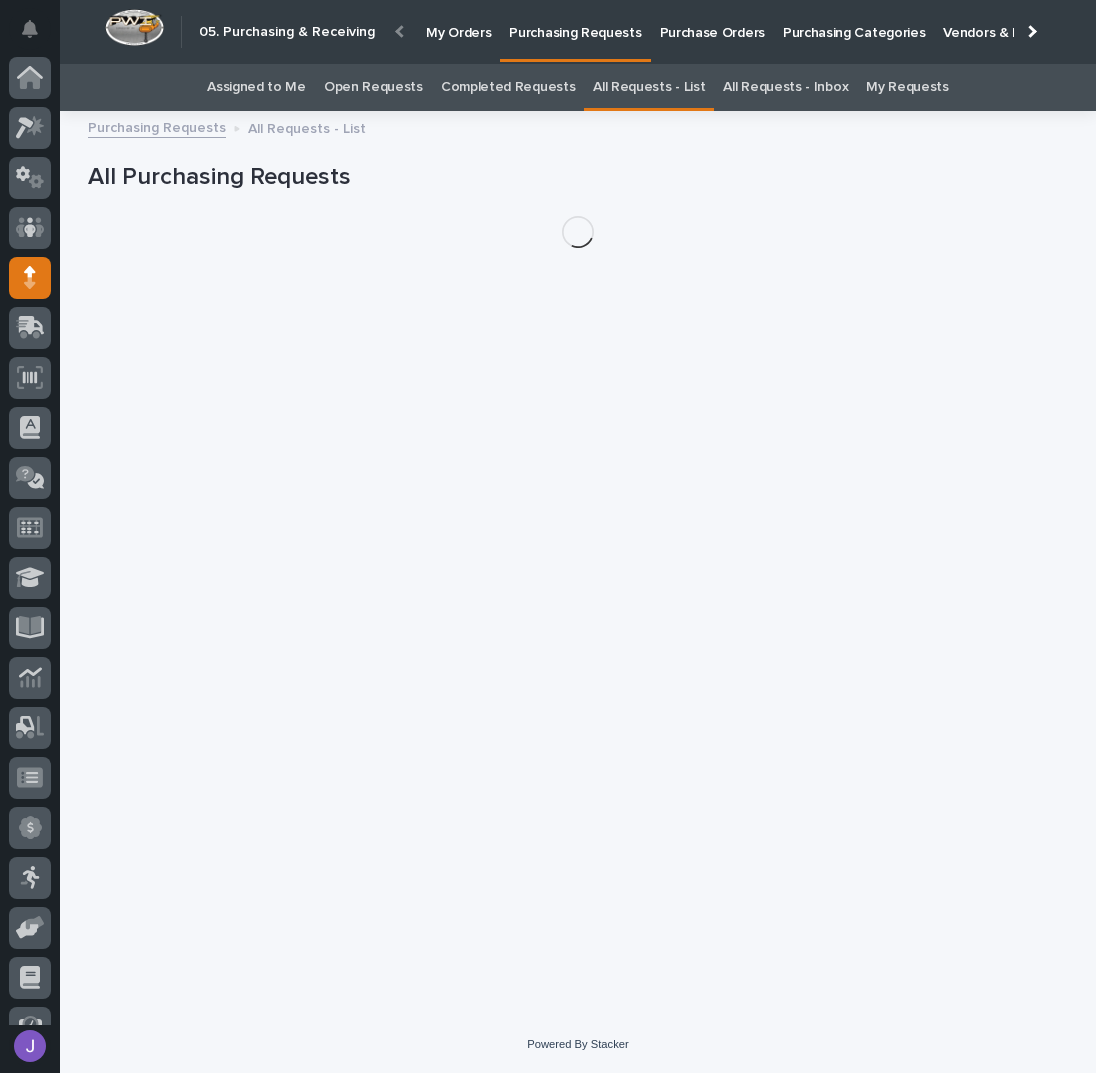 scroll, scrollTop: 82, scrollLeft: 0, axis: vertical 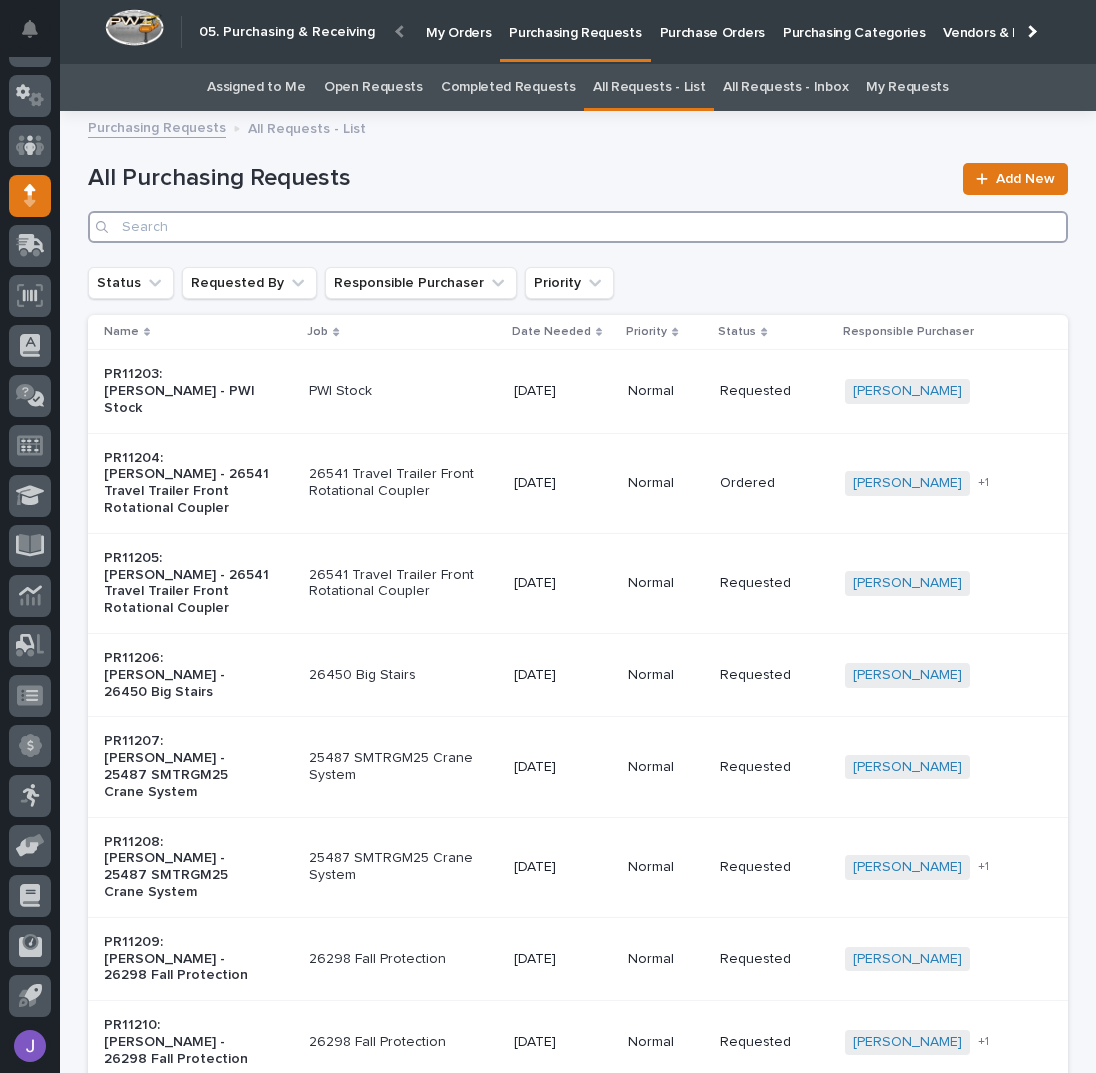 click at bounding box center (578, 227) 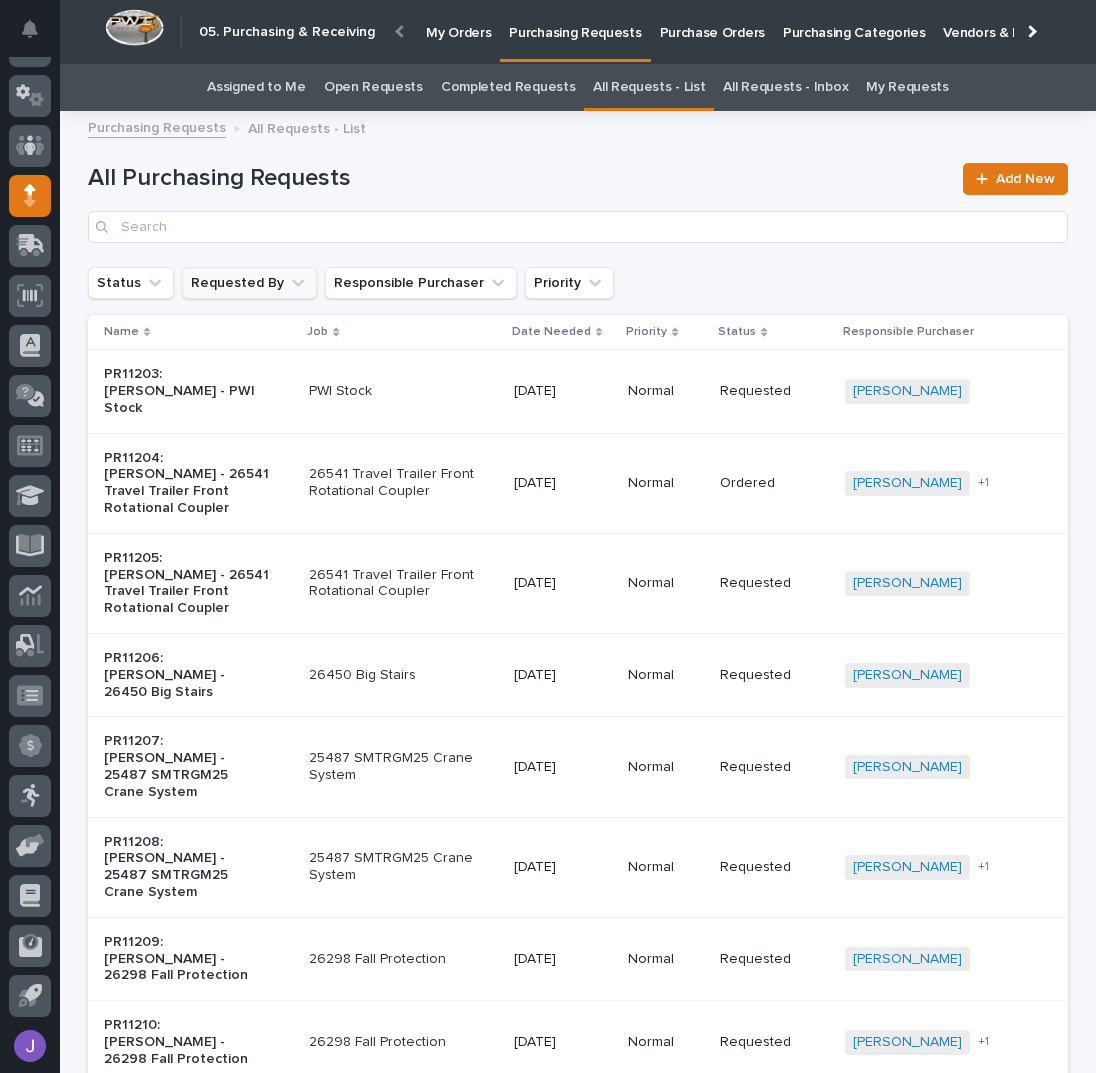 click 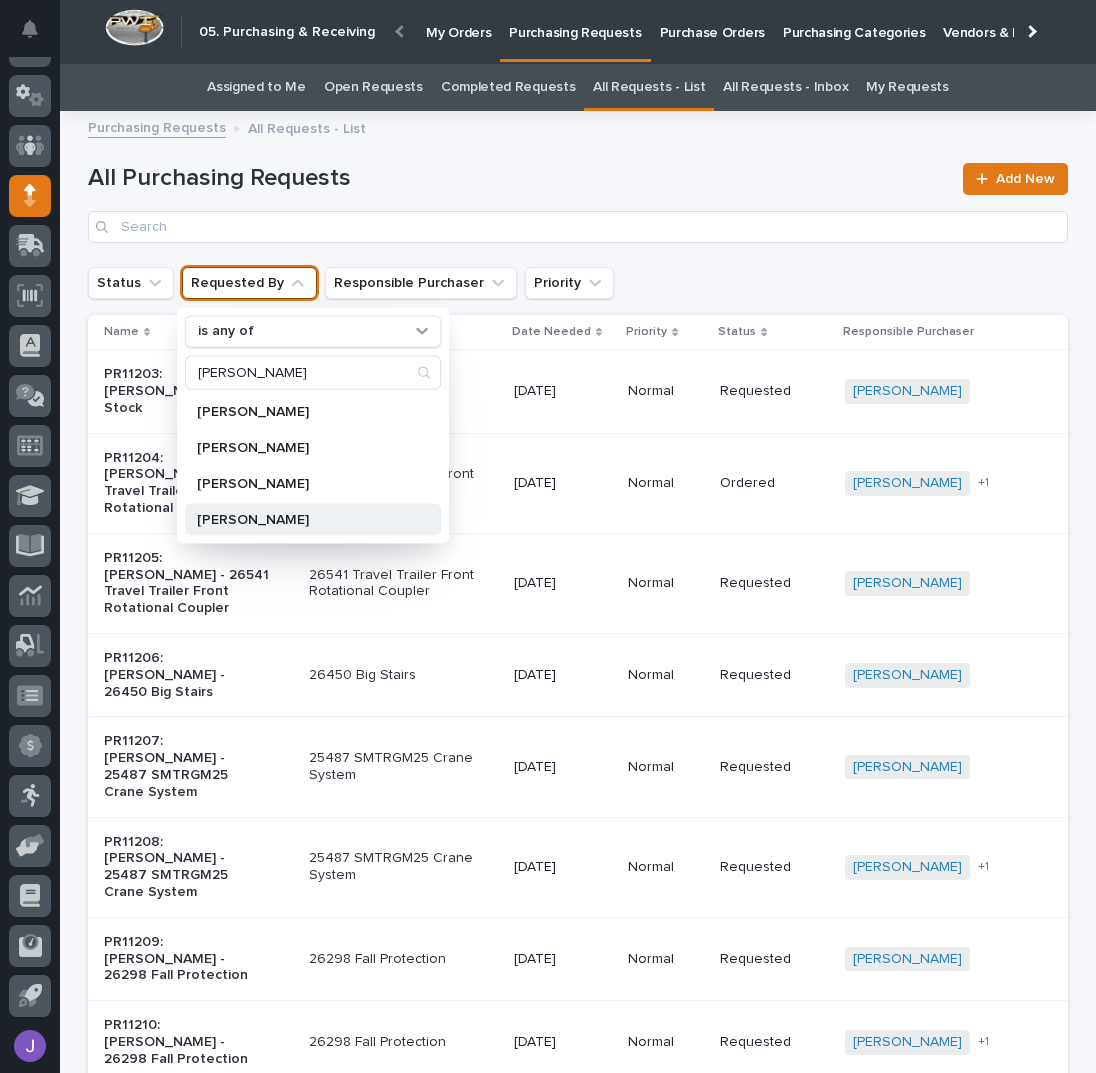 type on "[PERSON_NAME]" 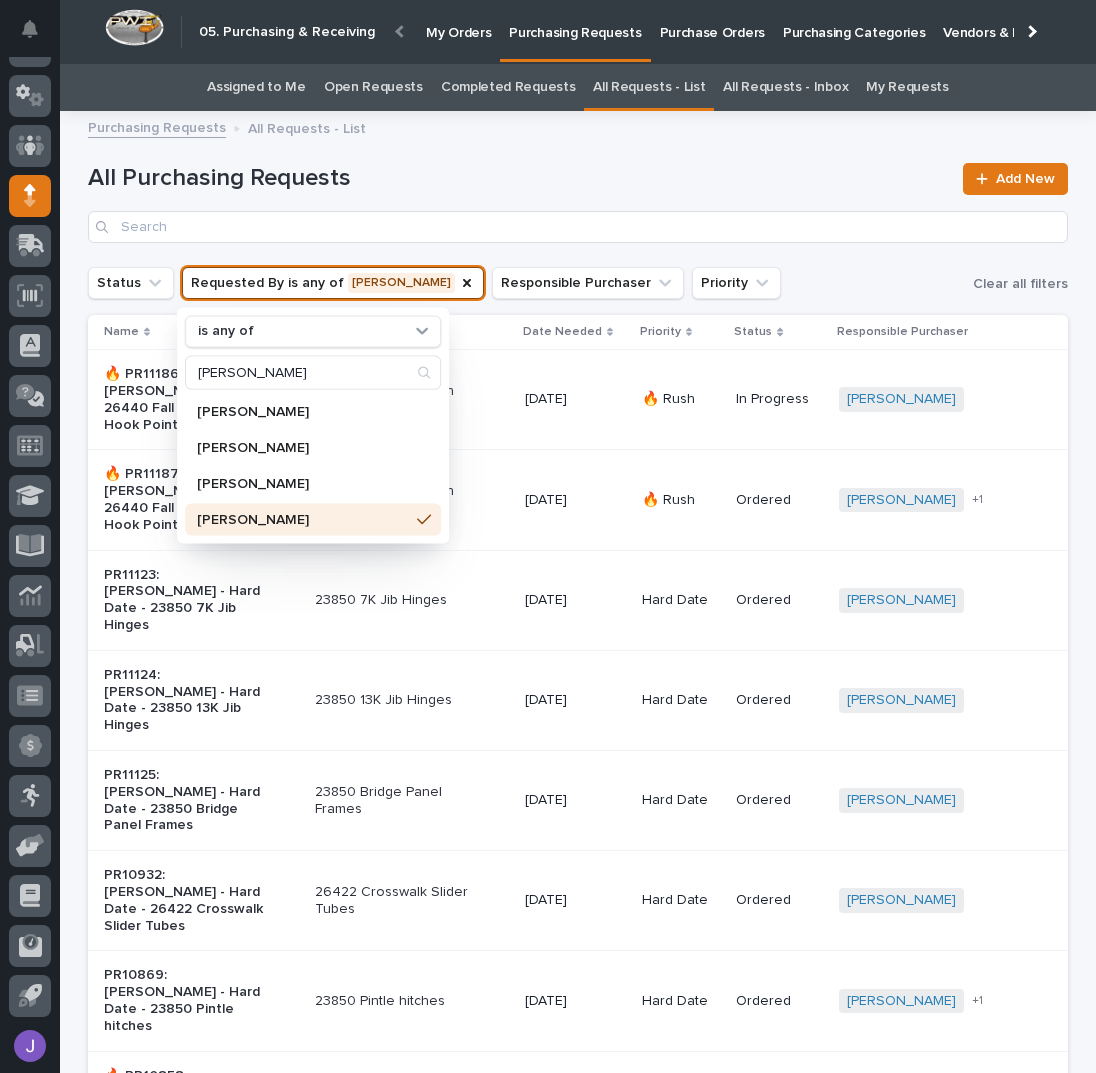 click on "All Purchasing Requests" at bounding box center (519, 178) 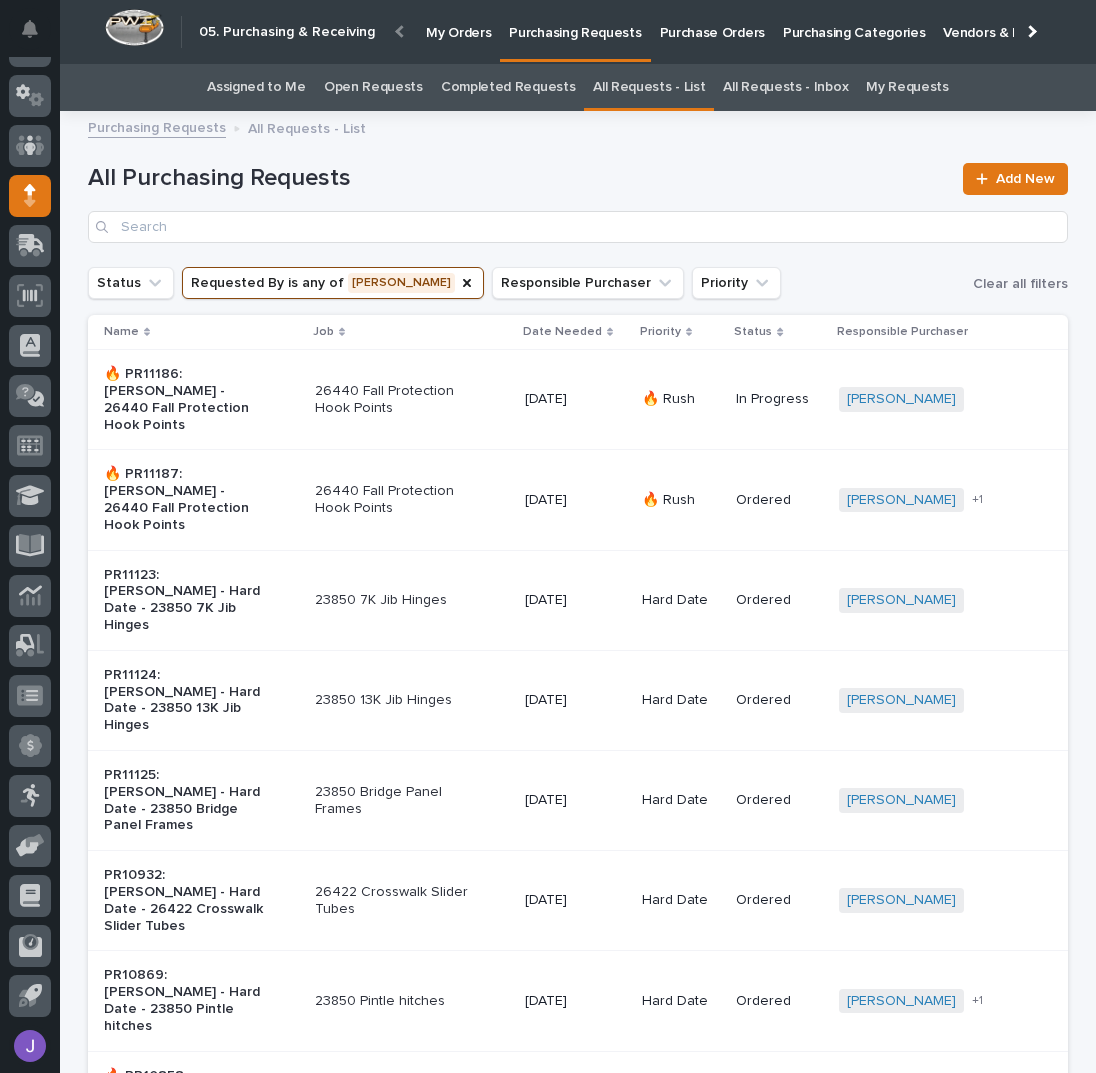 click on "PR11123: [PERSON_NAME] - Hard Date - 23850 7K Jib Hinges" at bounding box center [187, 600] 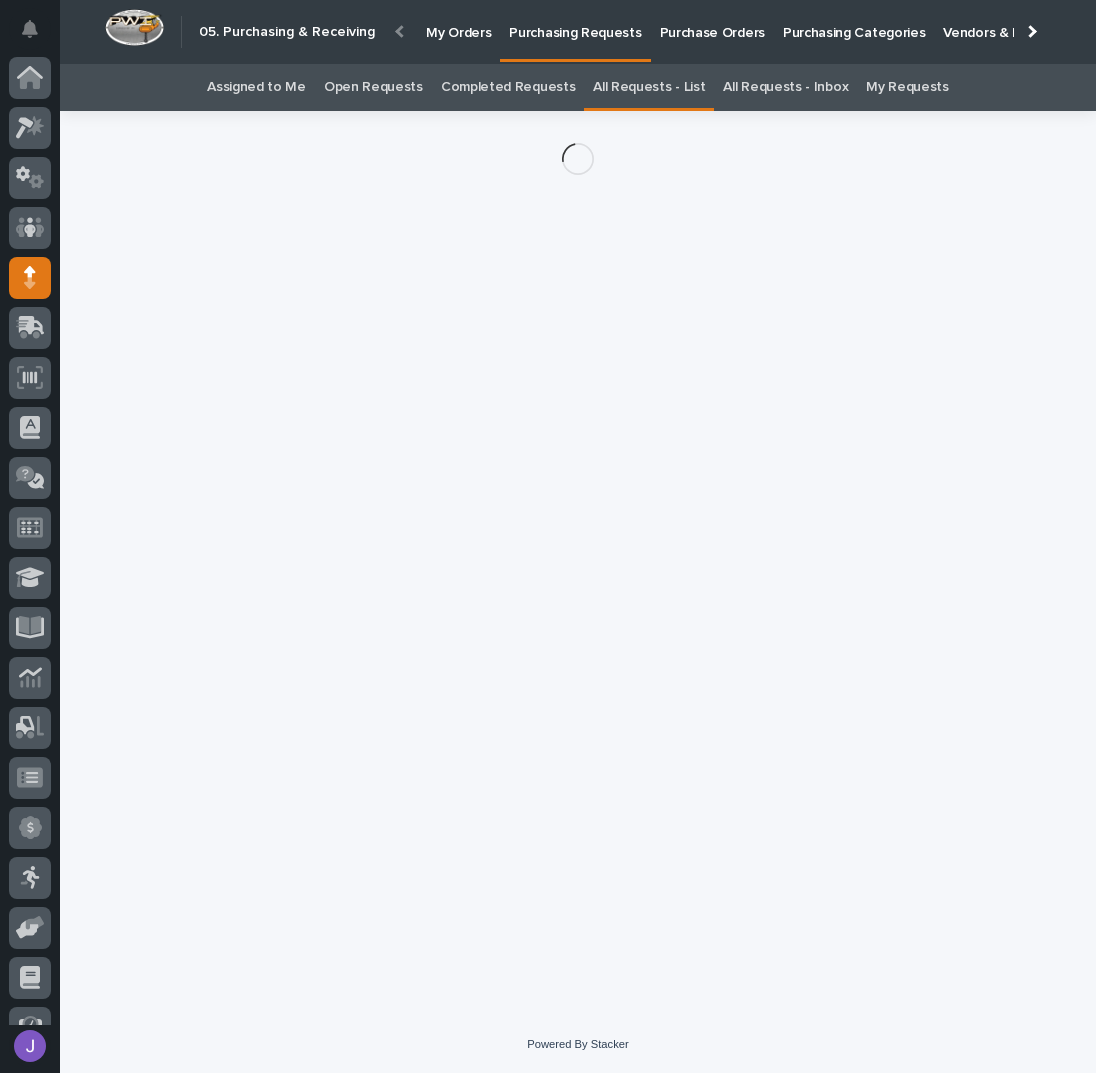 scroll, scrollTop: 82, scrollLeft: 0, axis: vertical 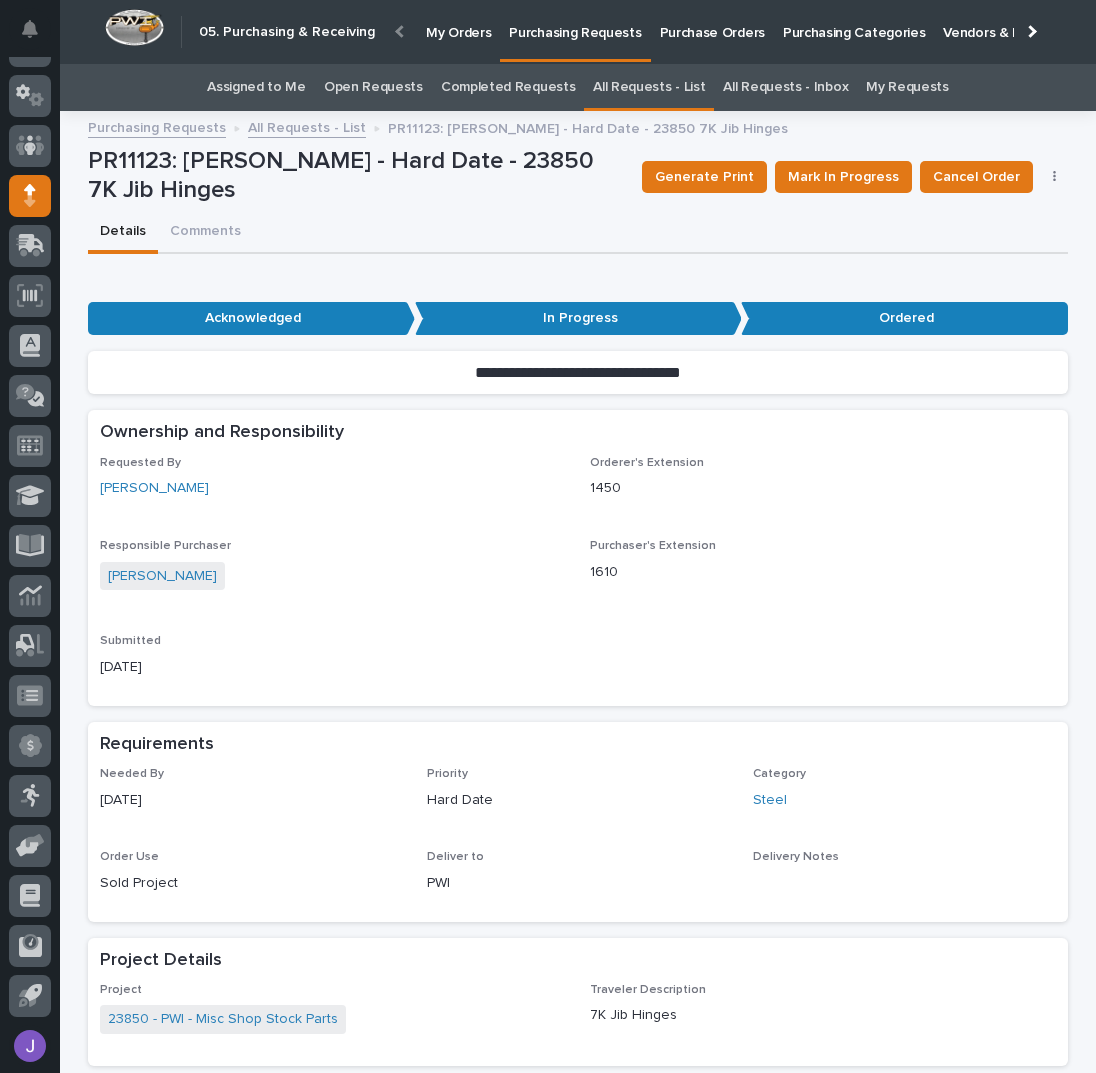 click on "Assigned to Me" at bounding box center [256, 87] 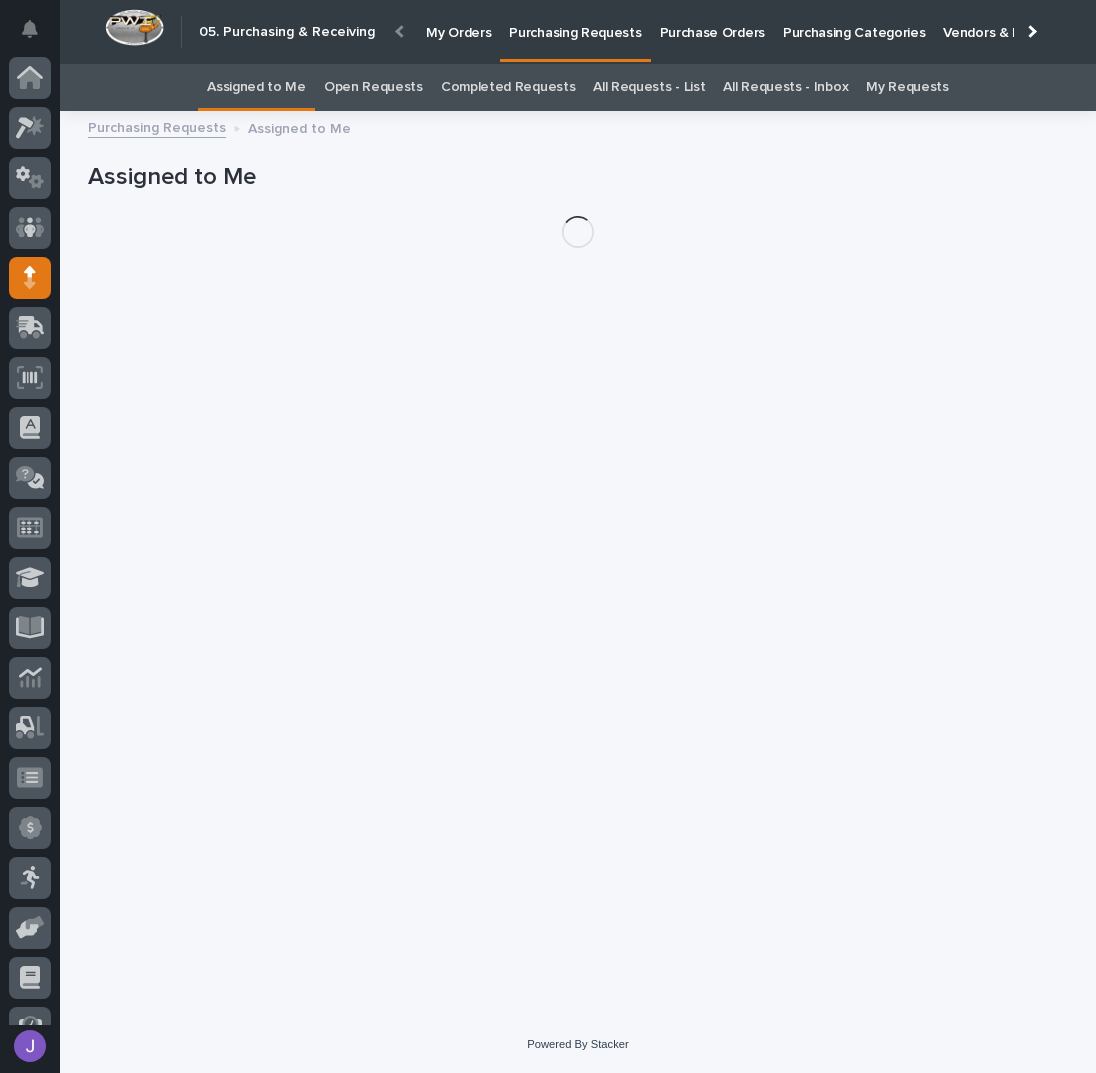 scroll, scrollTop: 82, scrollLeft: 0, axis: vertical 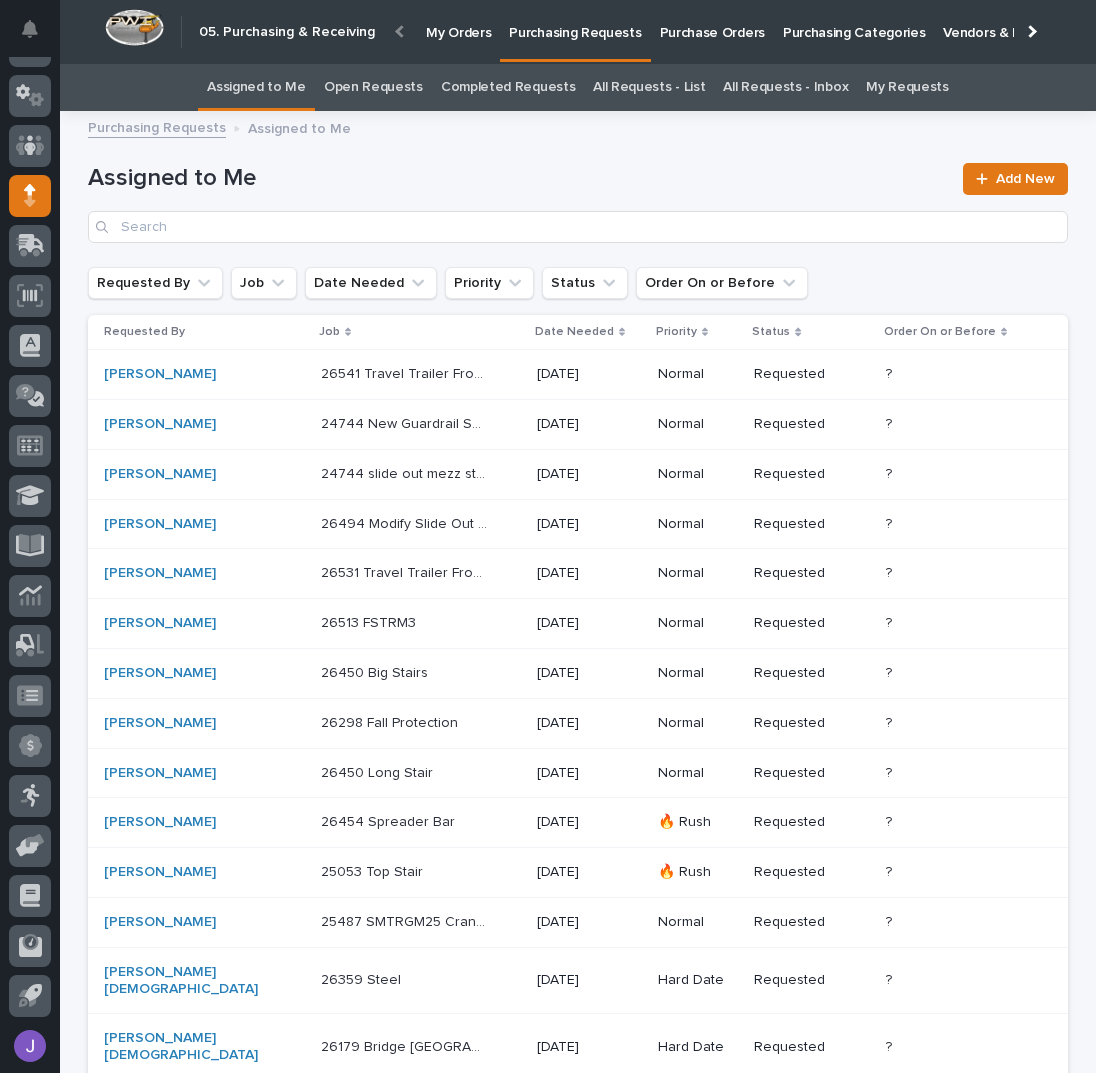 click on "Assigned to Me" at bounding box center [519, 178] 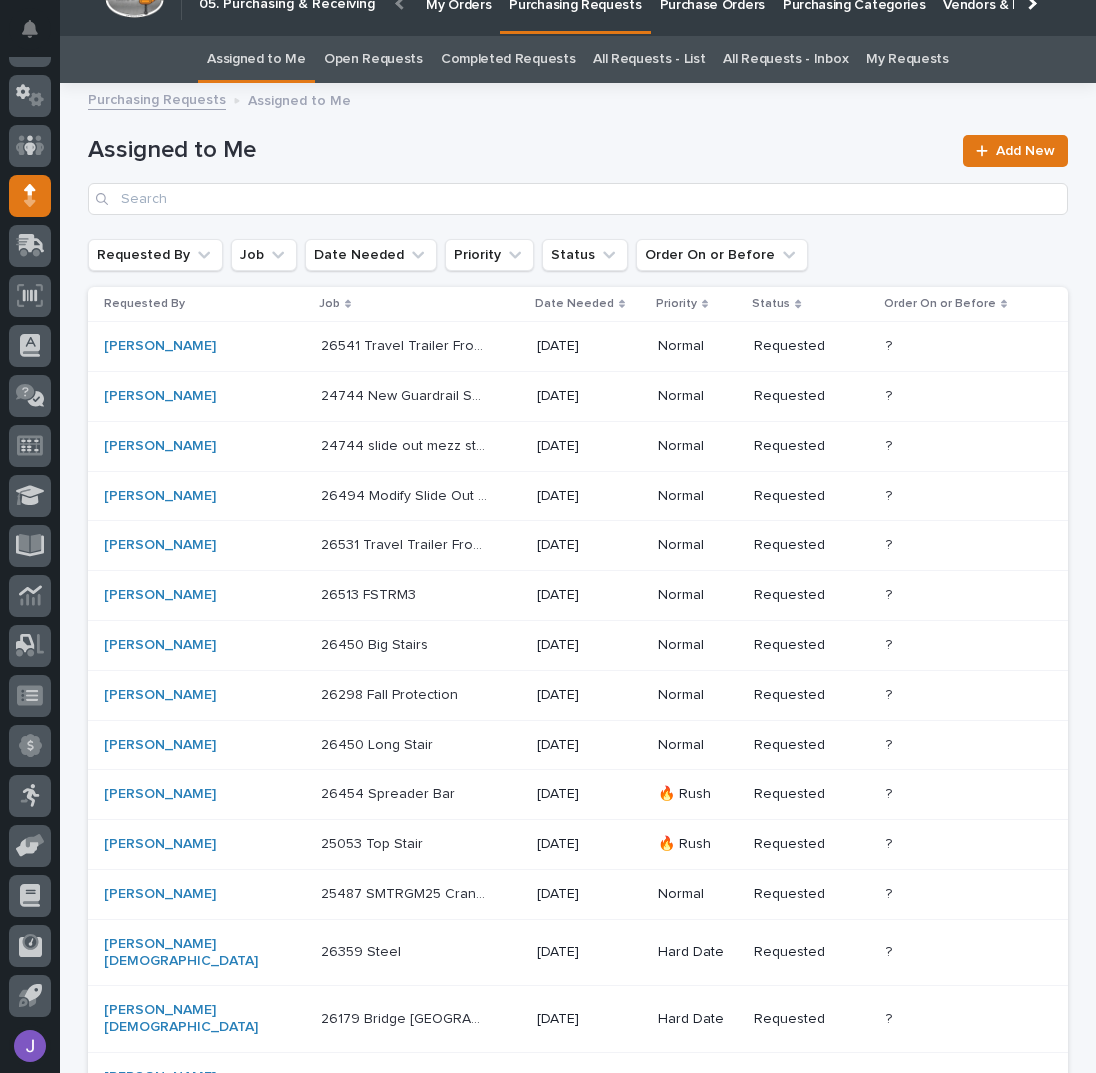 scroll, scrollTop: 0, scrollLeft: 0, axis: both 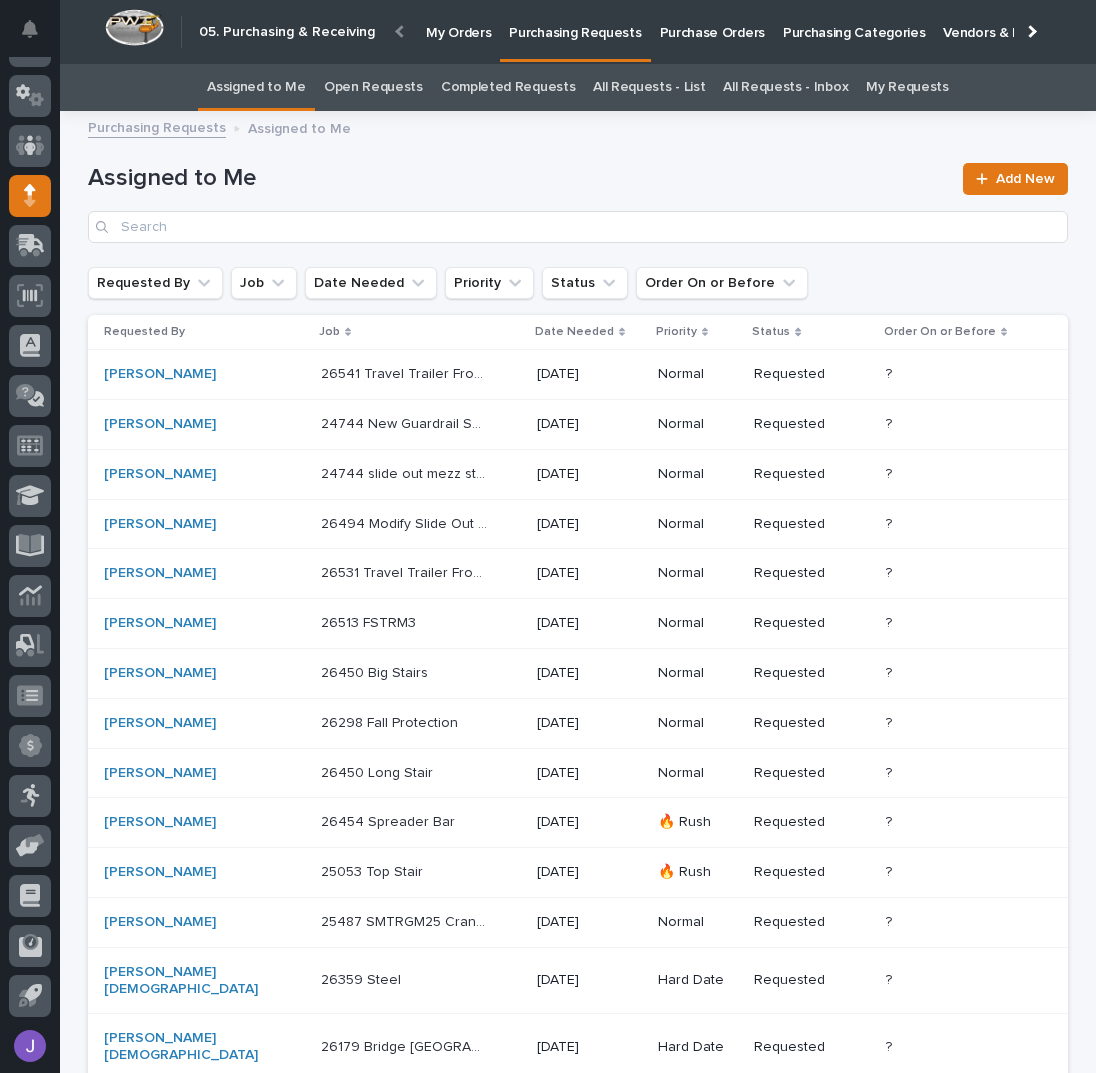 click on "Purchase Orders" at bounding box center [712, 21] 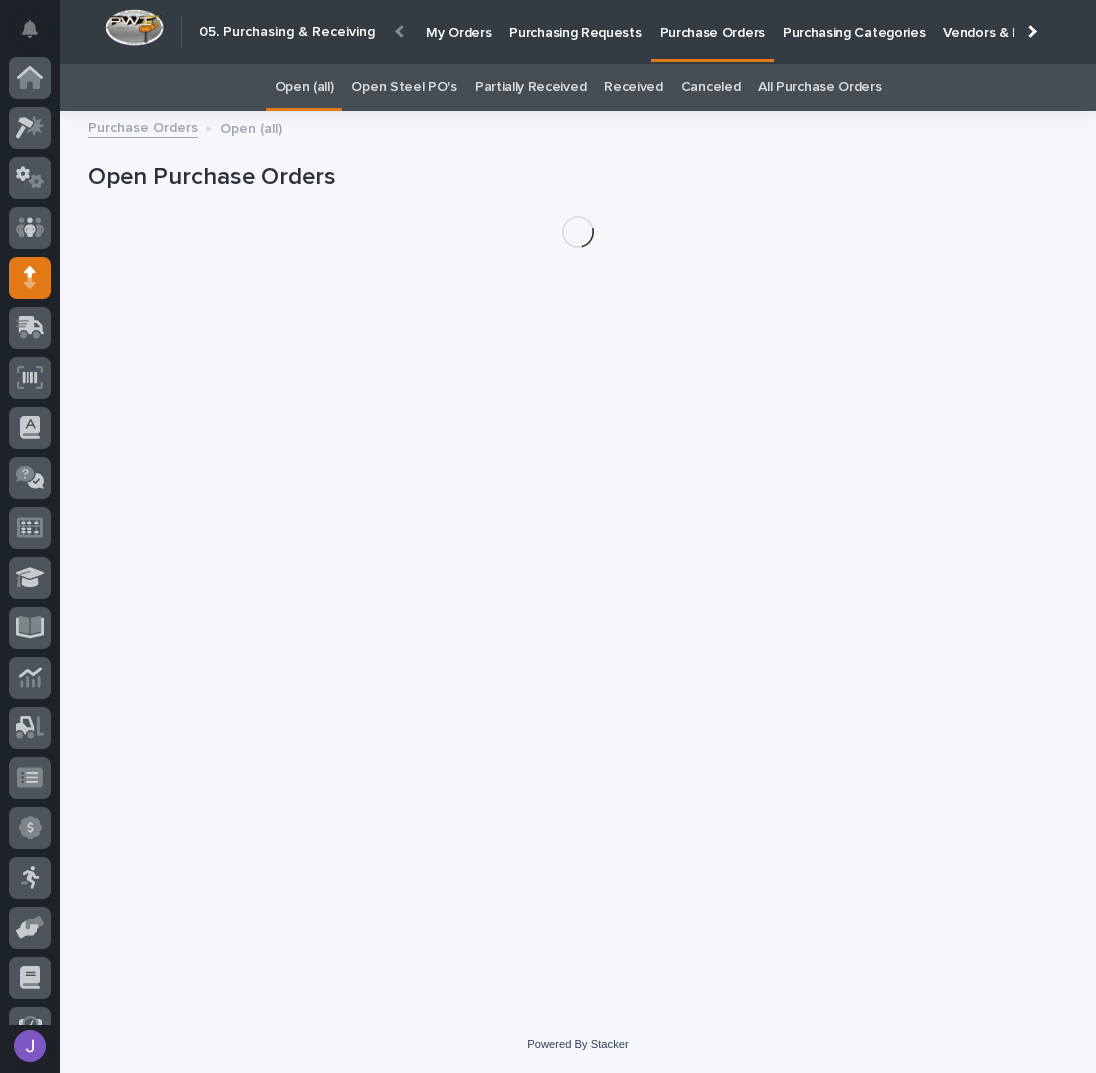scroll, scrollTop: 82, scrollLeft: 0, axis: vertical 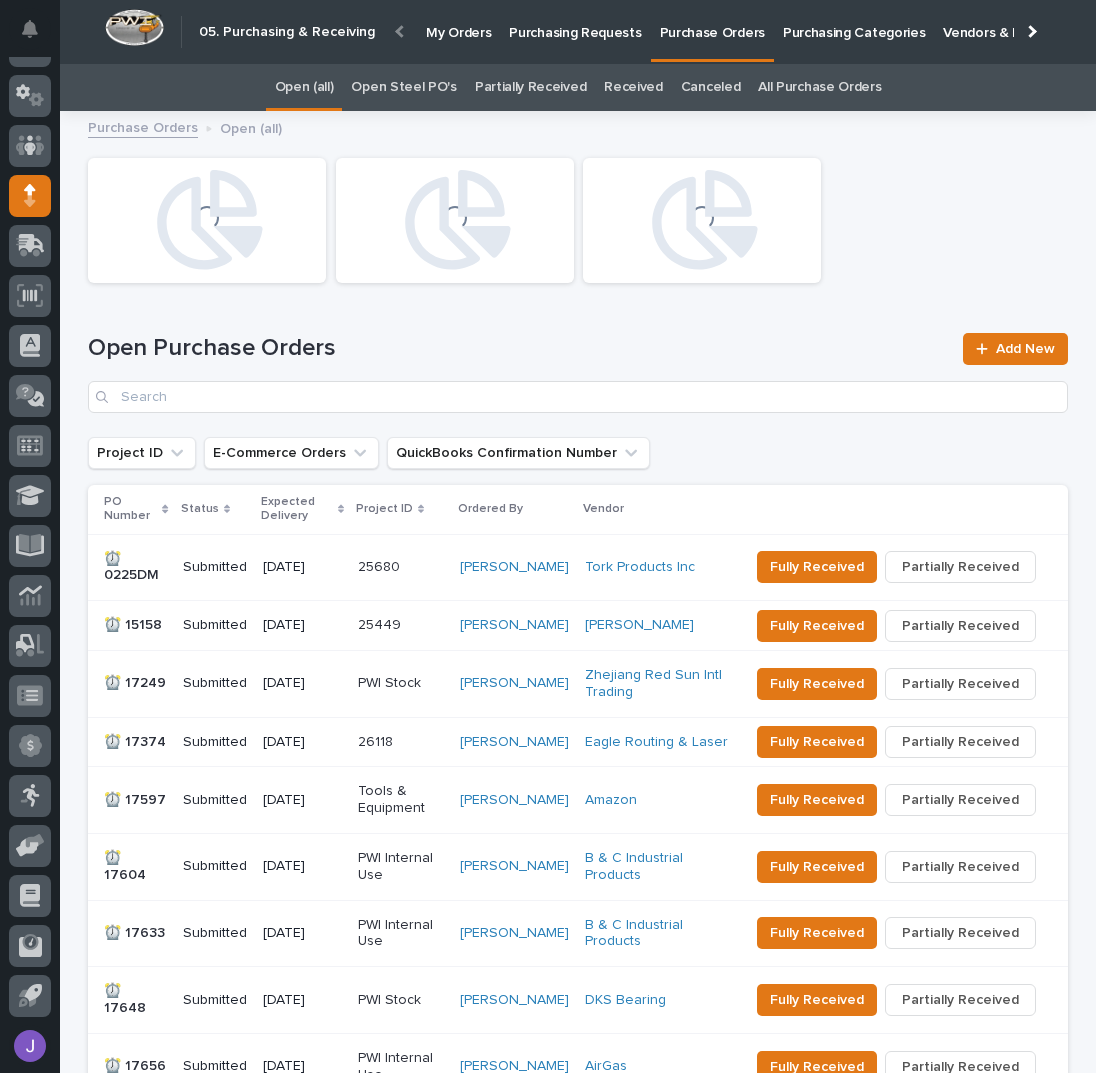 click on "Open Steel PO's" at bounding box center [403, 87] 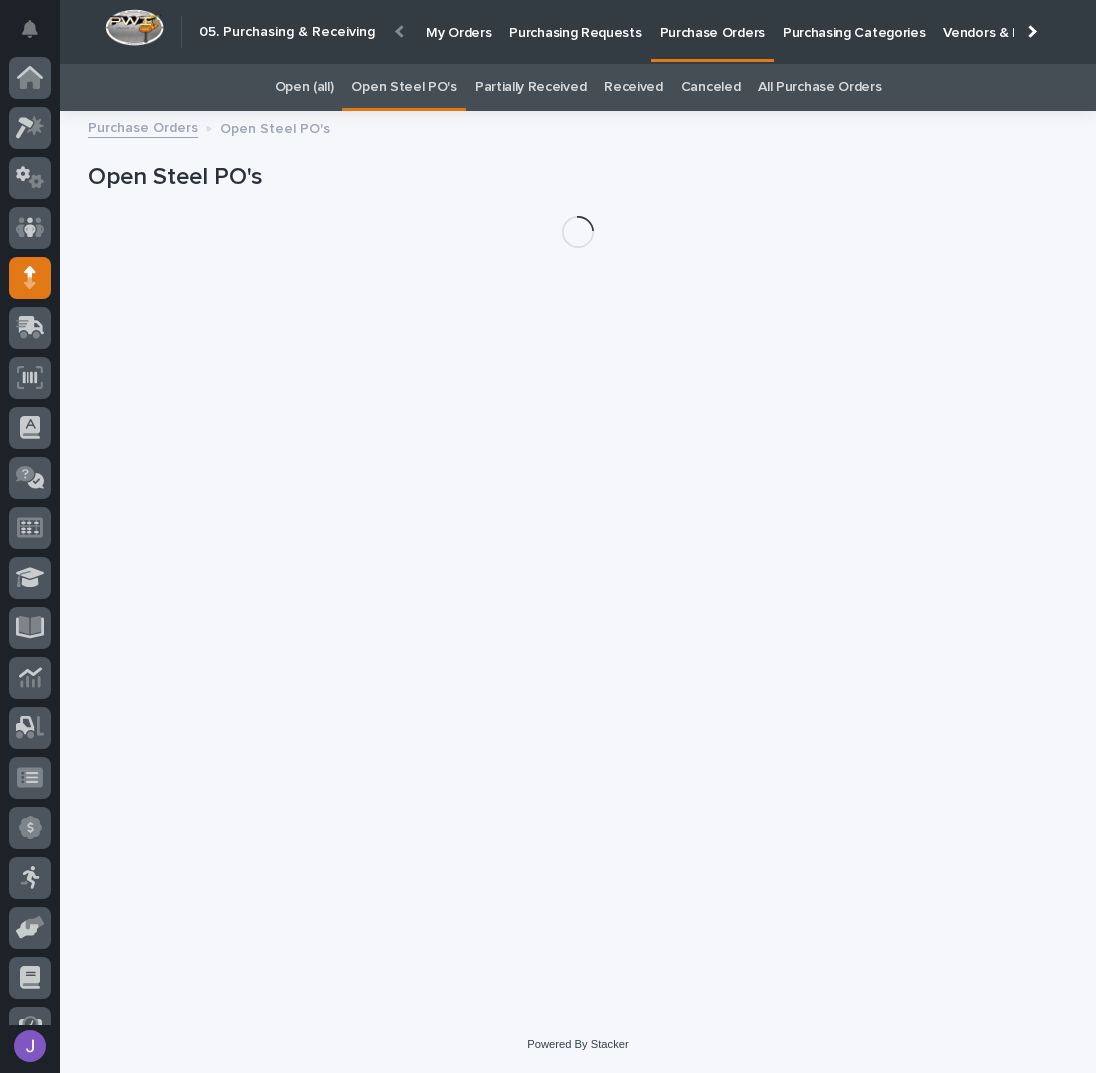 scroll, scrollTop: 82, scrollLeft: 0, axis: vertical 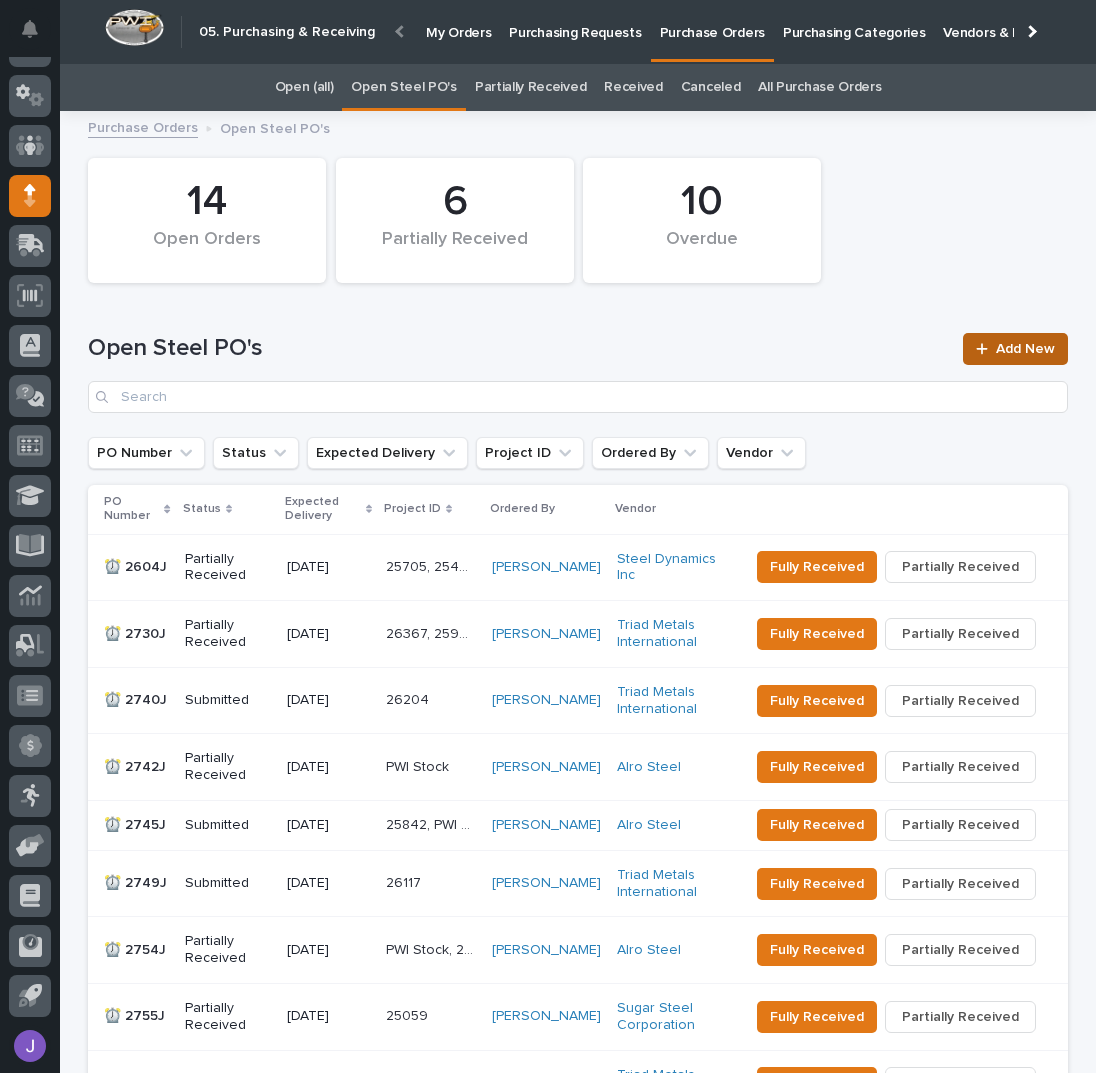 click on "Add New" at bounding box center [1025, 349] 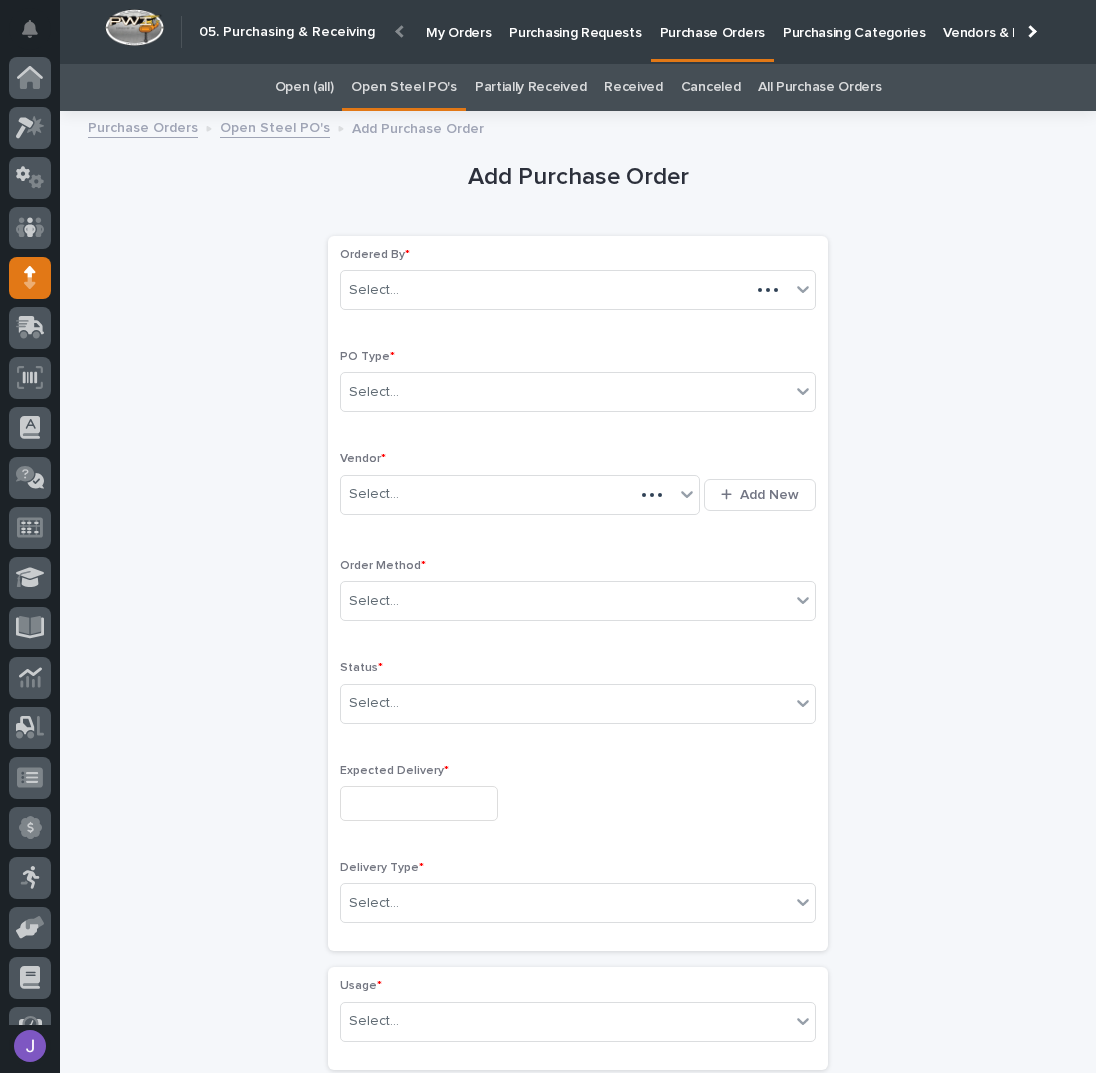 scroll, scrollTop: 60, scrollLeft: 0, axis: vertical 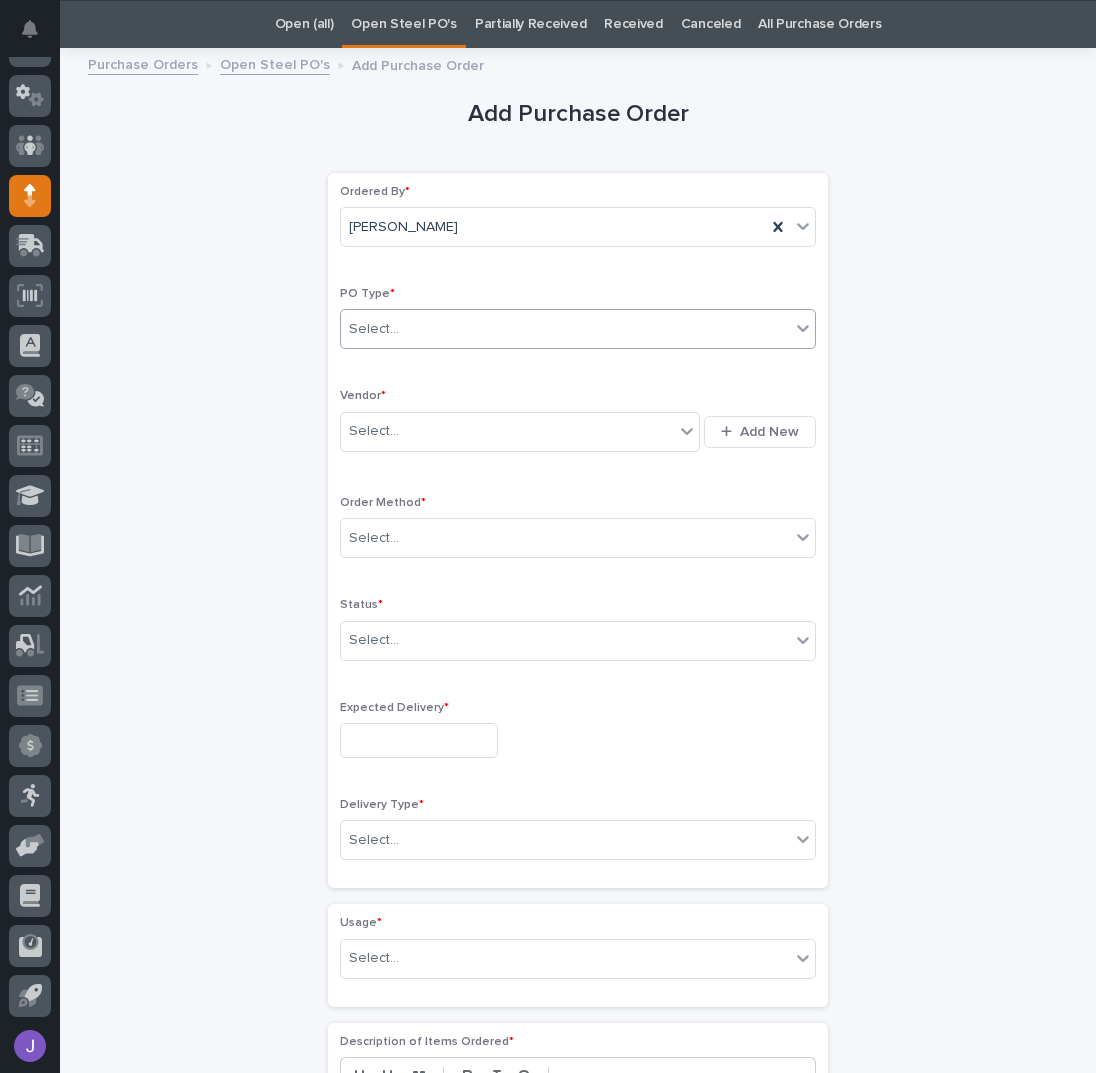click on "Select..." at bounding box center [565, 329] 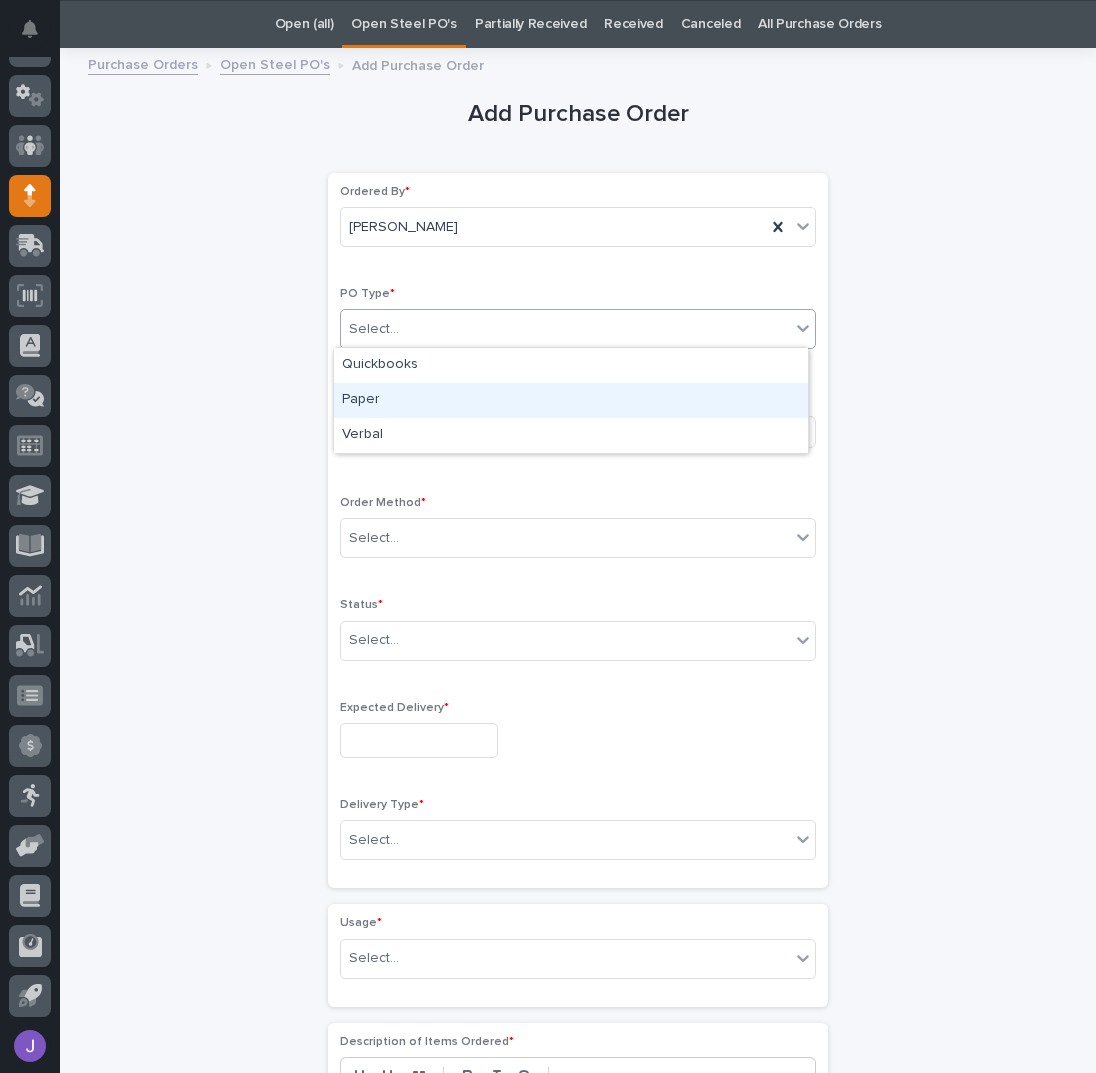 click on "Paper" at bounding box center (571, 400) 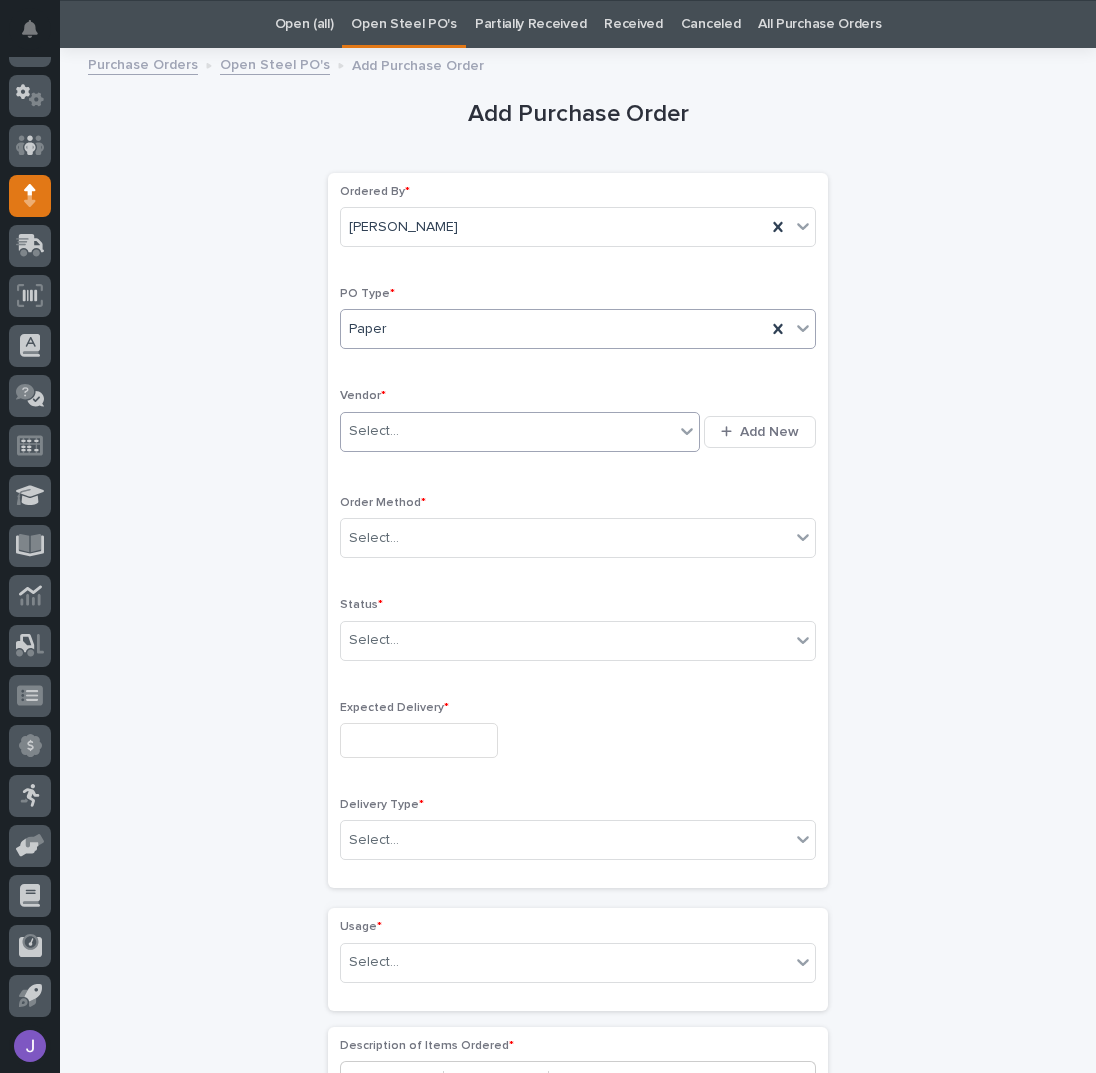 click on "Select..." at bounding box center [507, 431] 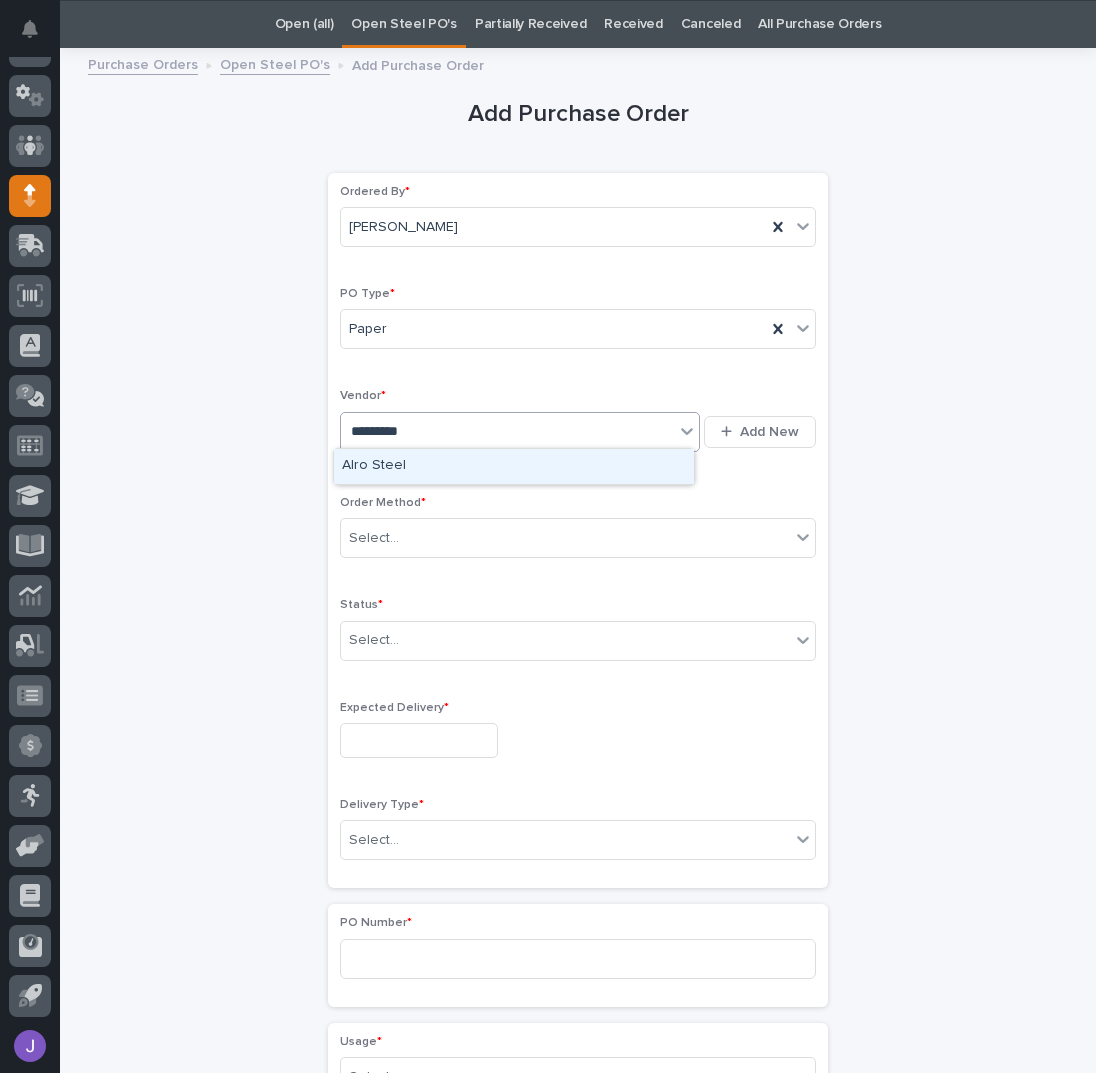 type on "**********" 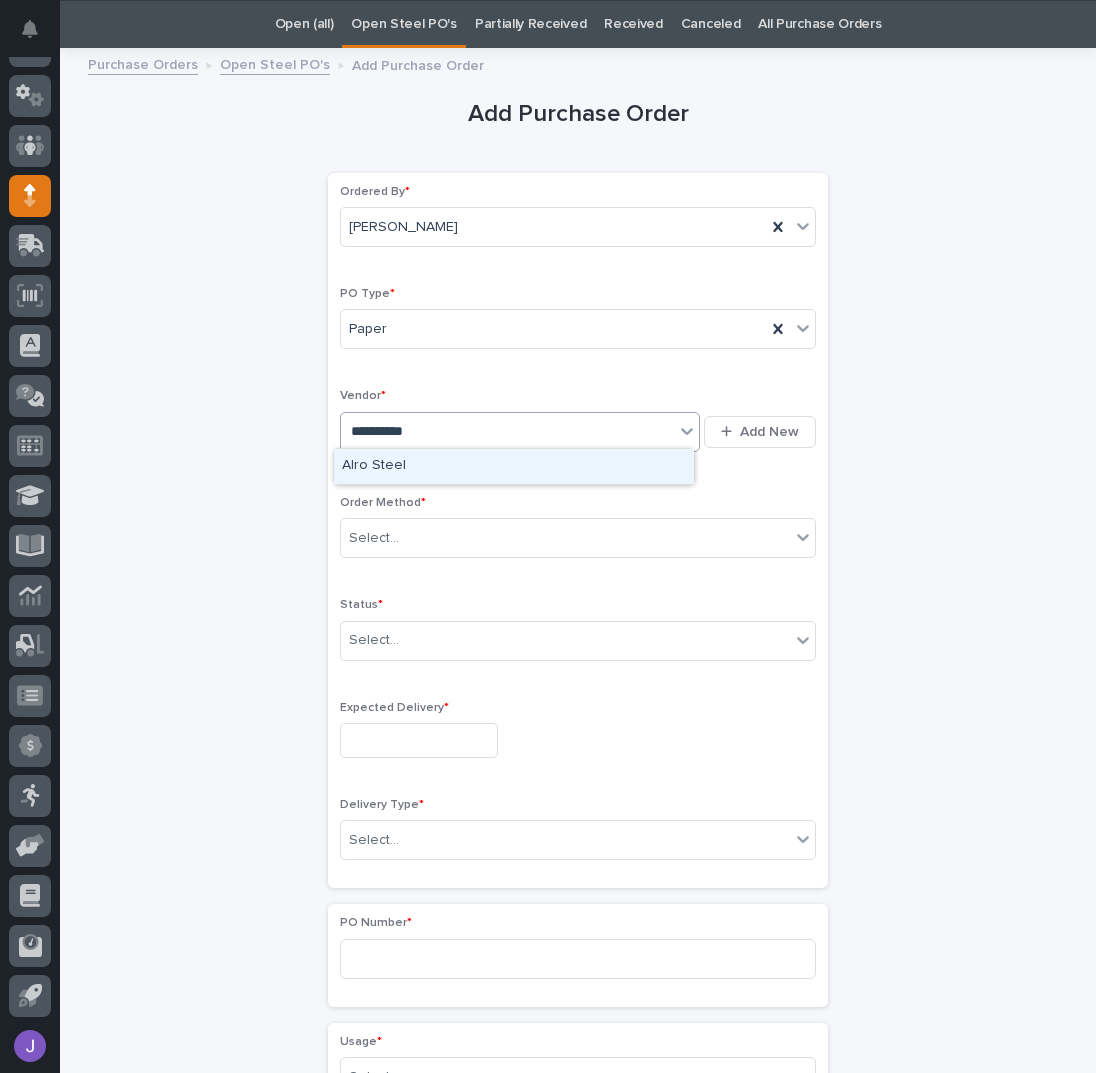 type 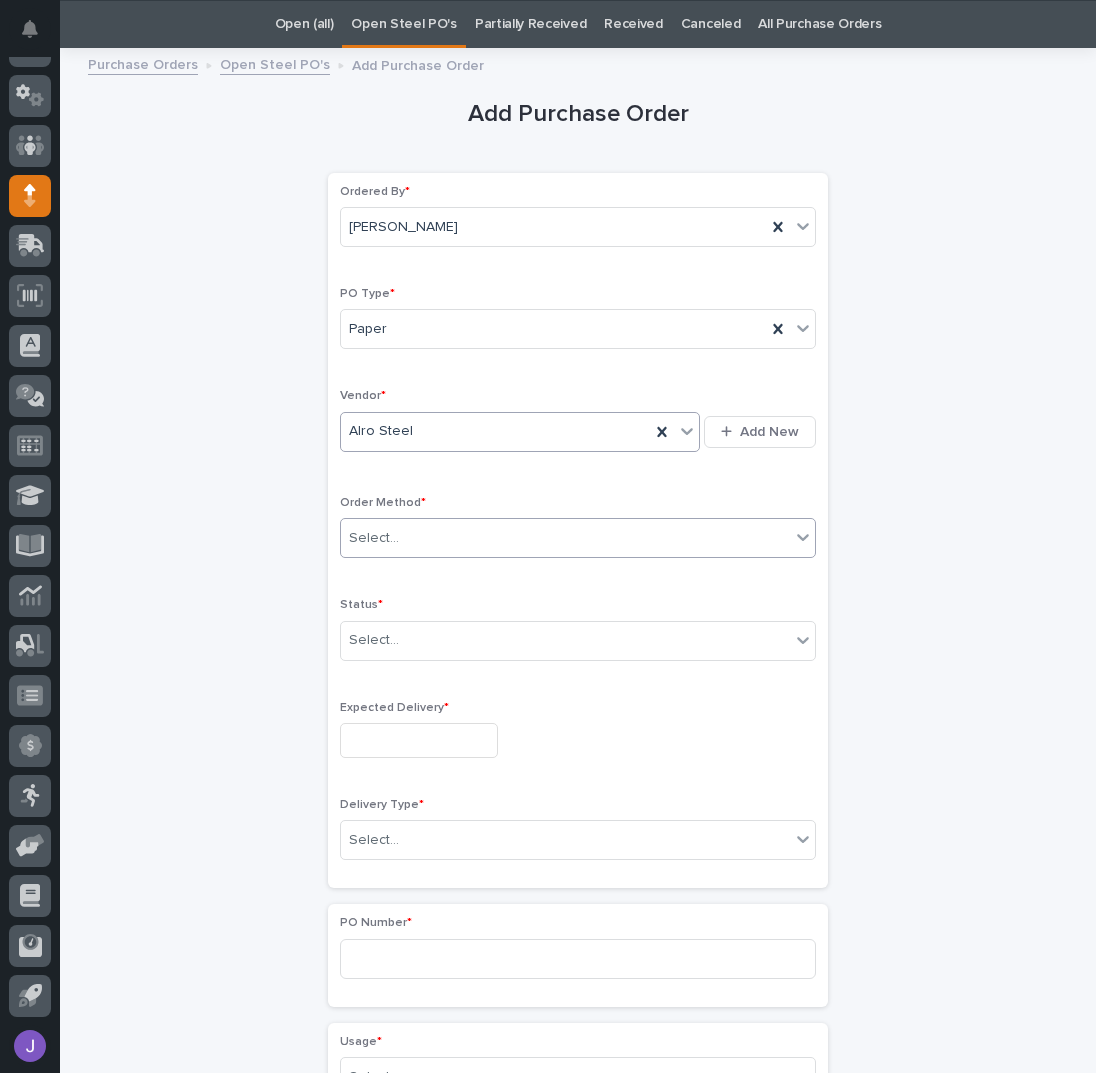 click on "Select..." at bounding box center [565, 538] 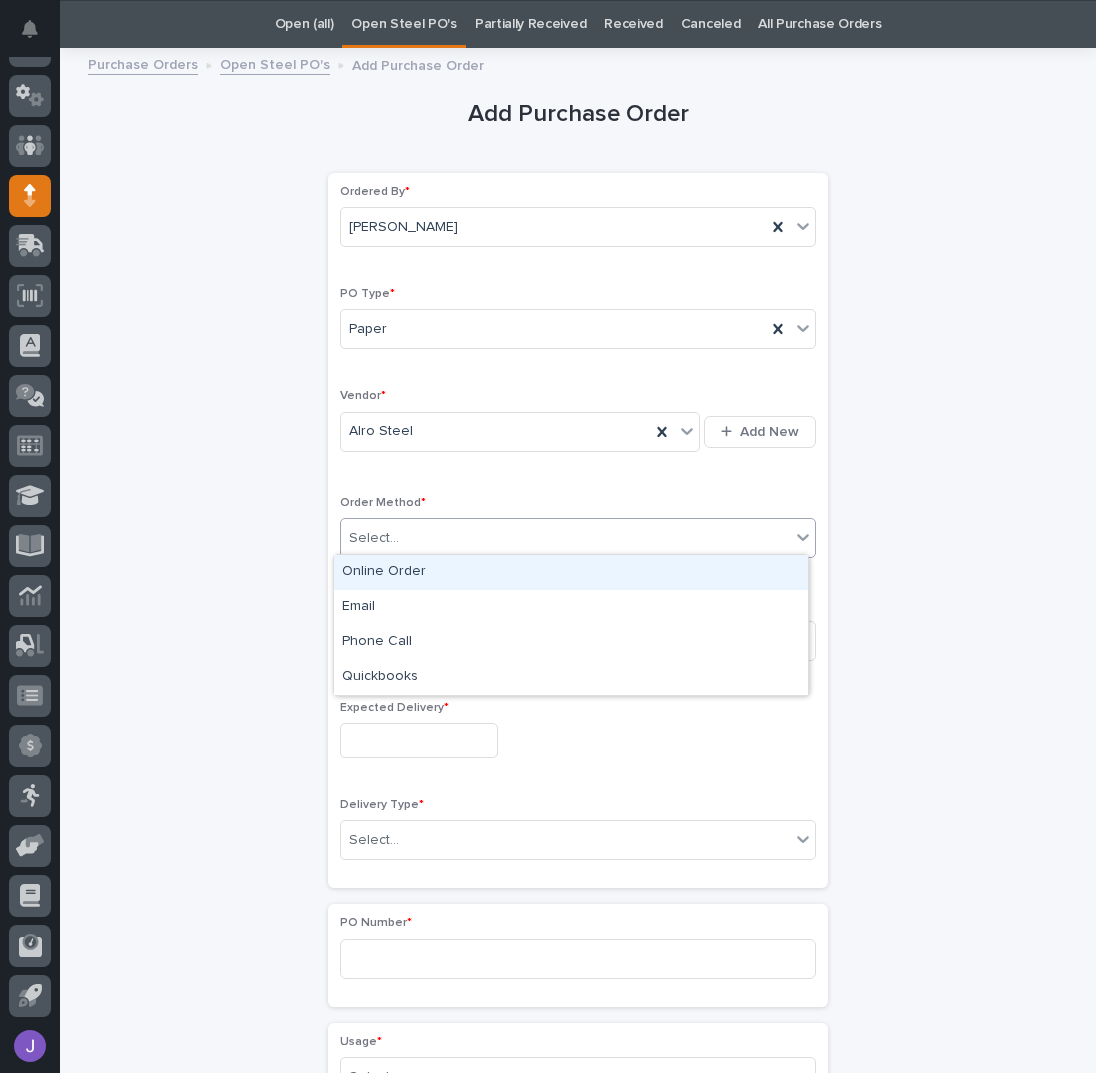 click on "Online Order" at bounding box center (571, 572) 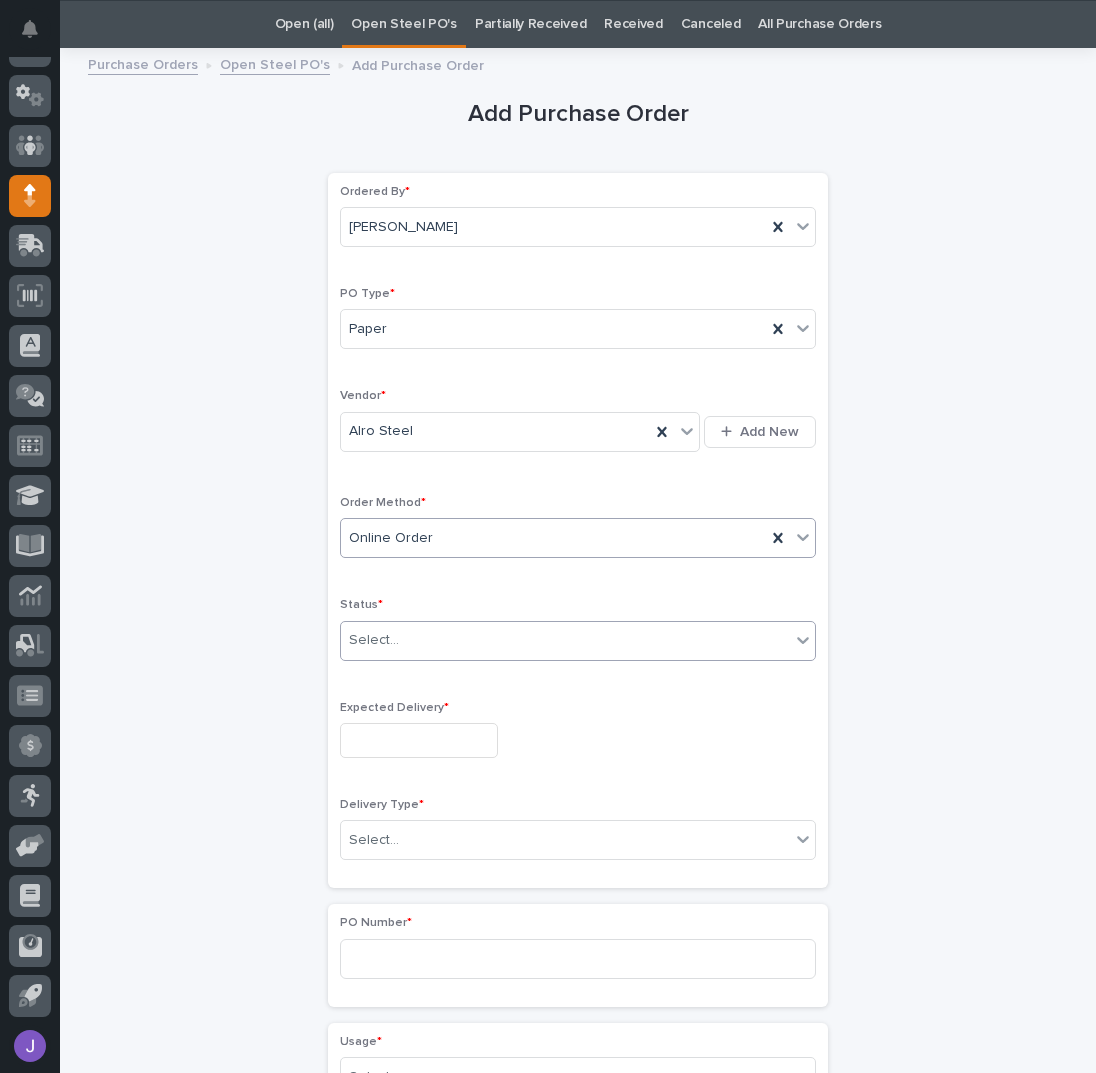 click on "Select..." at bounding box center [565, 640] 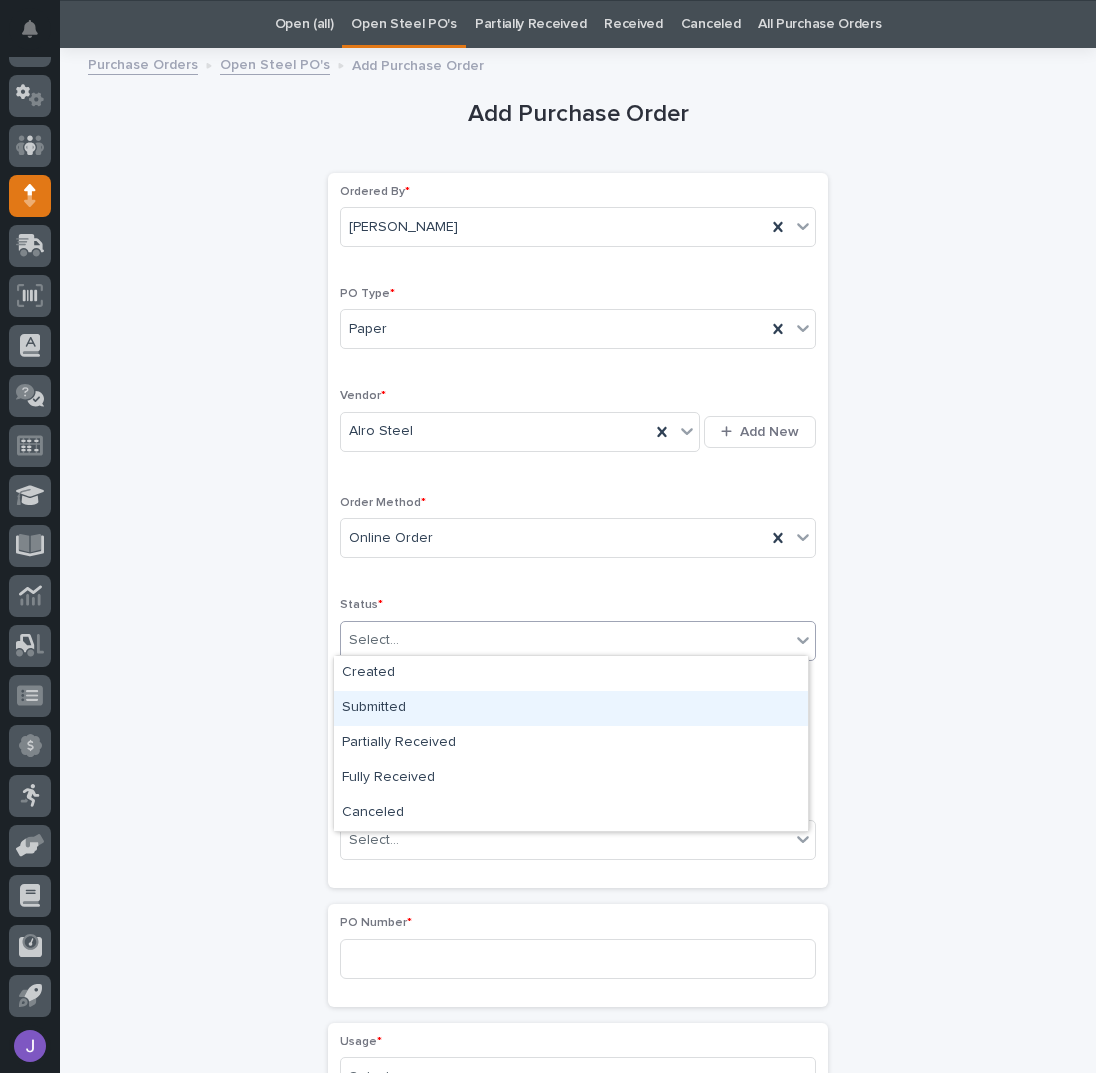 click on "Submitted" at bounding box center [571, 708] 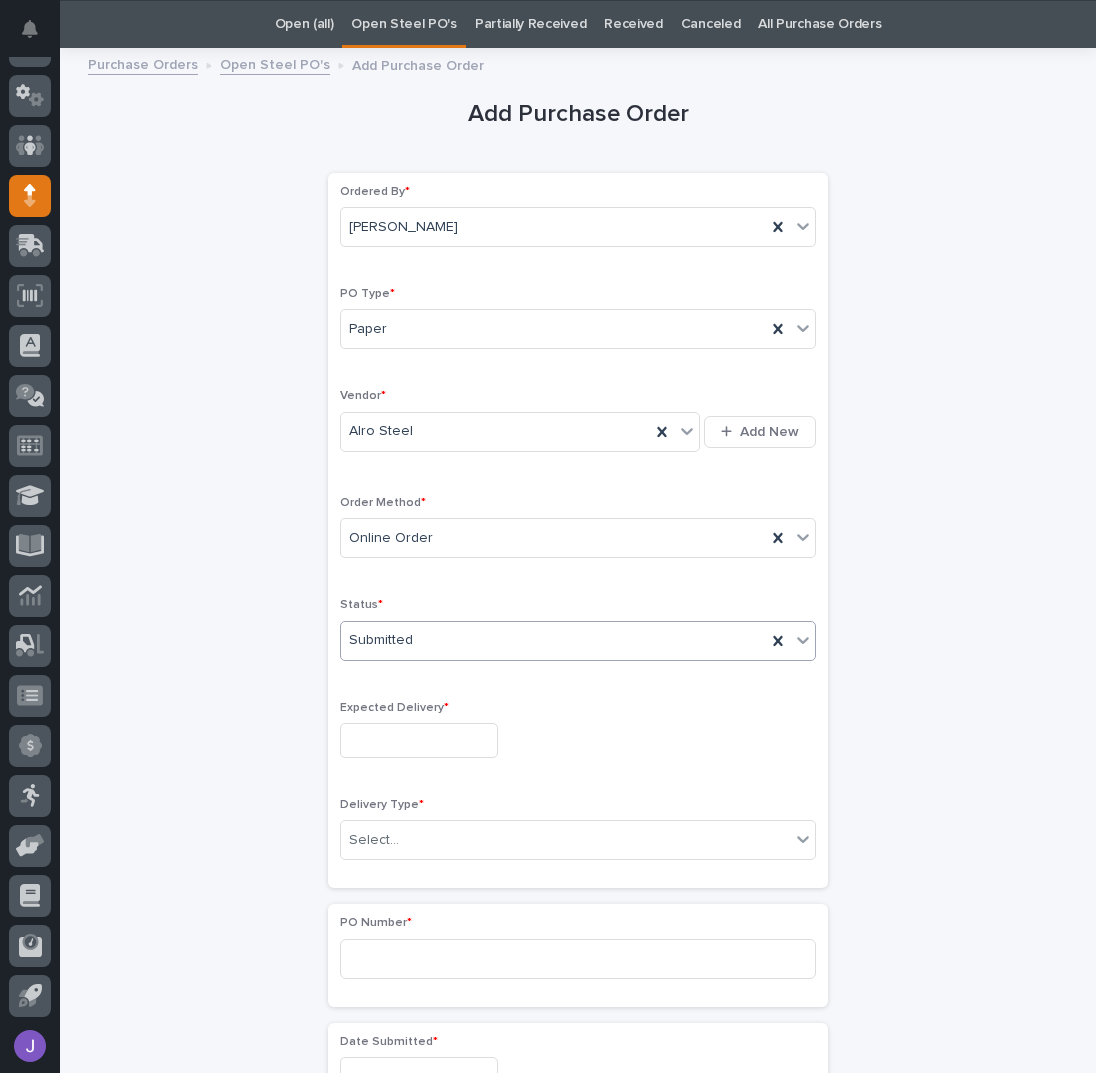 click at bounding box center [419, 740] 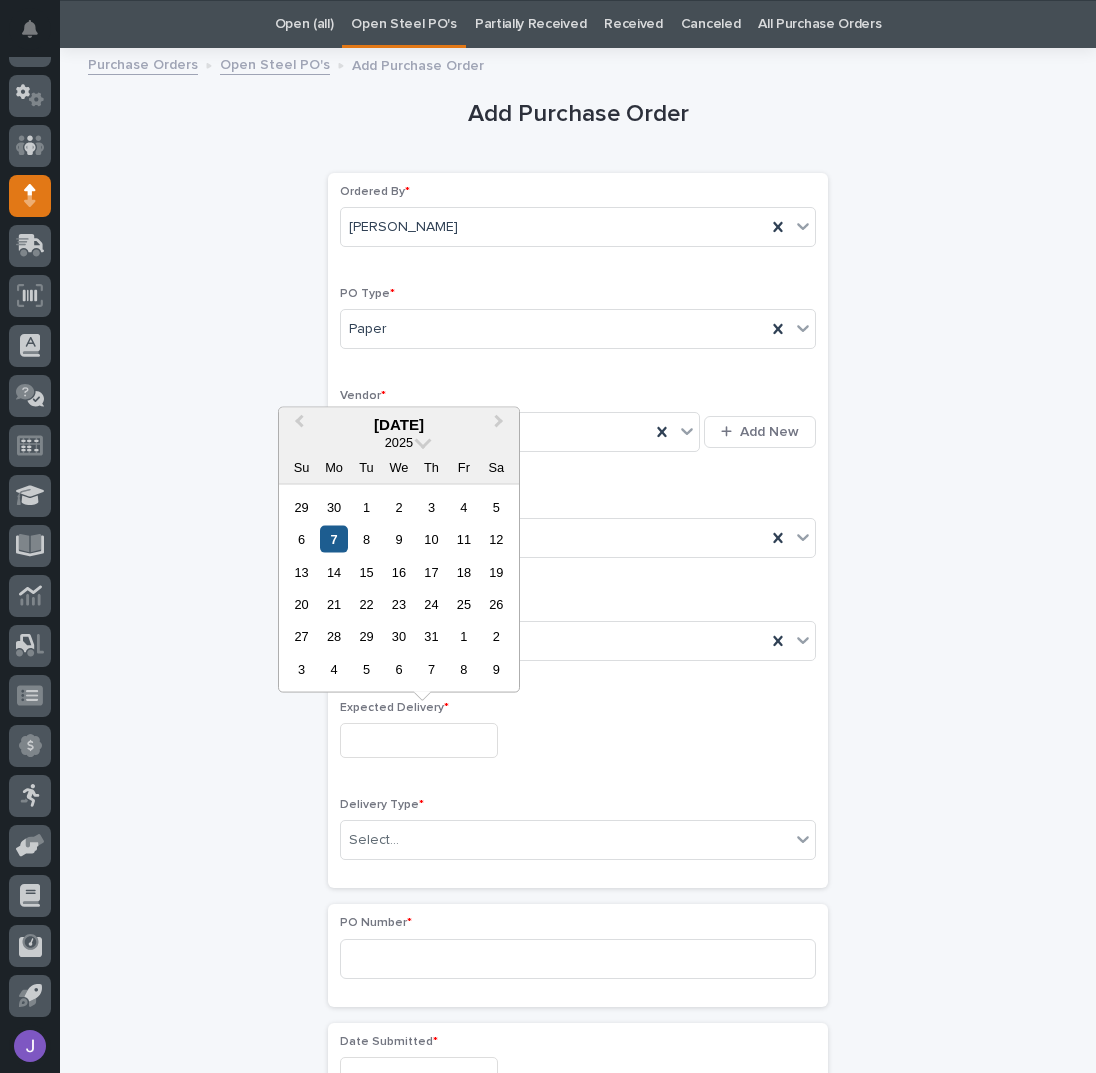 click on "7" at bounding box center (333, 539) 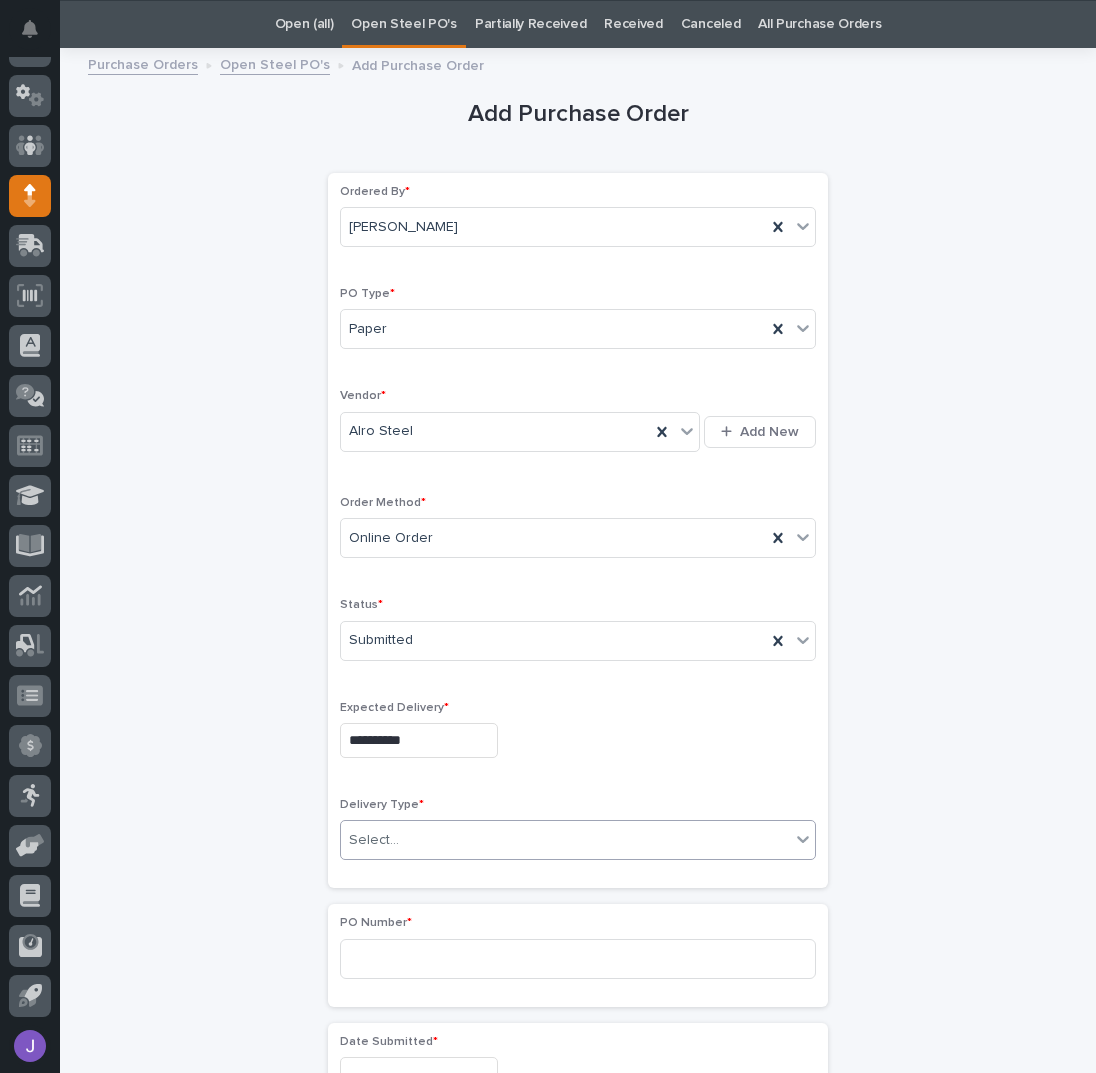 click on "Select..." at bounding box center (374, 840) 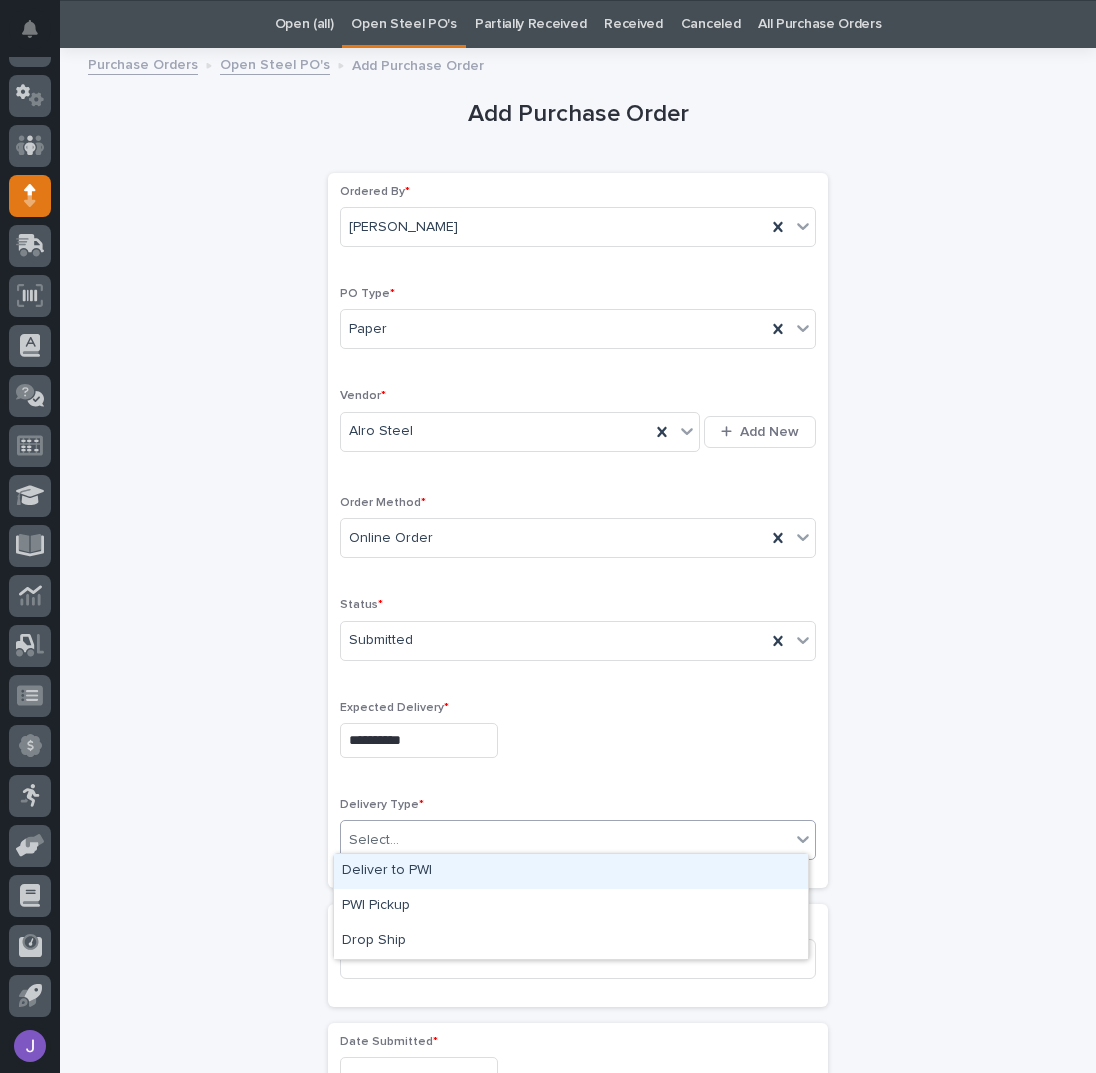 click on "Deliver to PWI" at bounding box center [571, 871] 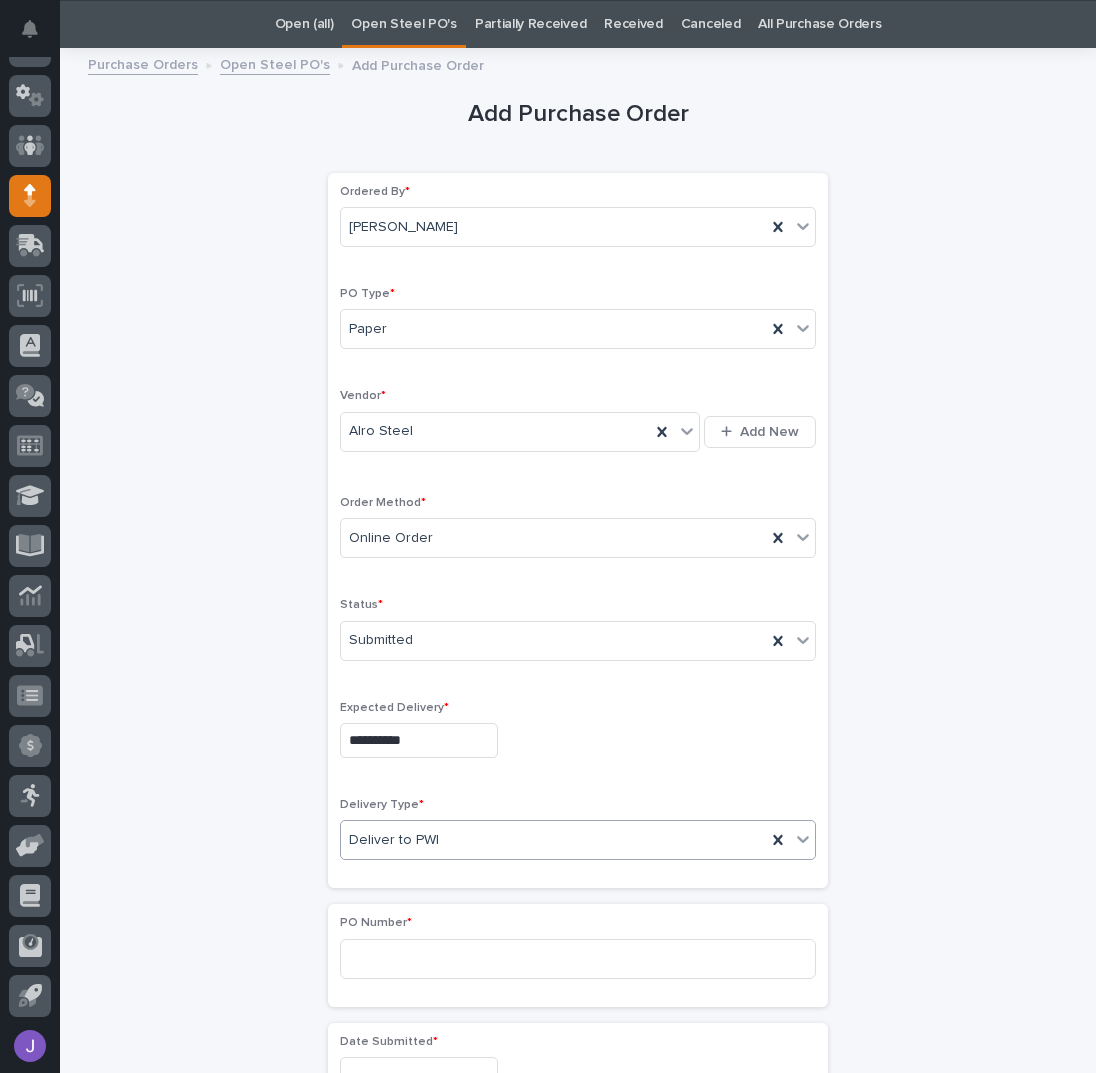 click on "**********" at bounding box center [419, 740] 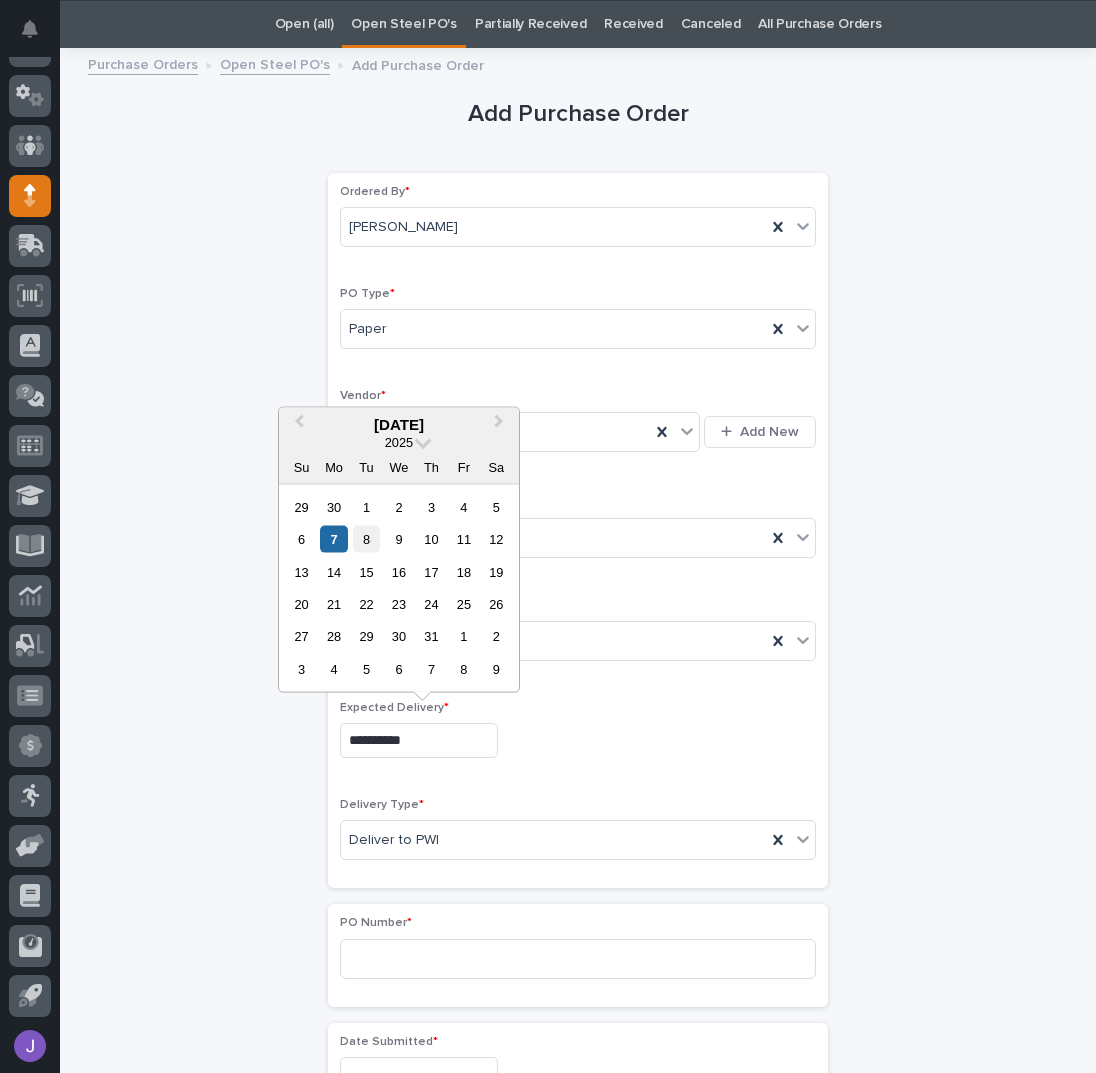 click on "8" at bounding box center (366, 539) 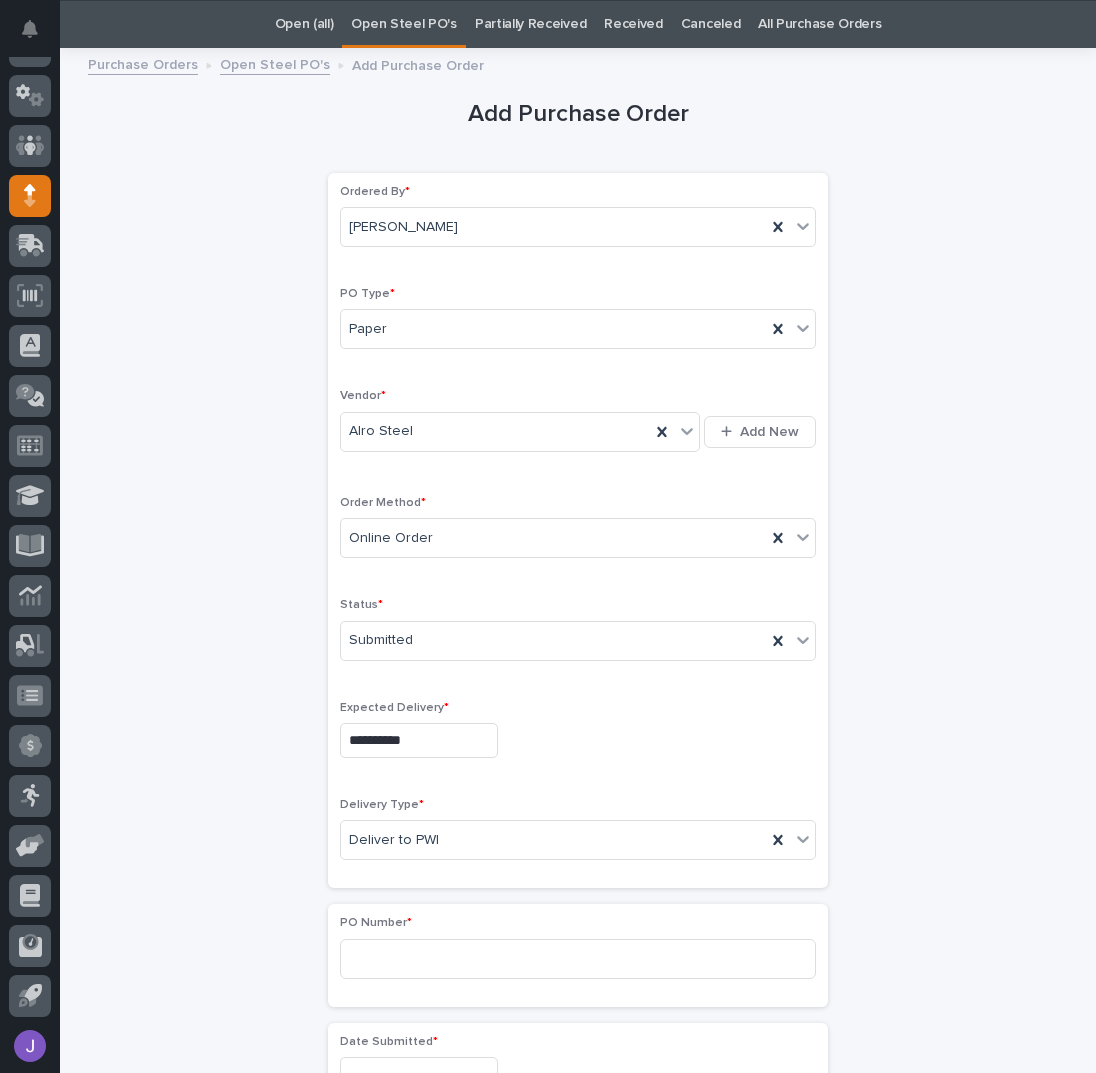 type on "**********" 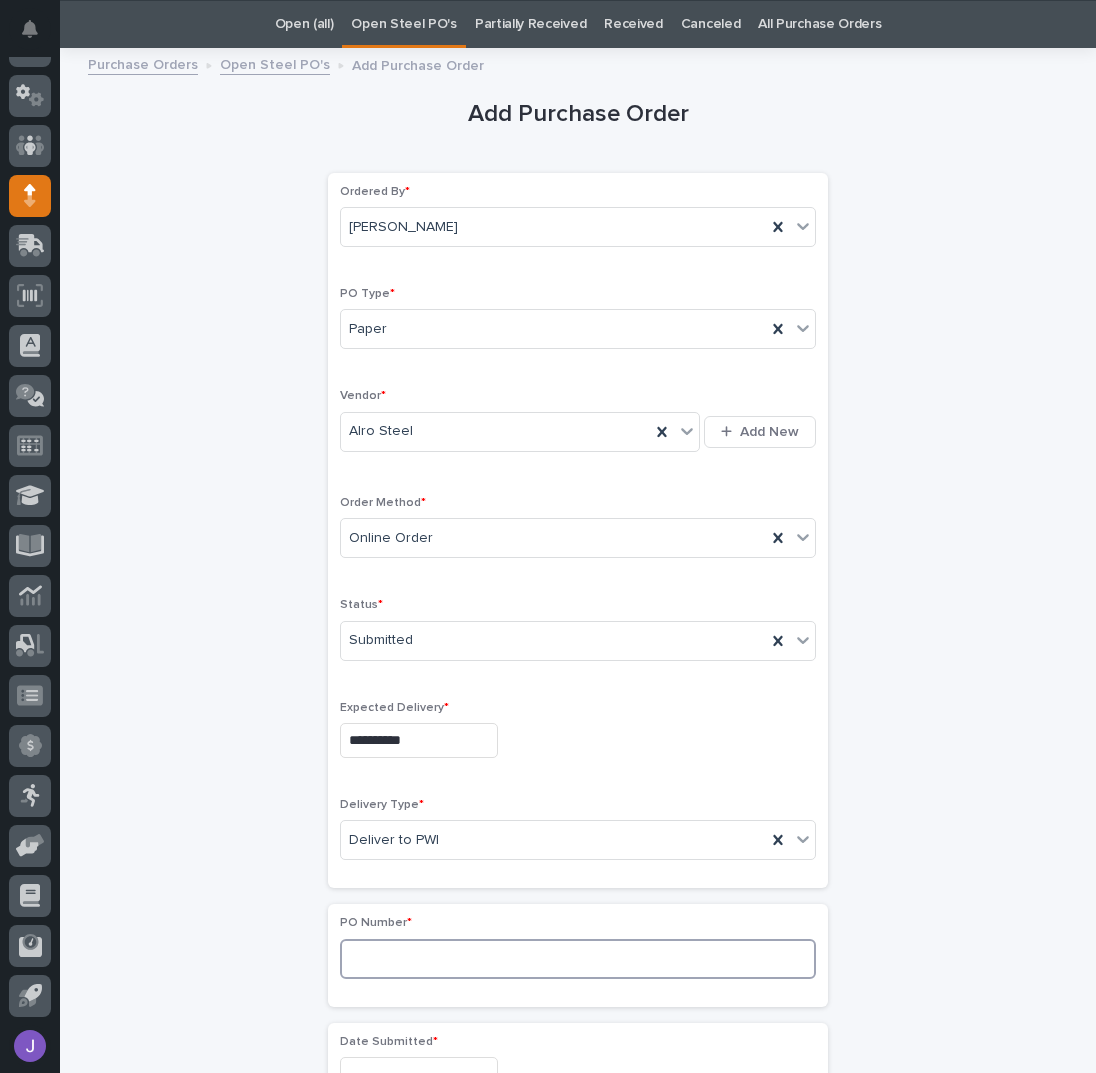 click at bounding box center (578, 959) 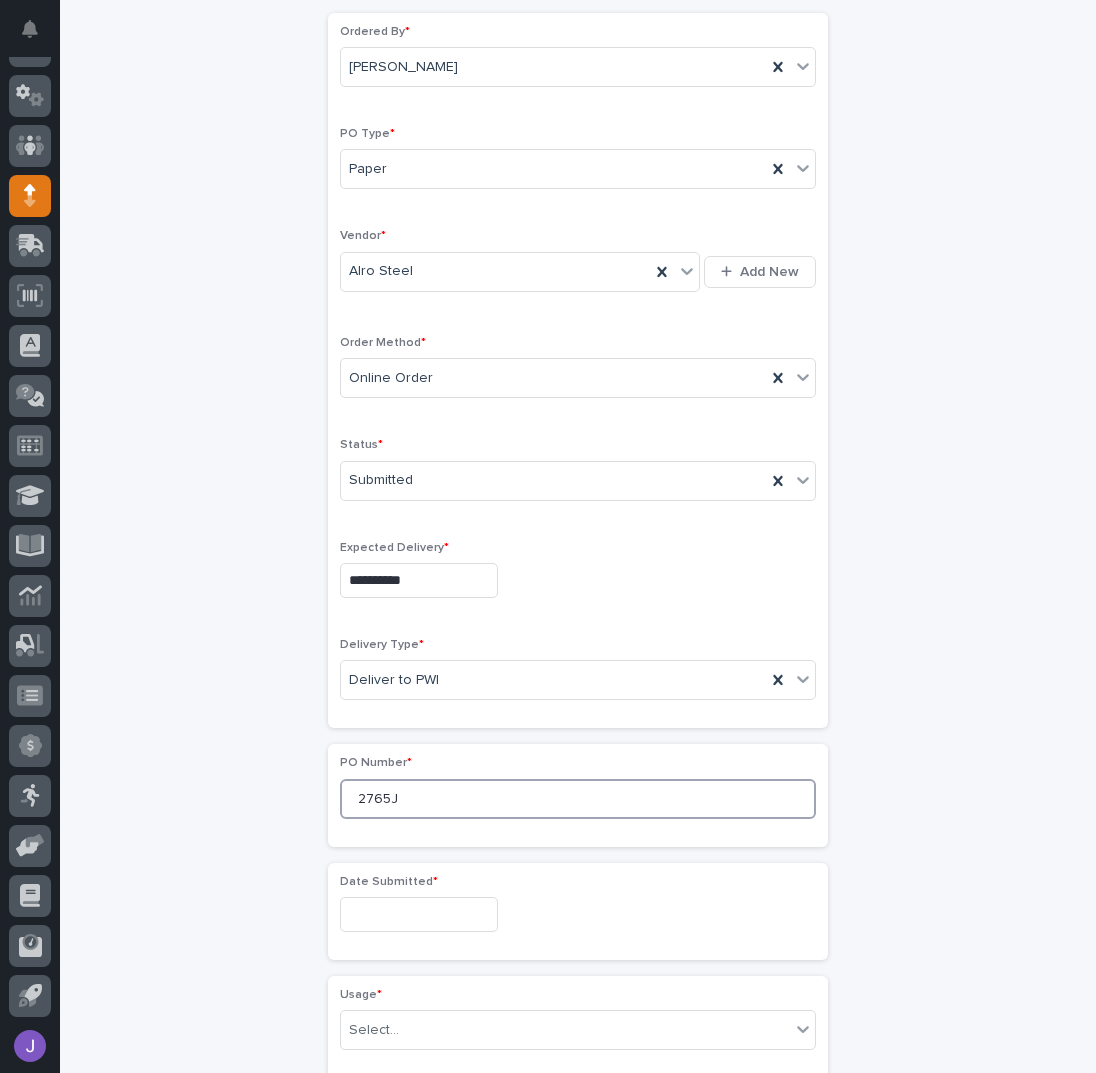 scroll, scrollTop: 463, scrollLeft: 0, axis: vertical 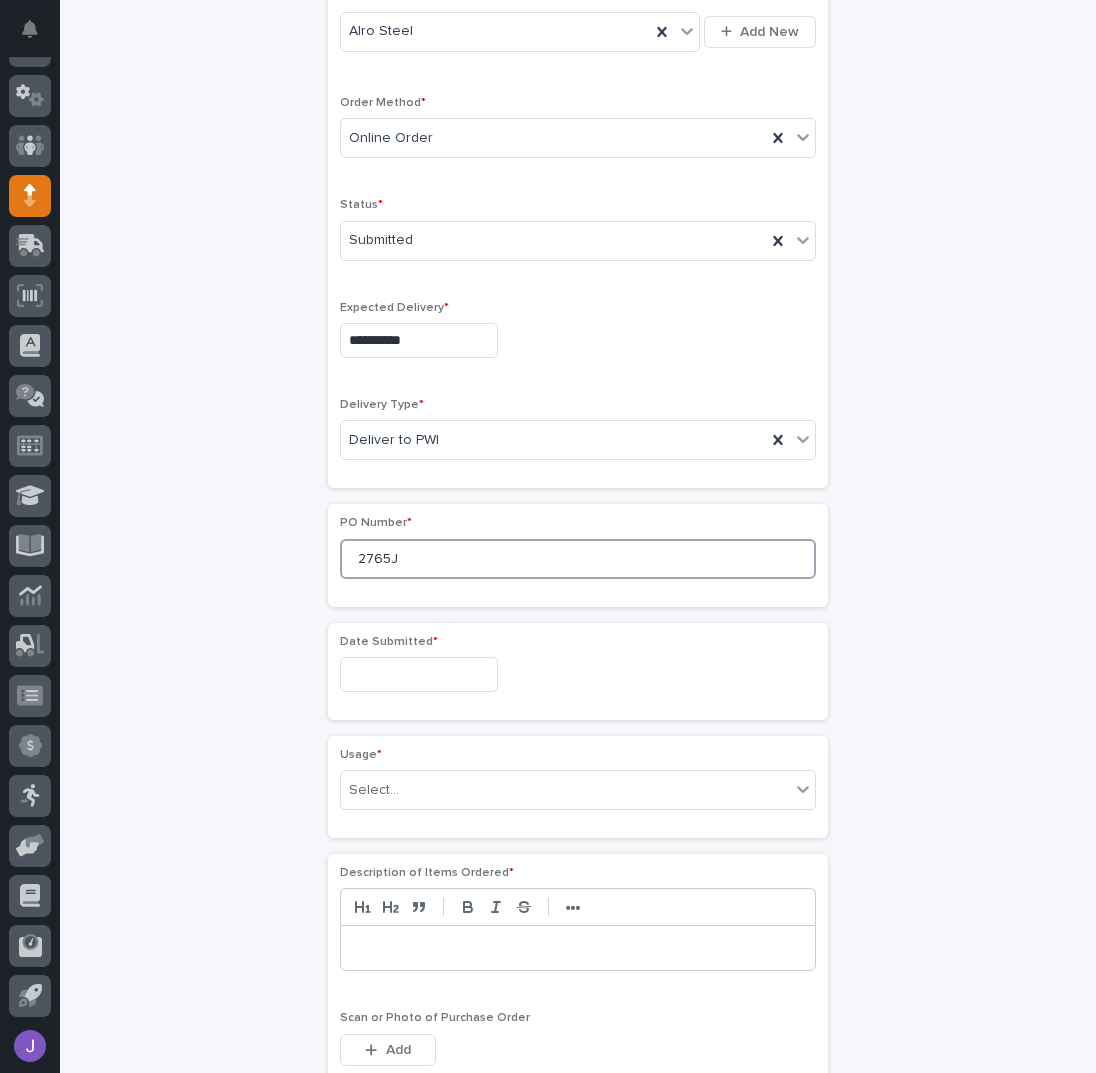 type on "2765J" 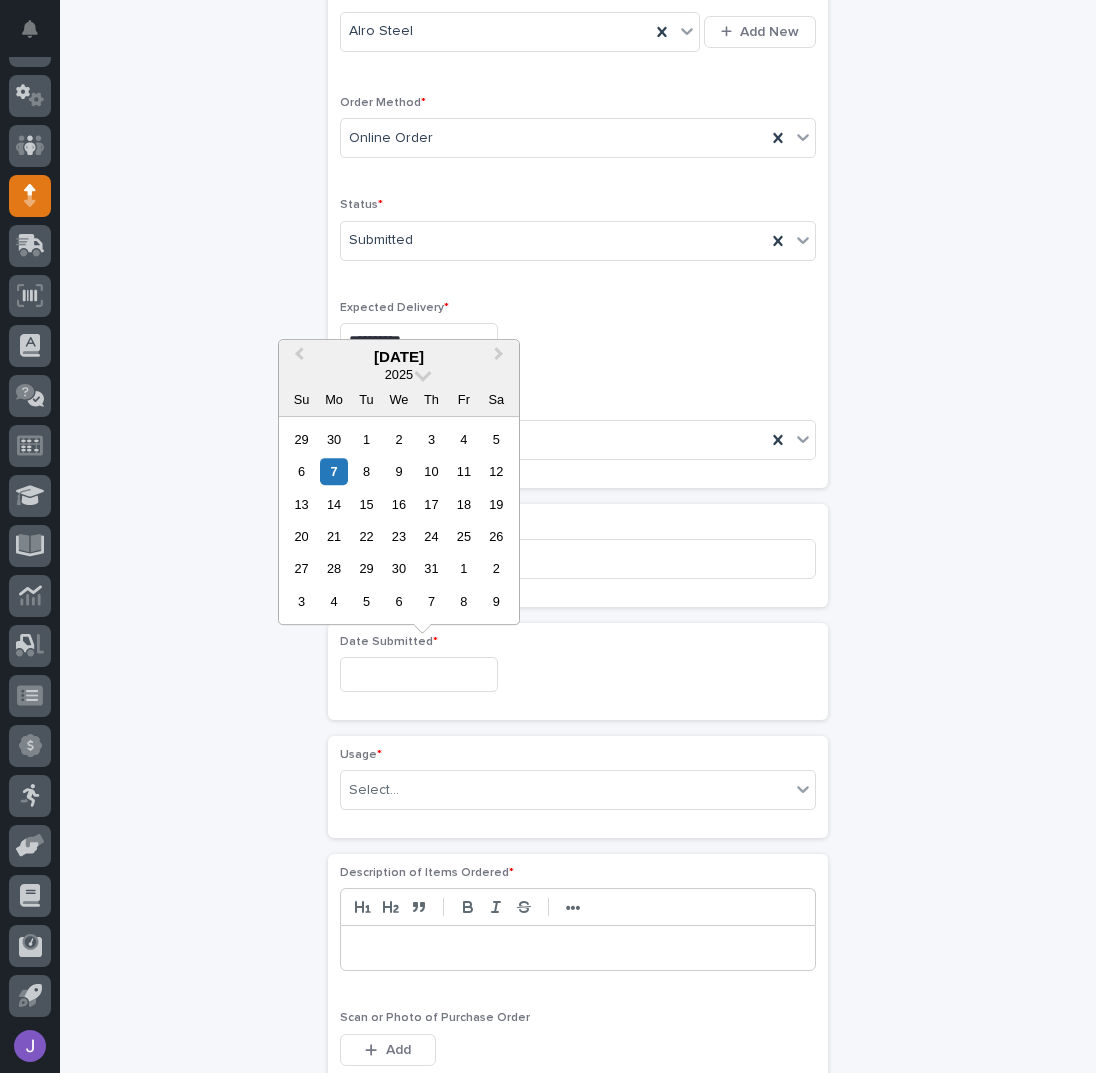 click at bounding box center [419, 674] 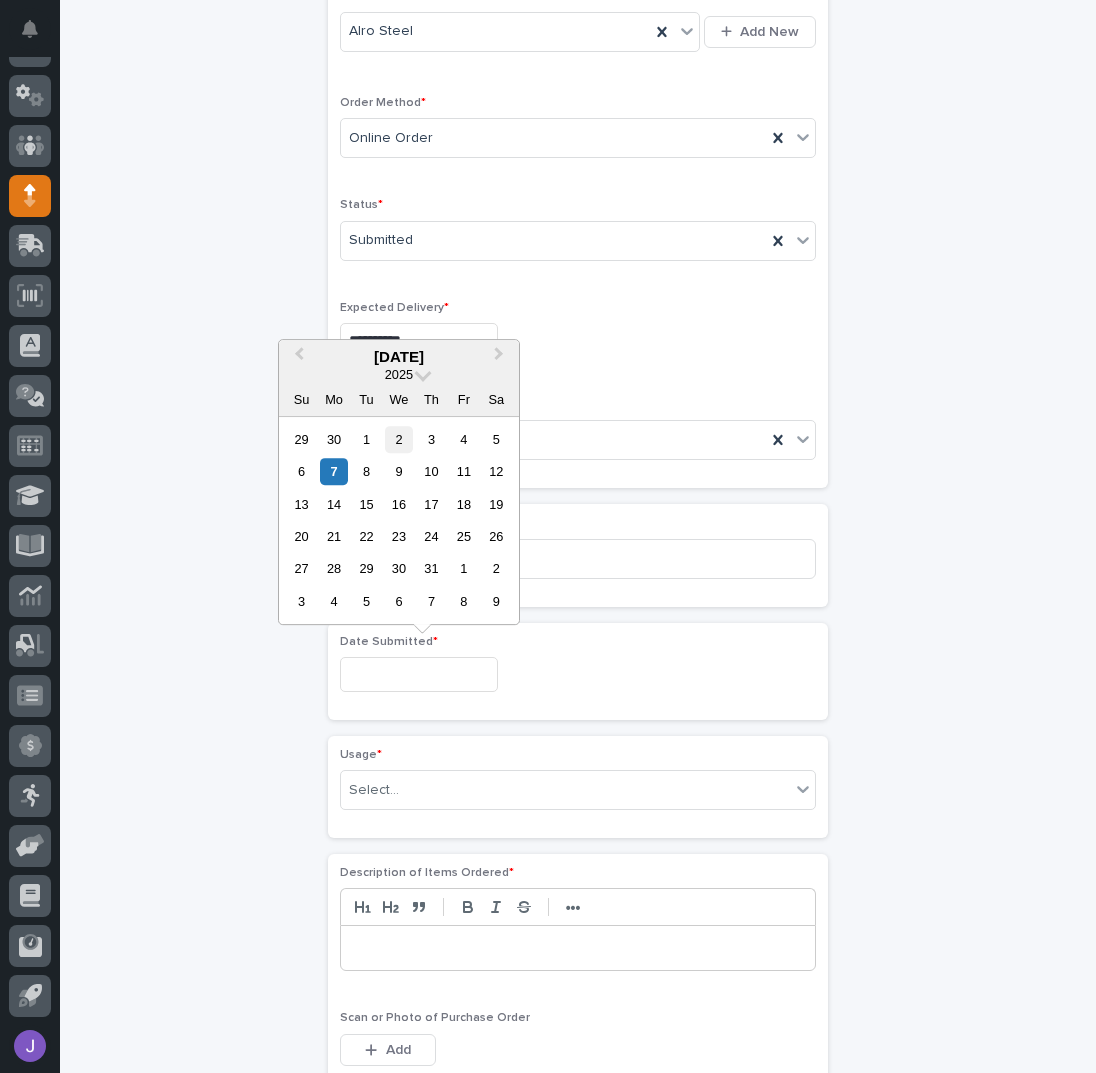 click on "2" at bounding box center (398, 439) 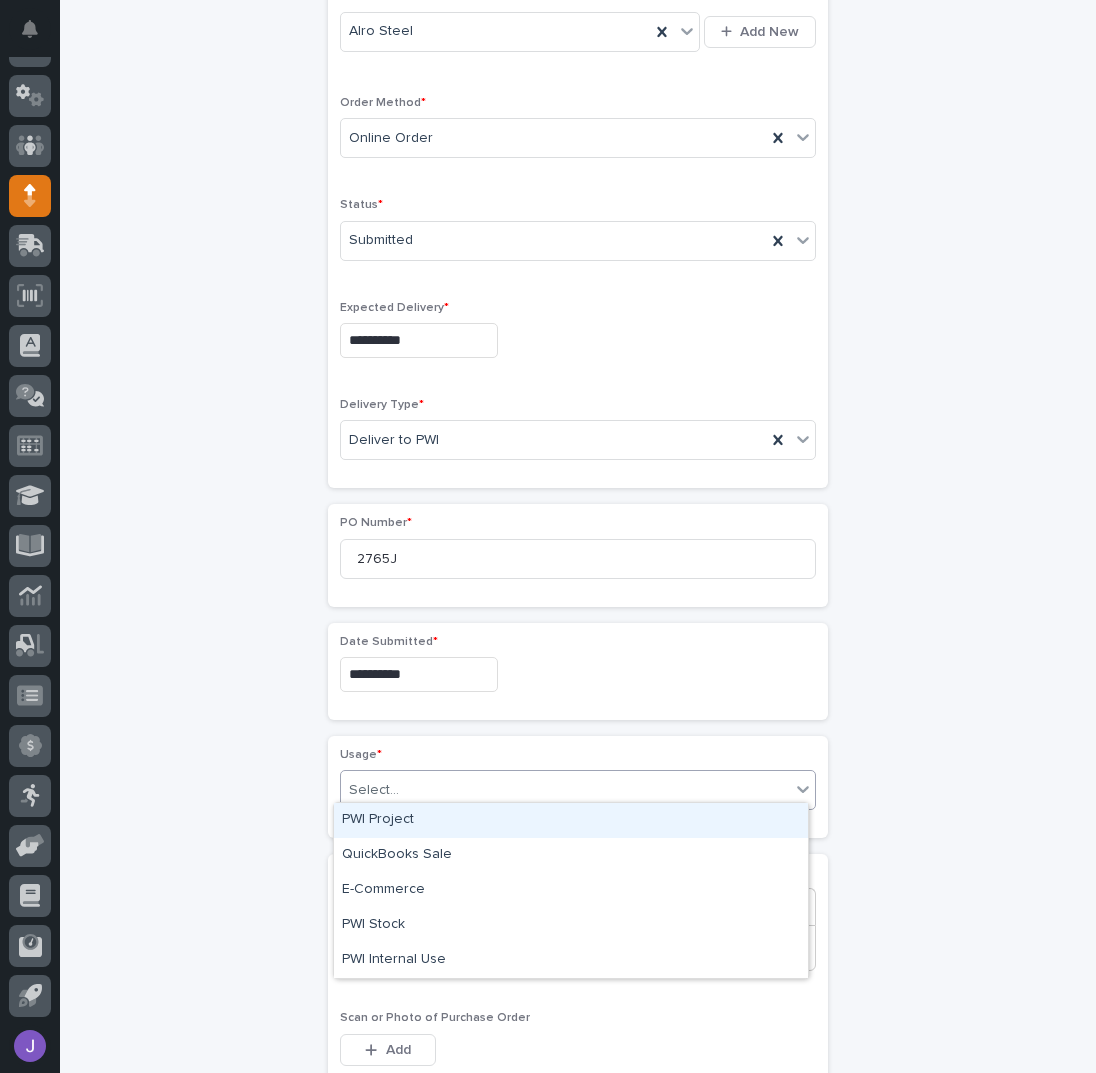 click on "Select..." at bounding box center [374, 790] 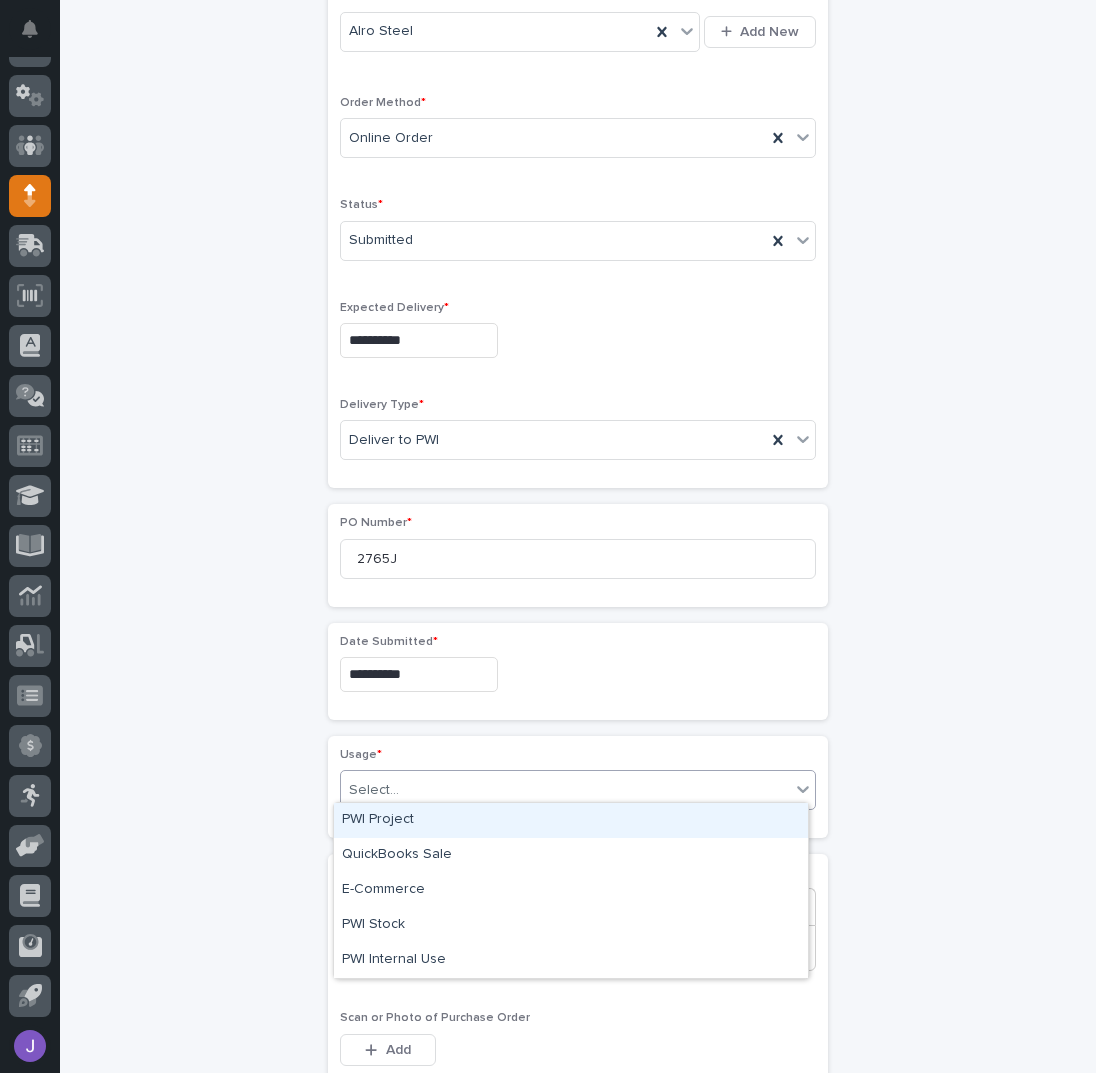 click on "PWI Project" at bounding box center (571, 820) 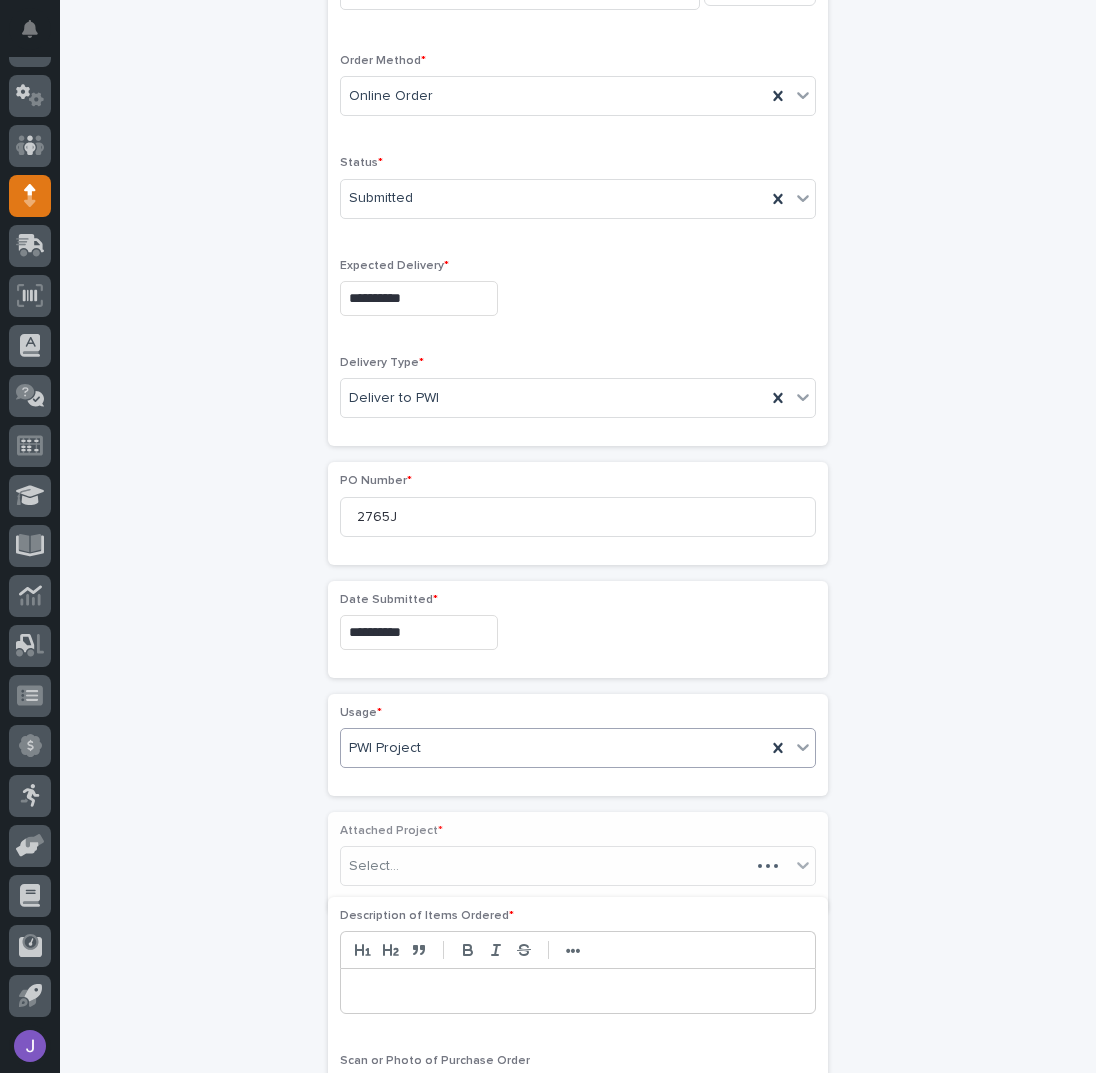 scroll, scrollTop: 522, scrollLeft: 0, axis: vertical 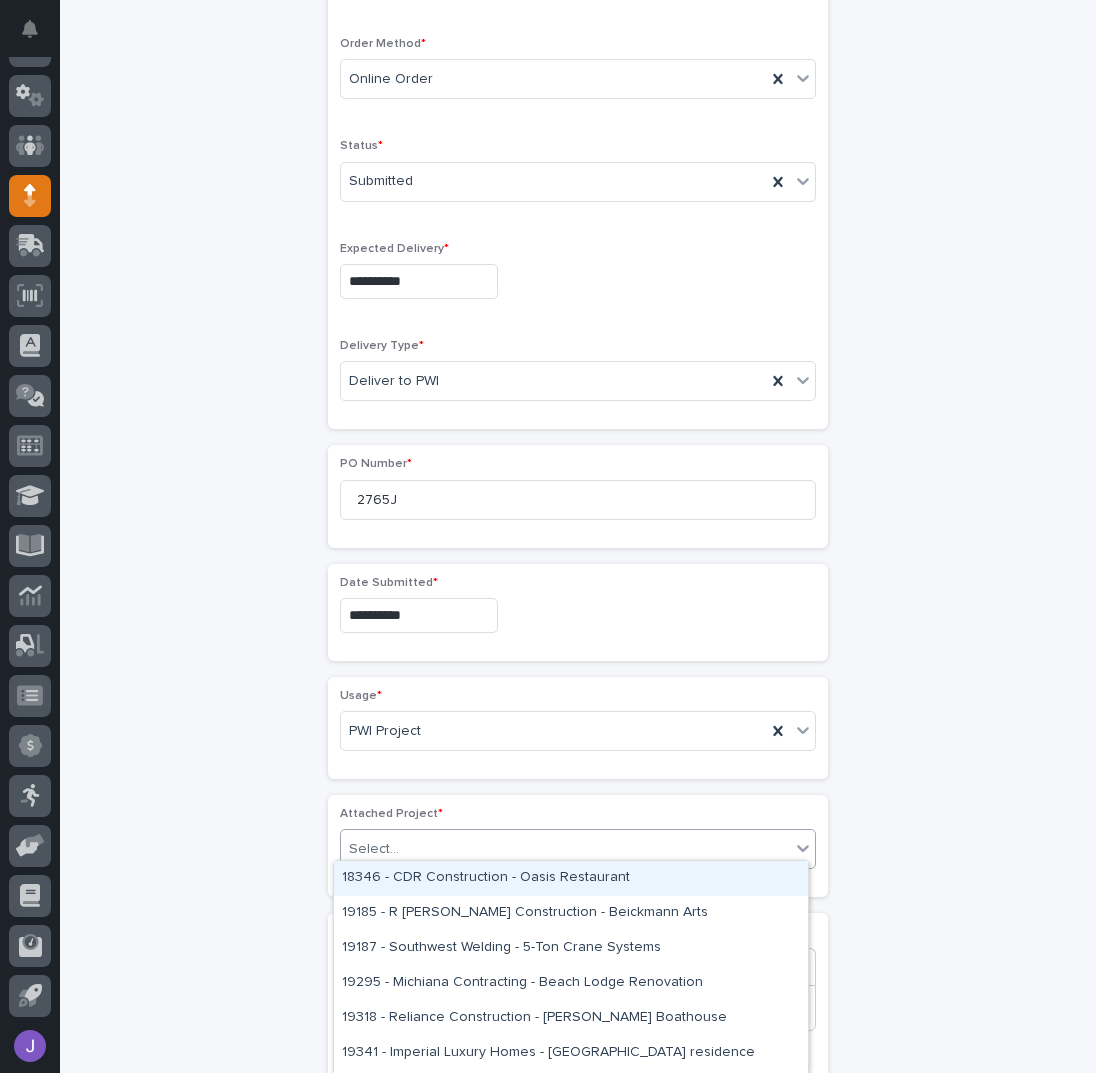 click on "Select..." at bounding box center [565, 849] 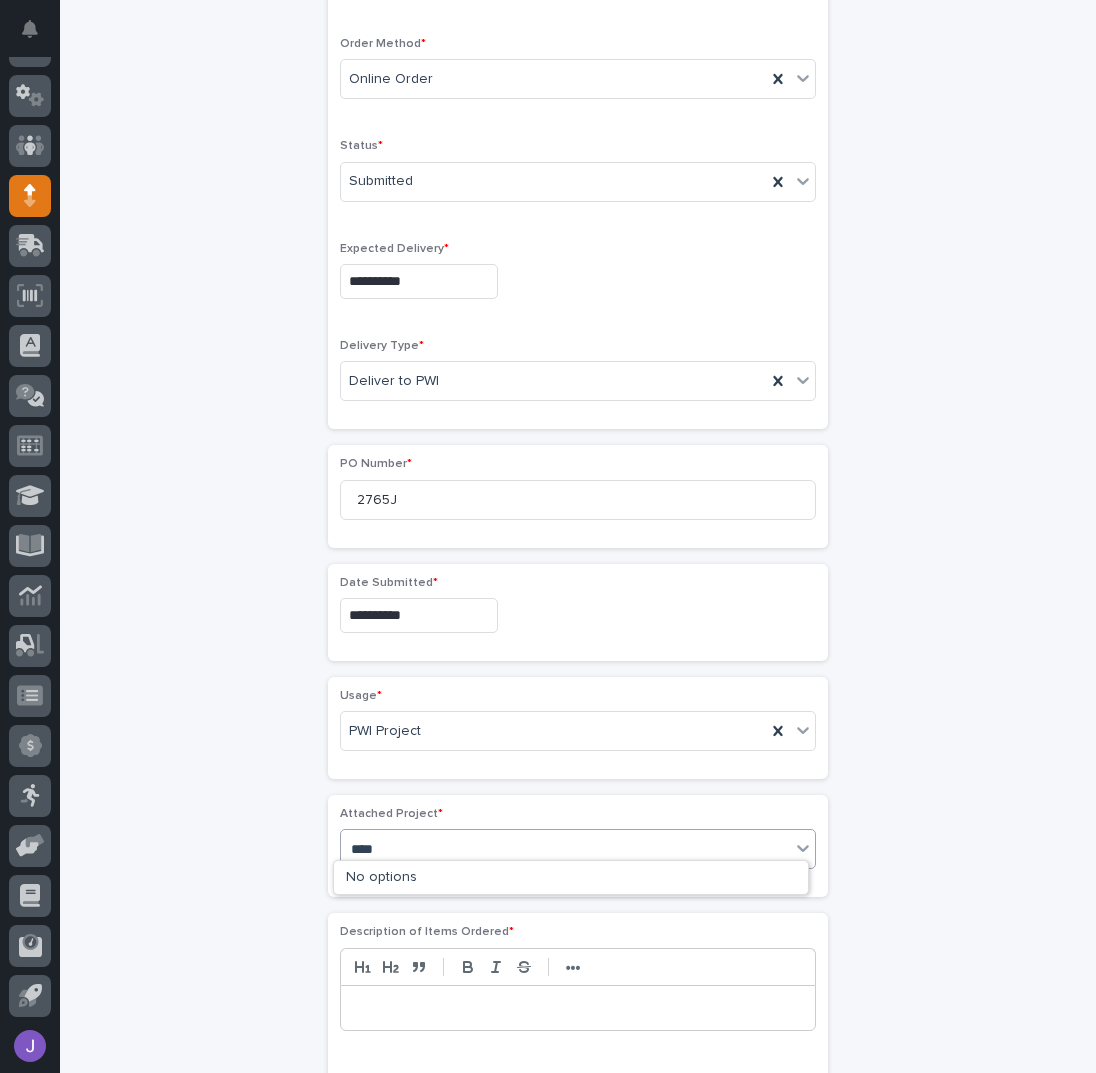 type on "*****" 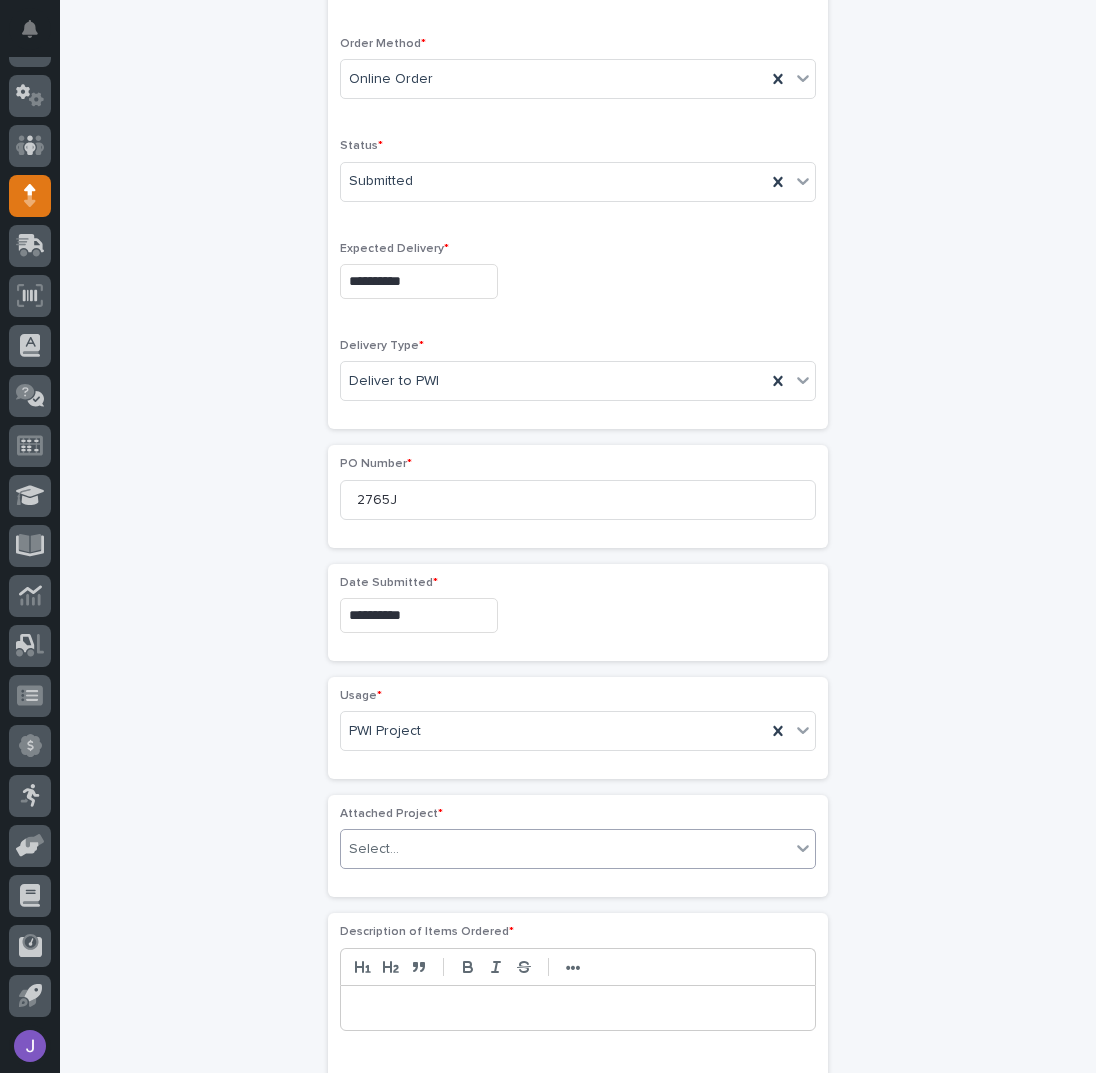 scroll, scrollTop: 534, scrollLeft: 0, axis: vertical 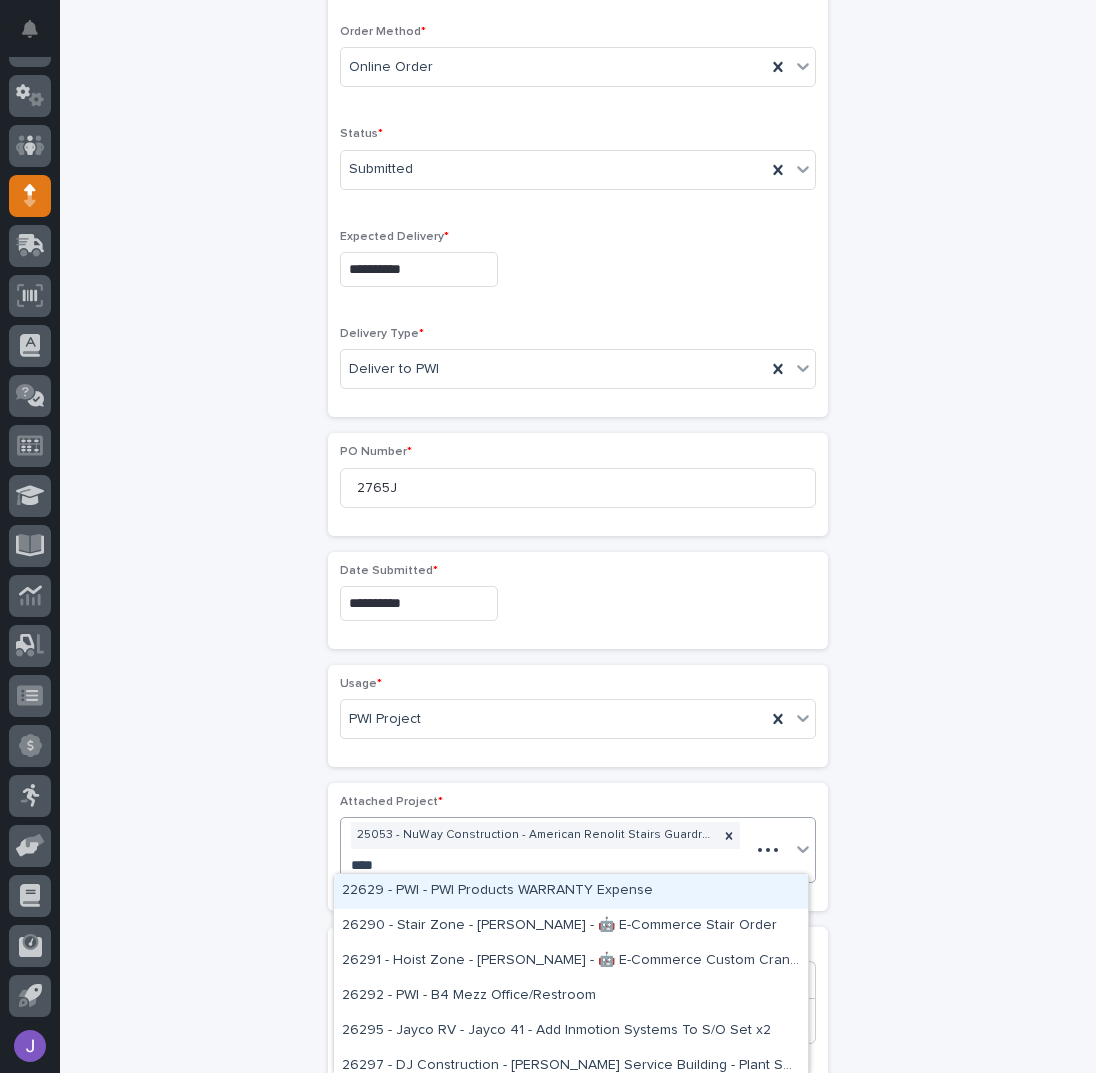 type on "*****" 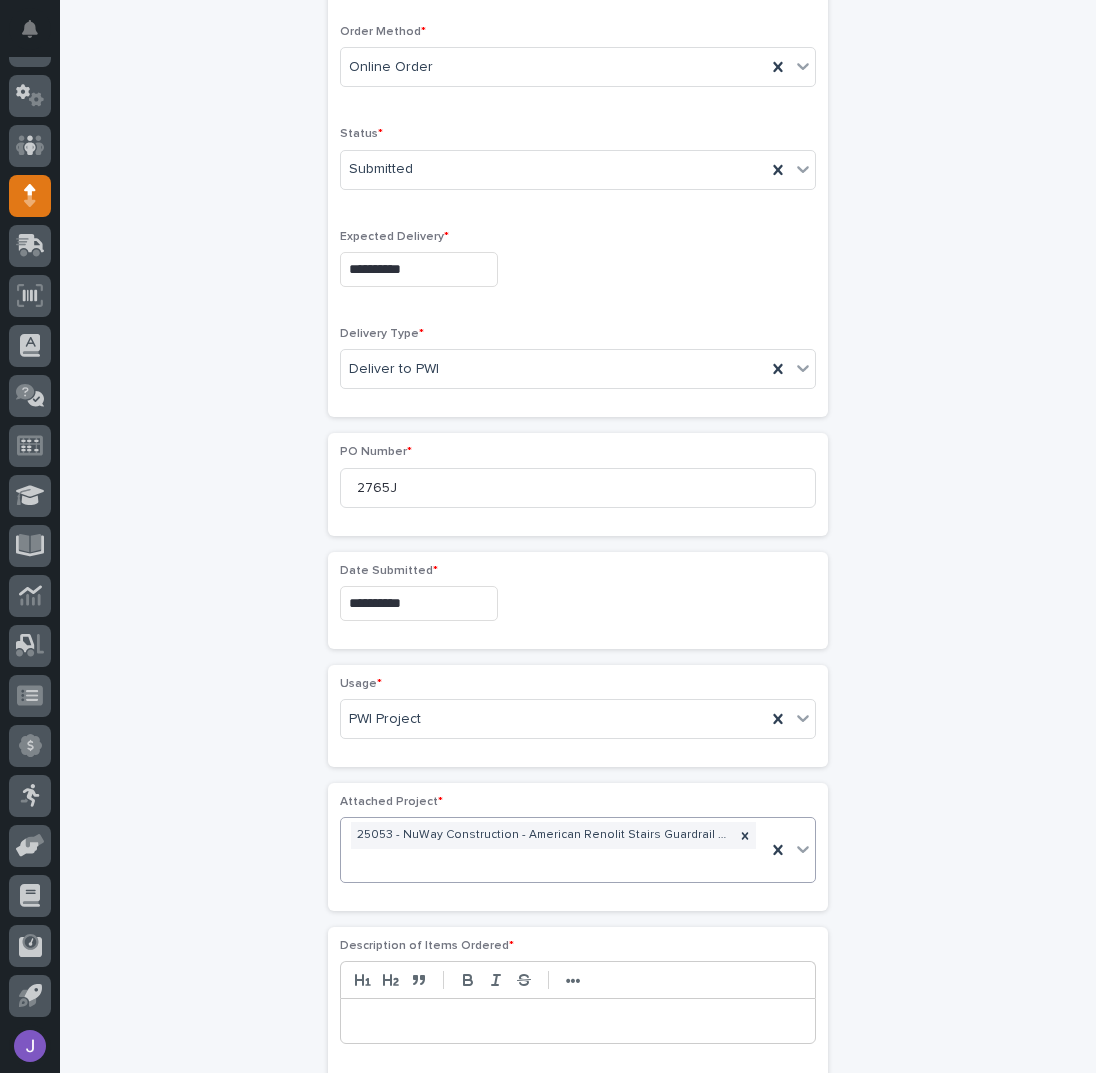 scroll, scrollTop: 536, scrollLeft: 0, axis: vertical 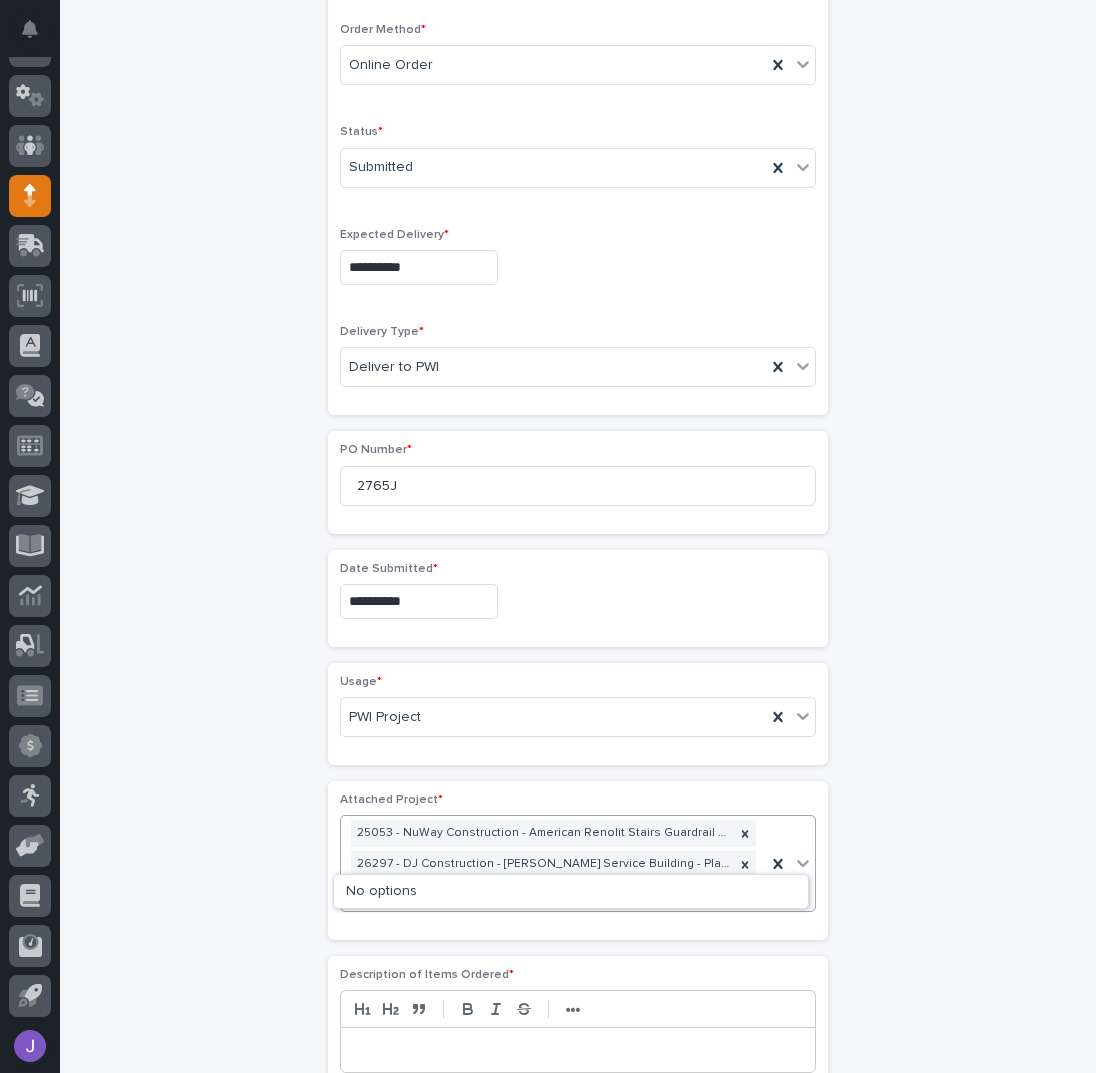 type on "*****" 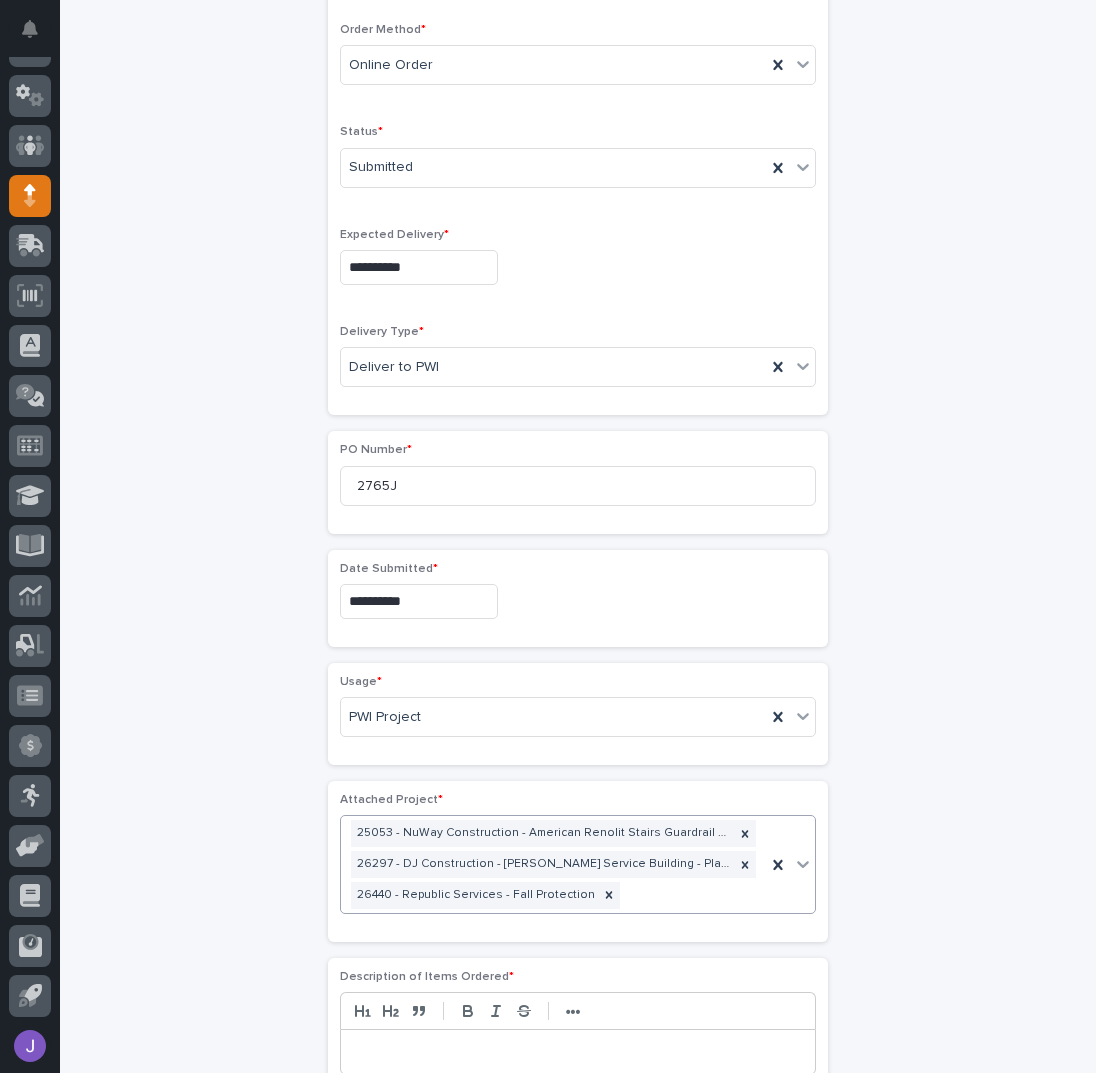 scroll, scrollTop: 551, scrollLeft: 0, axis: vertical 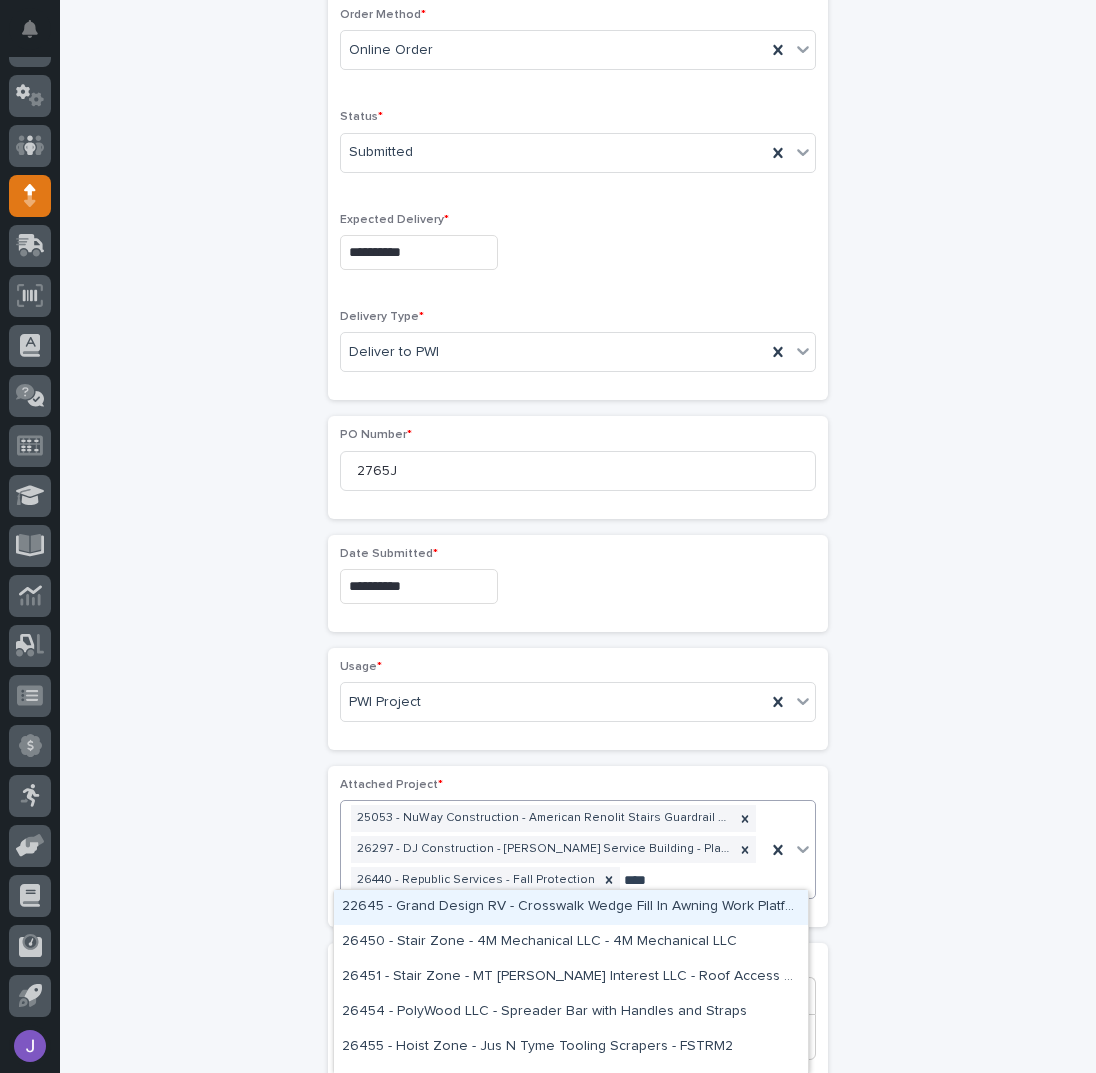 type on "*****" 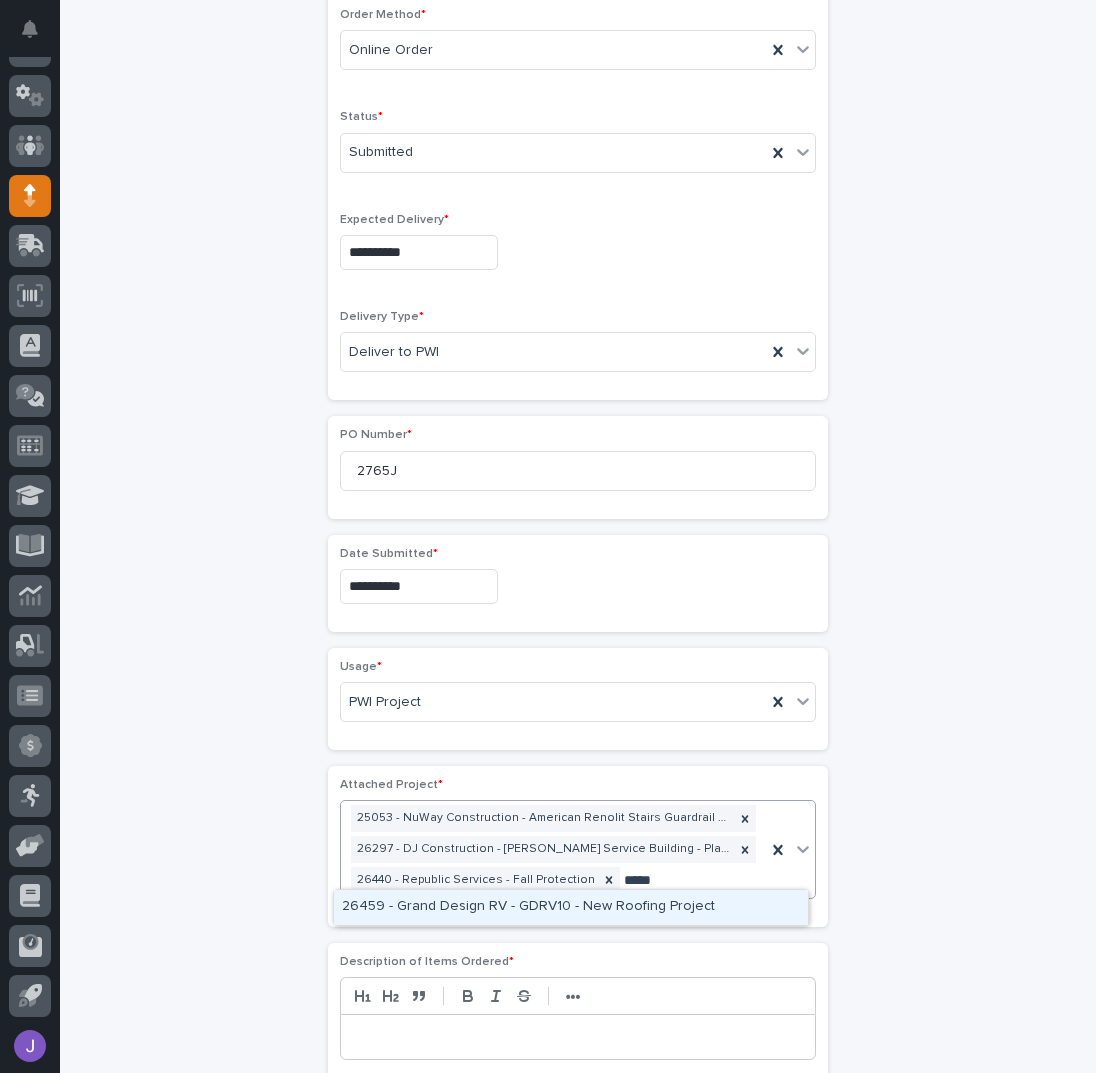 type 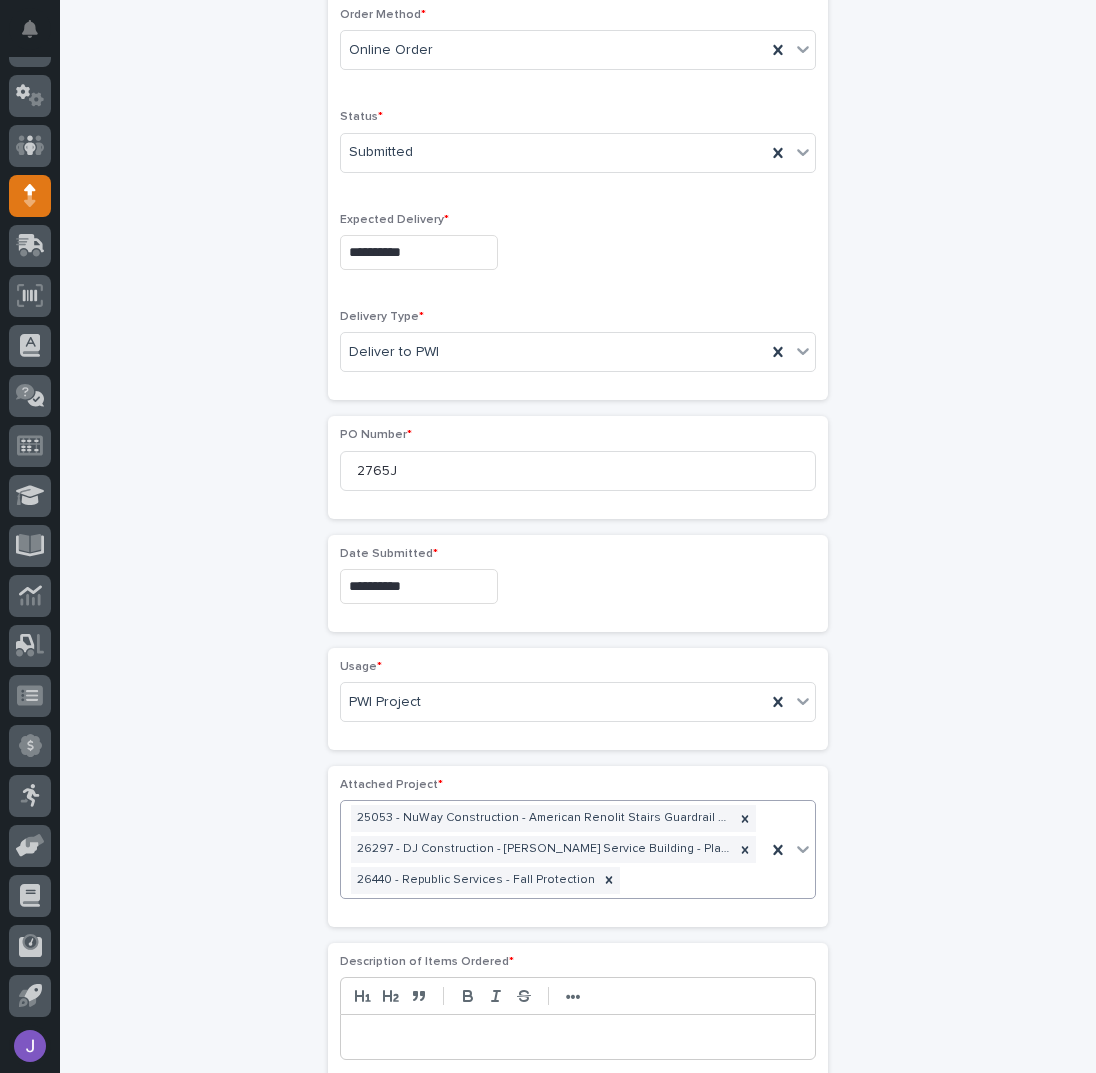 scroll, scrollTop: 566, scrollLeft: 0, axis: vertical 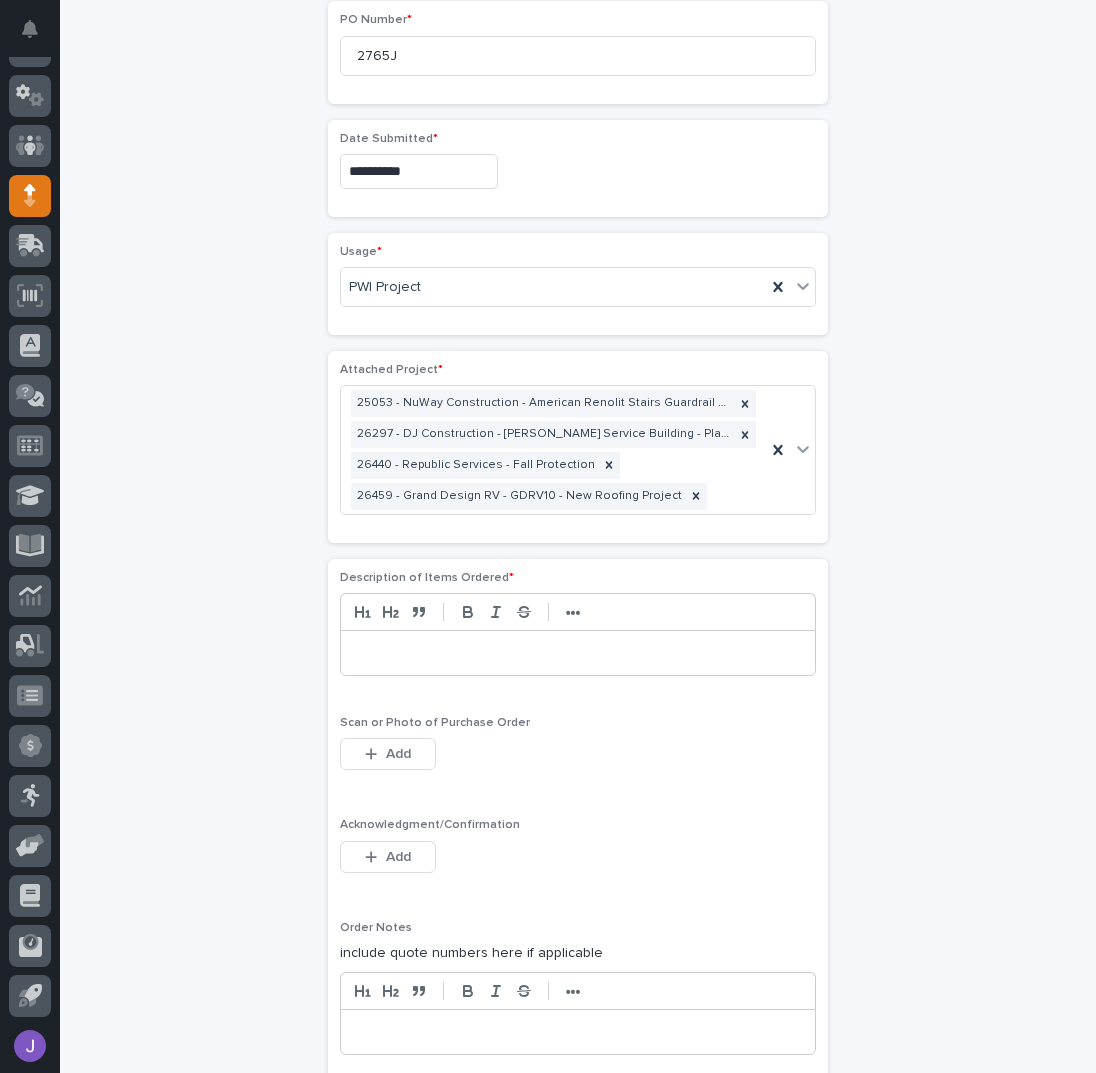 click at bounding box center (578, 653) 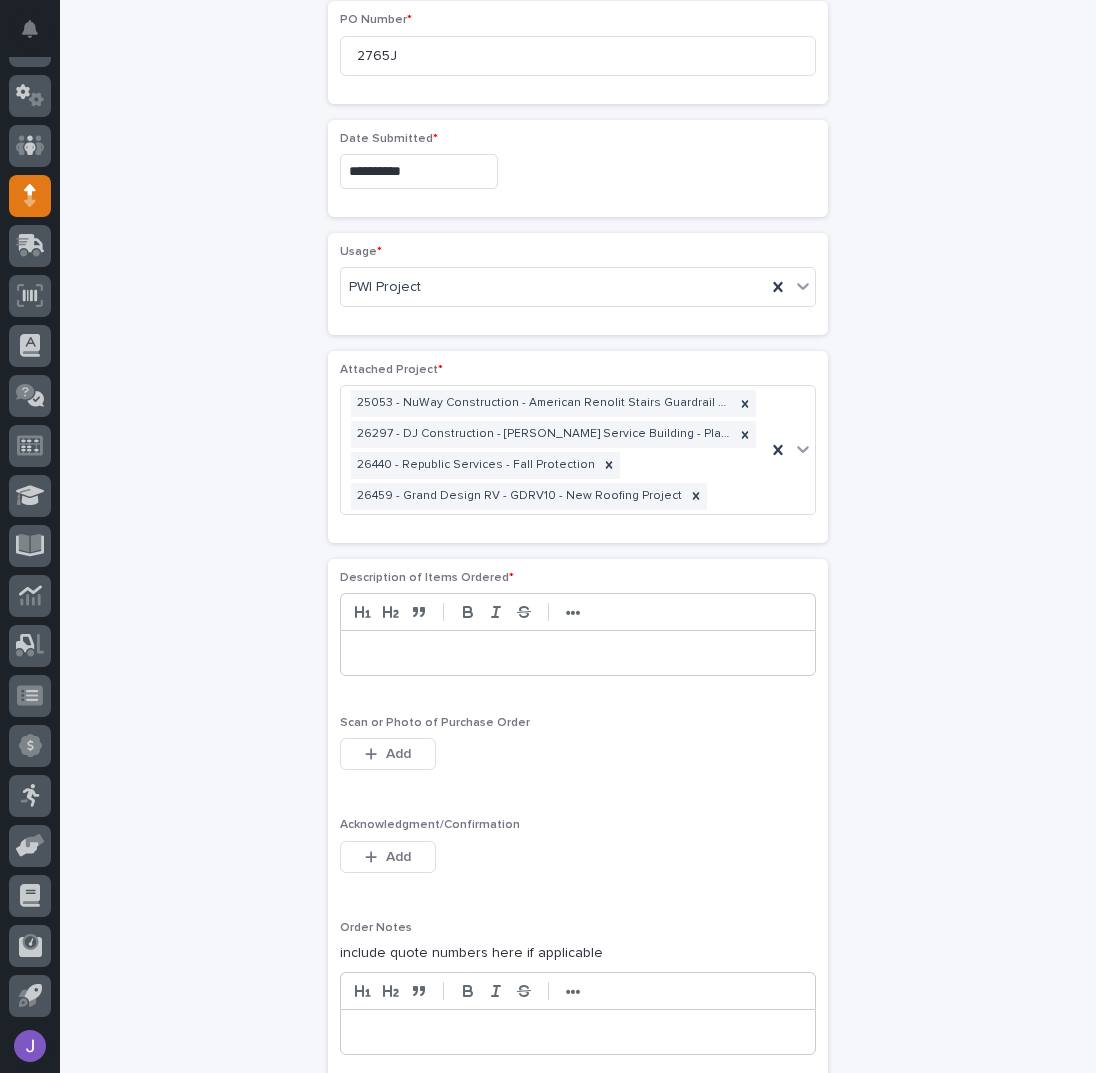 type 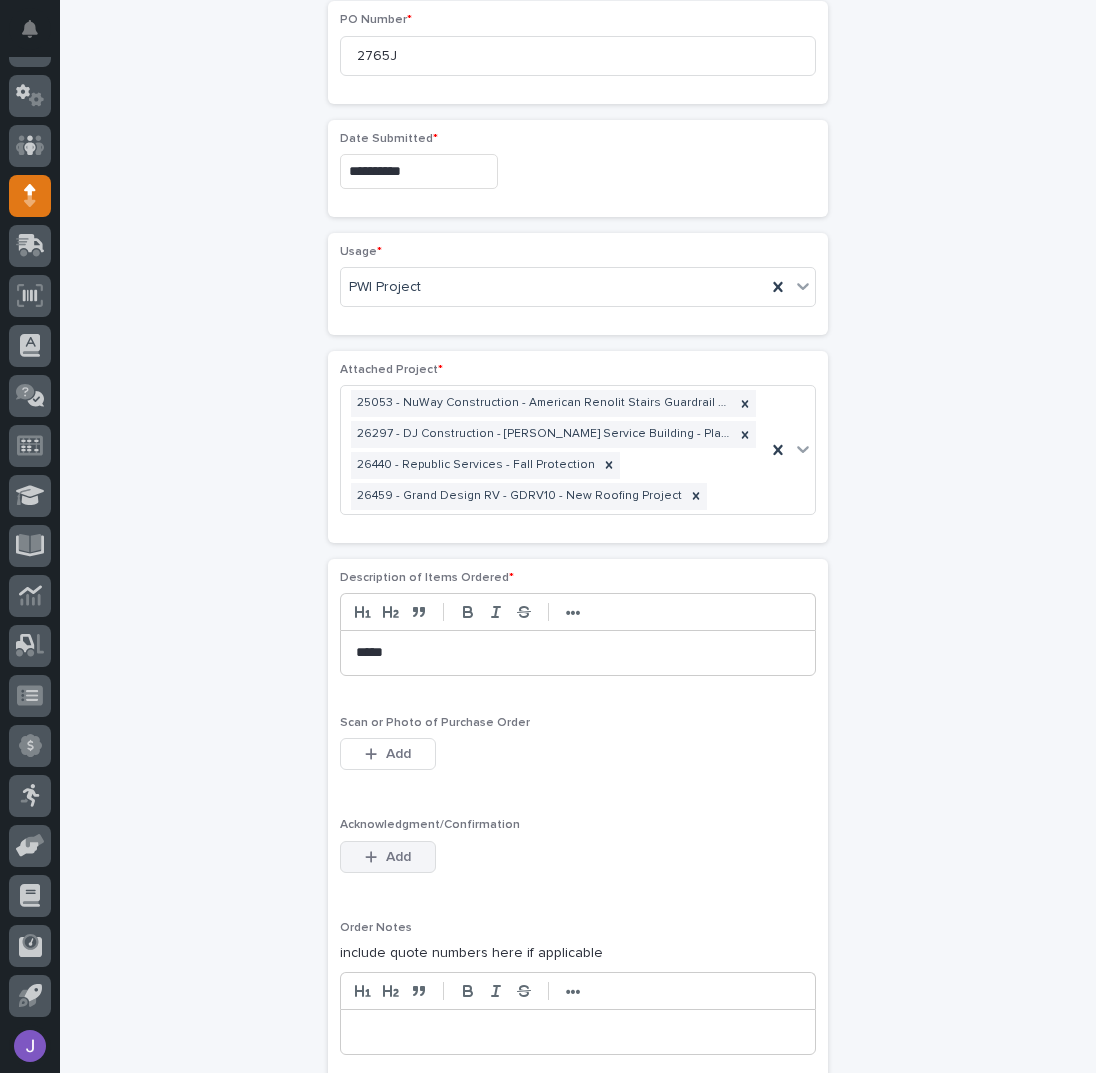click on "Add" at bounding box center (388, 857) 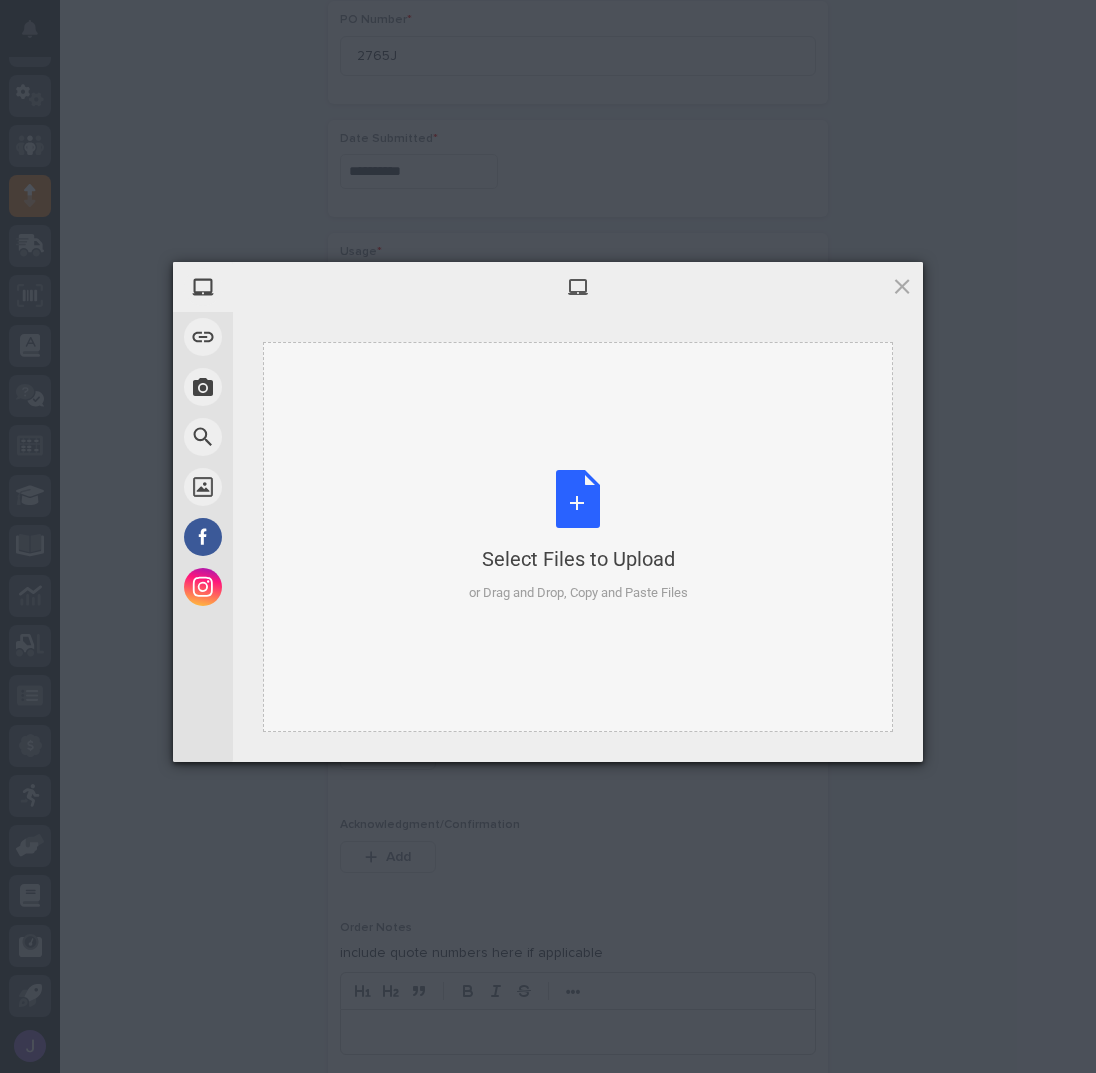 click on "Select Files to Upload
or Drag and Drop, Copy and Paste Files" at bounding box center (578, 536) 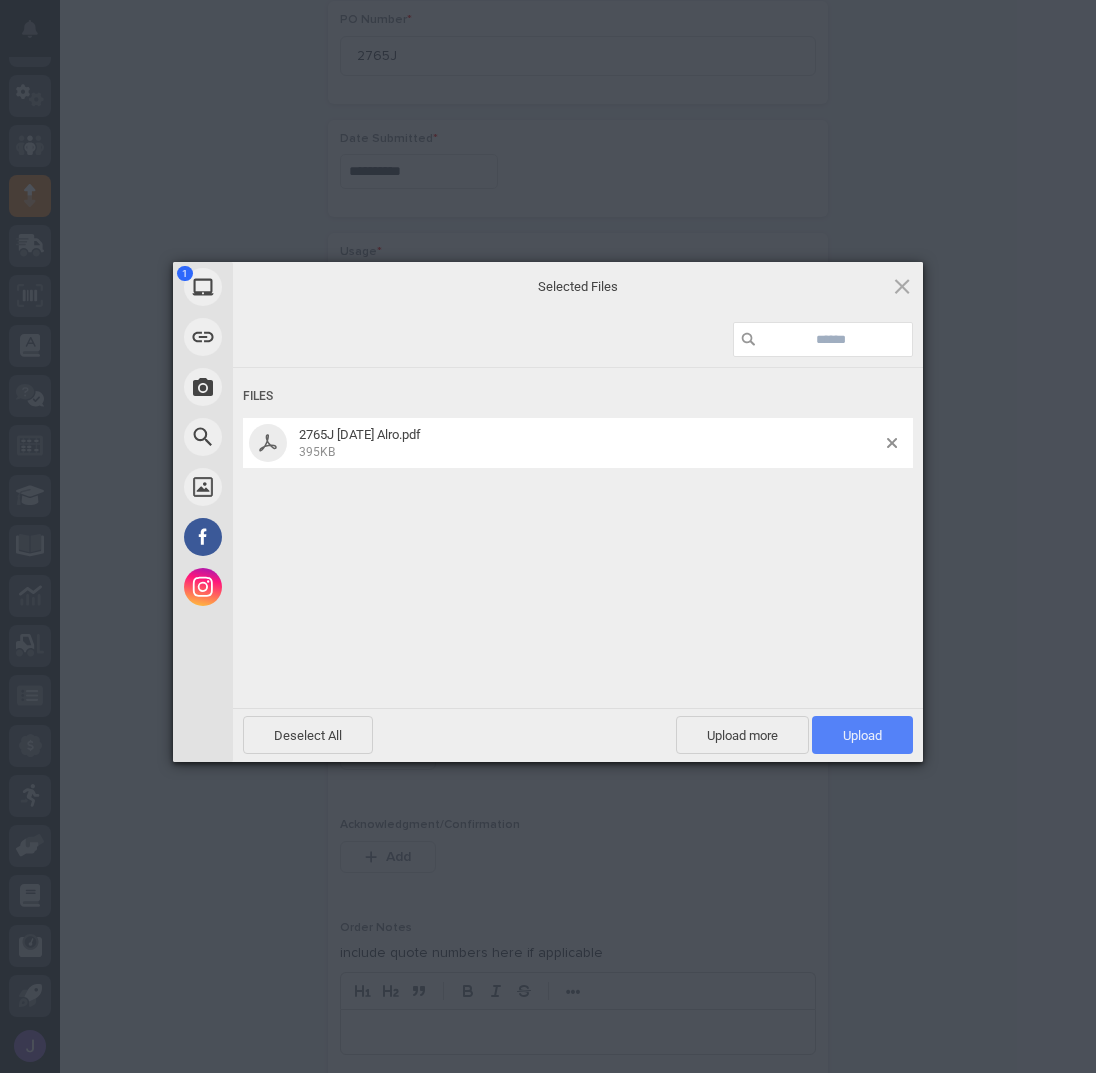click on "Upload
1" at bounding box center [862, 735] 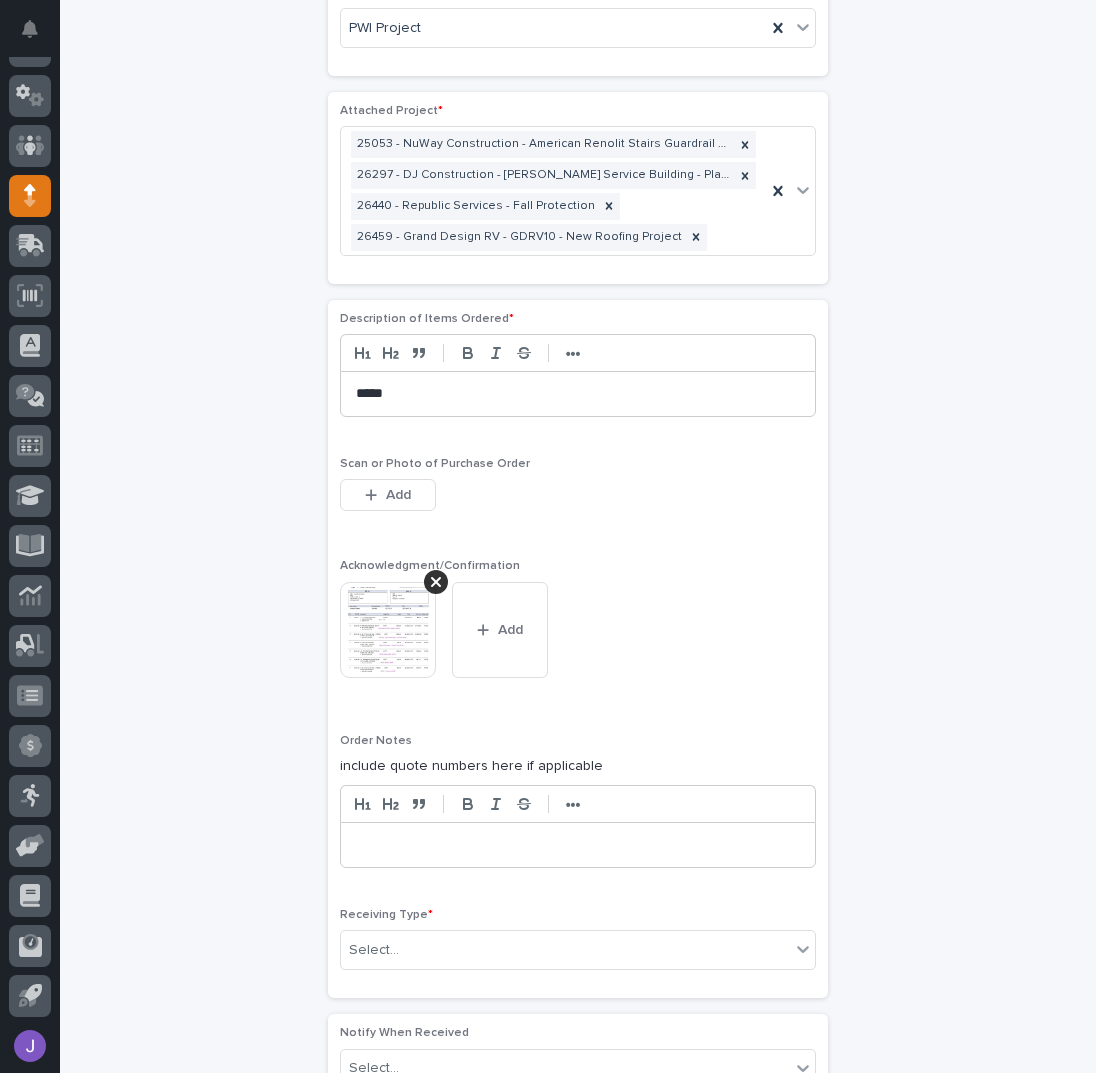 scroll, scrollTop: 1460, scrollLeft: 0, axis: vertical 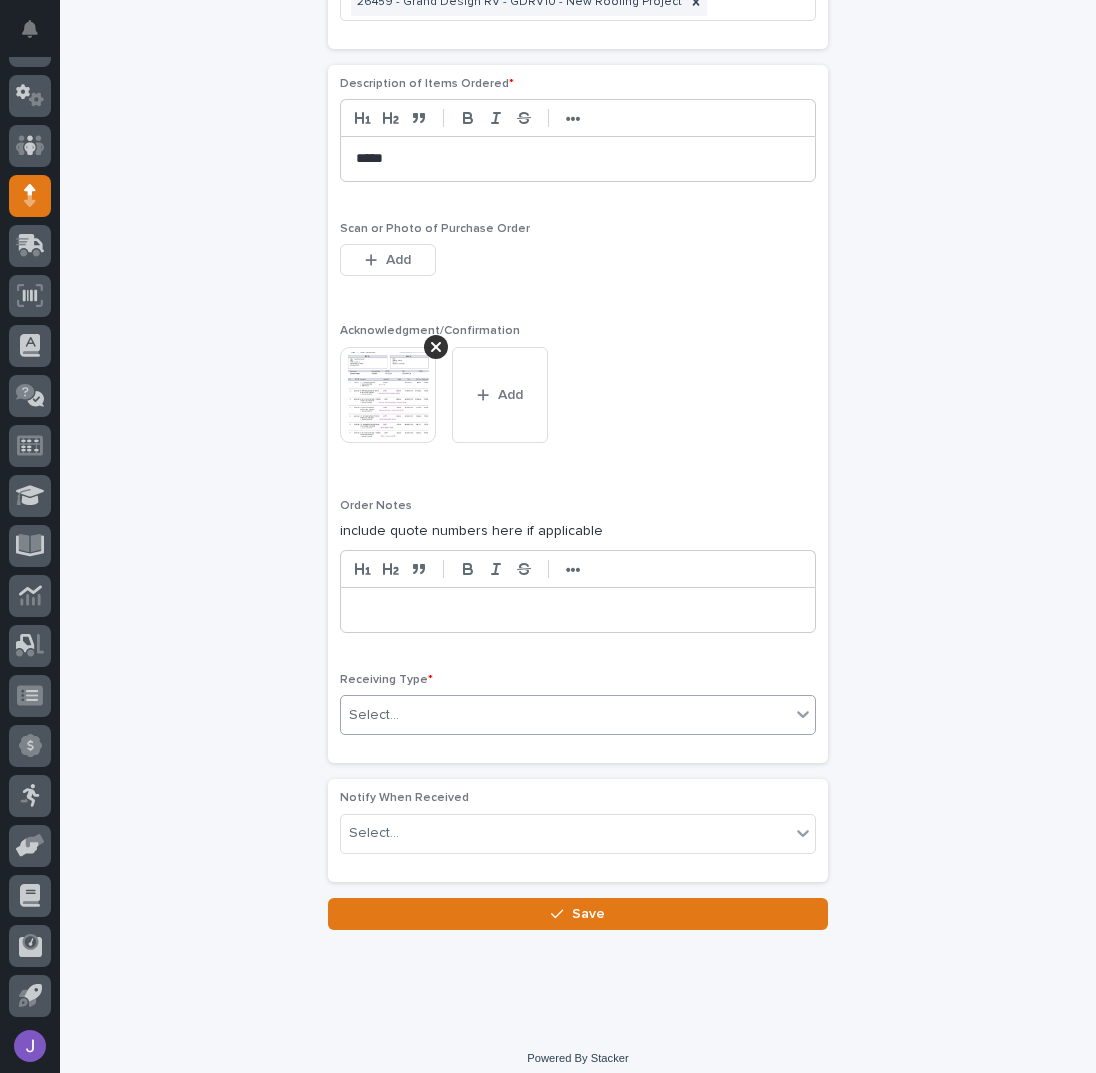click on "Select..." at bounding box center (565, 715) 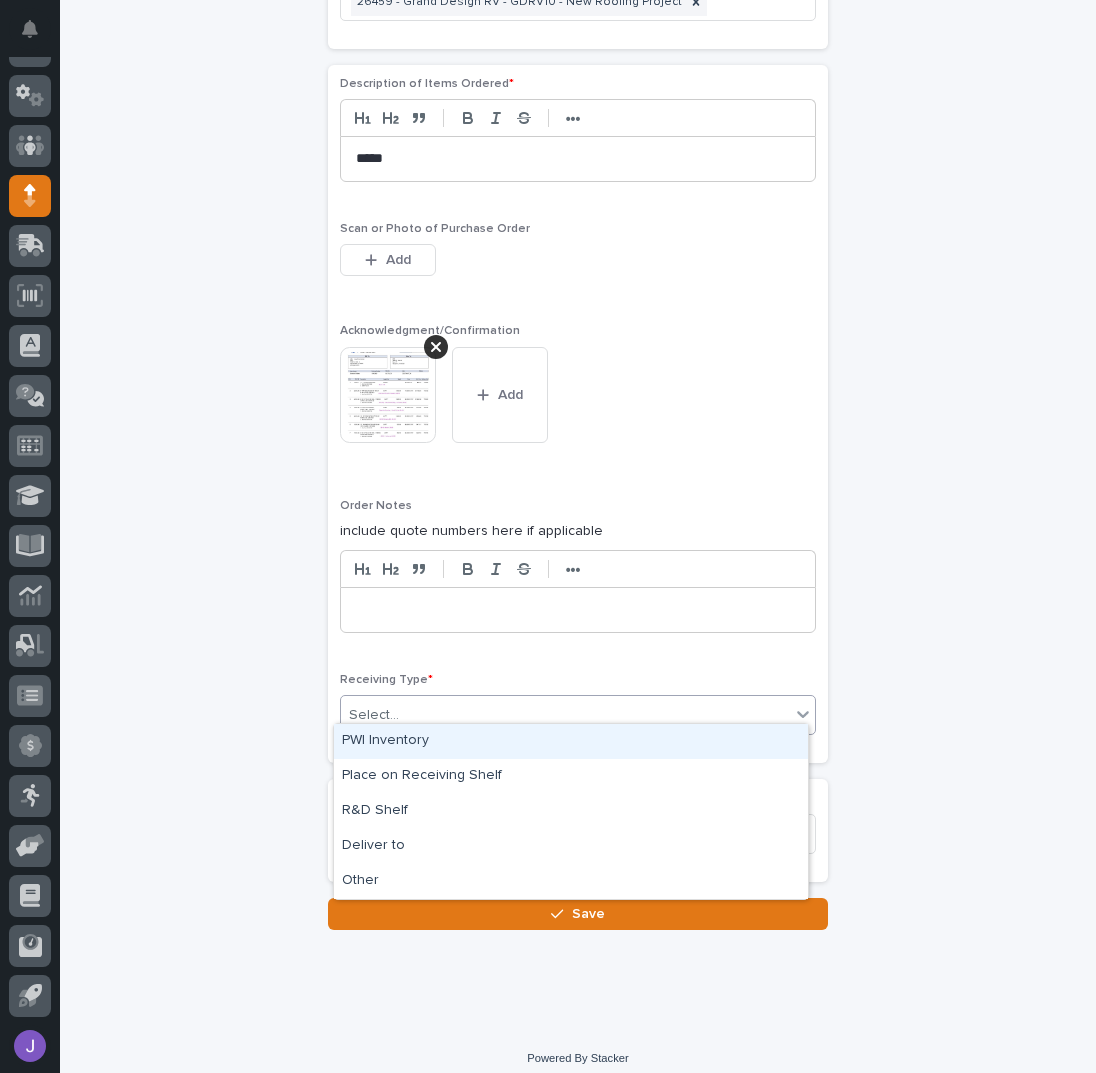 click on "PWI Inventory" at bounding box center [571, 741] 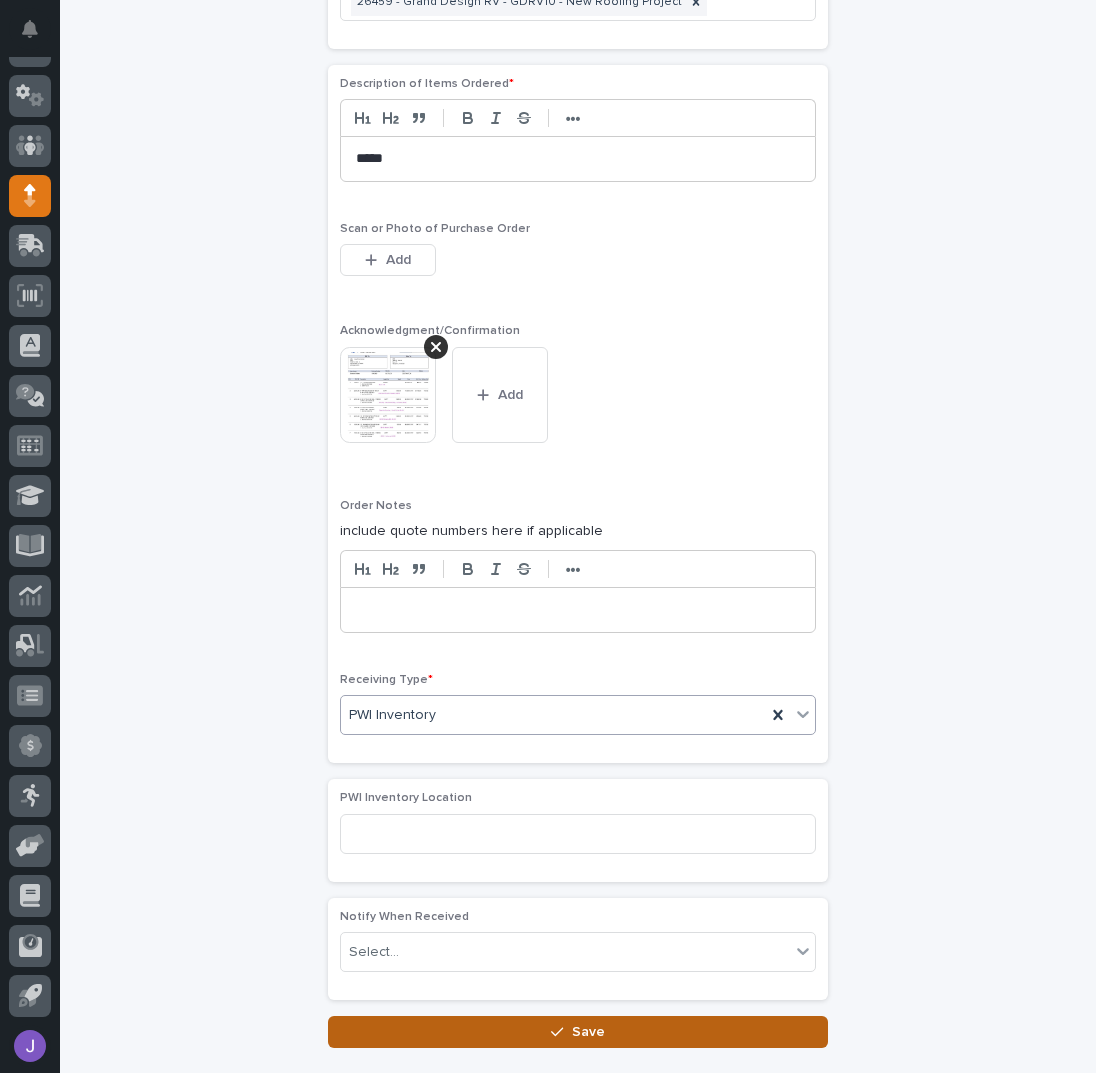click on "Save" at bounding box center (578, 1032) 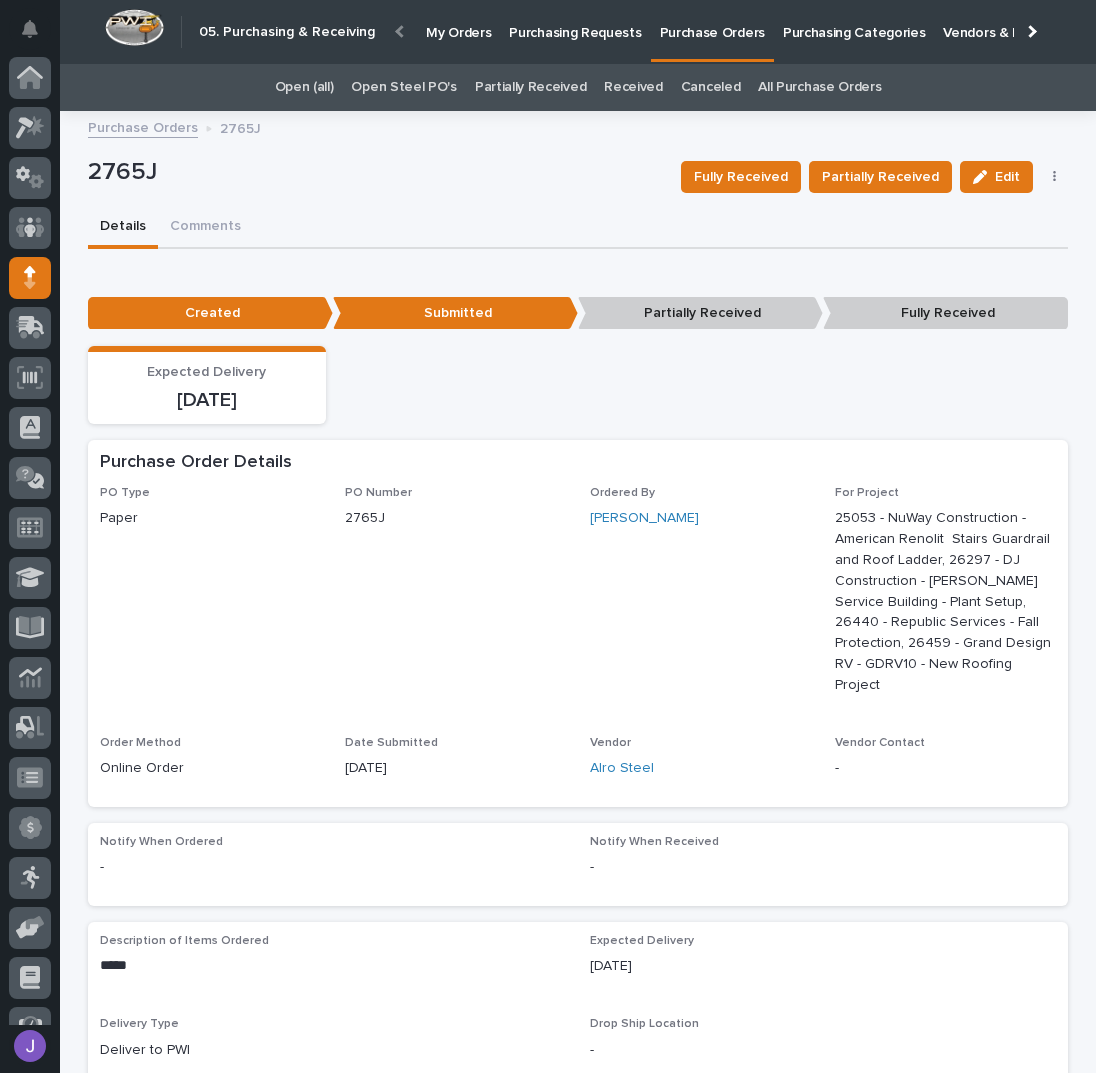 scroll, scrollTop: 82, scrollLeft: 0, axis: vertical 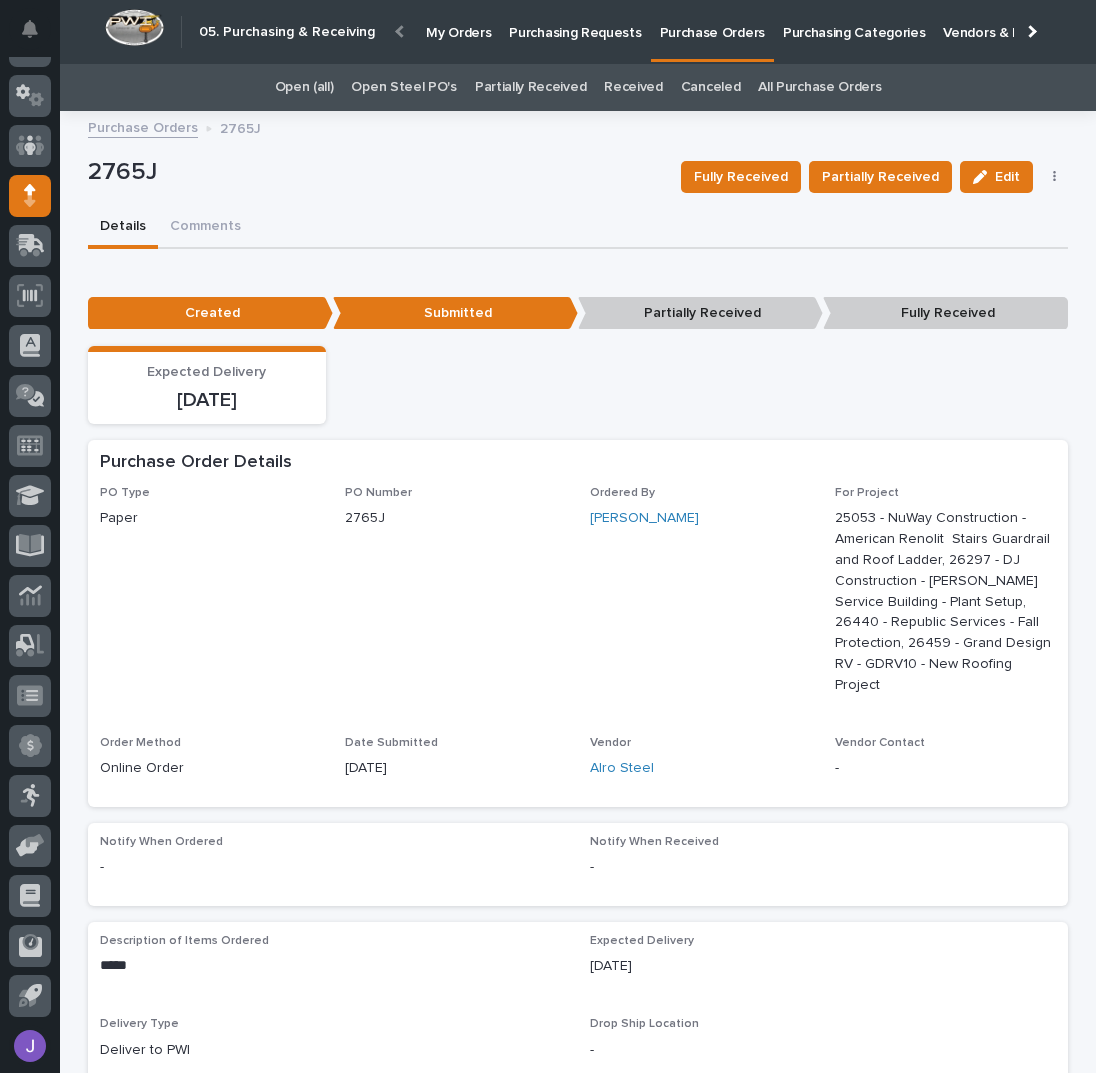 click on "Purchasing Requests" at bounding box center (575, 21) 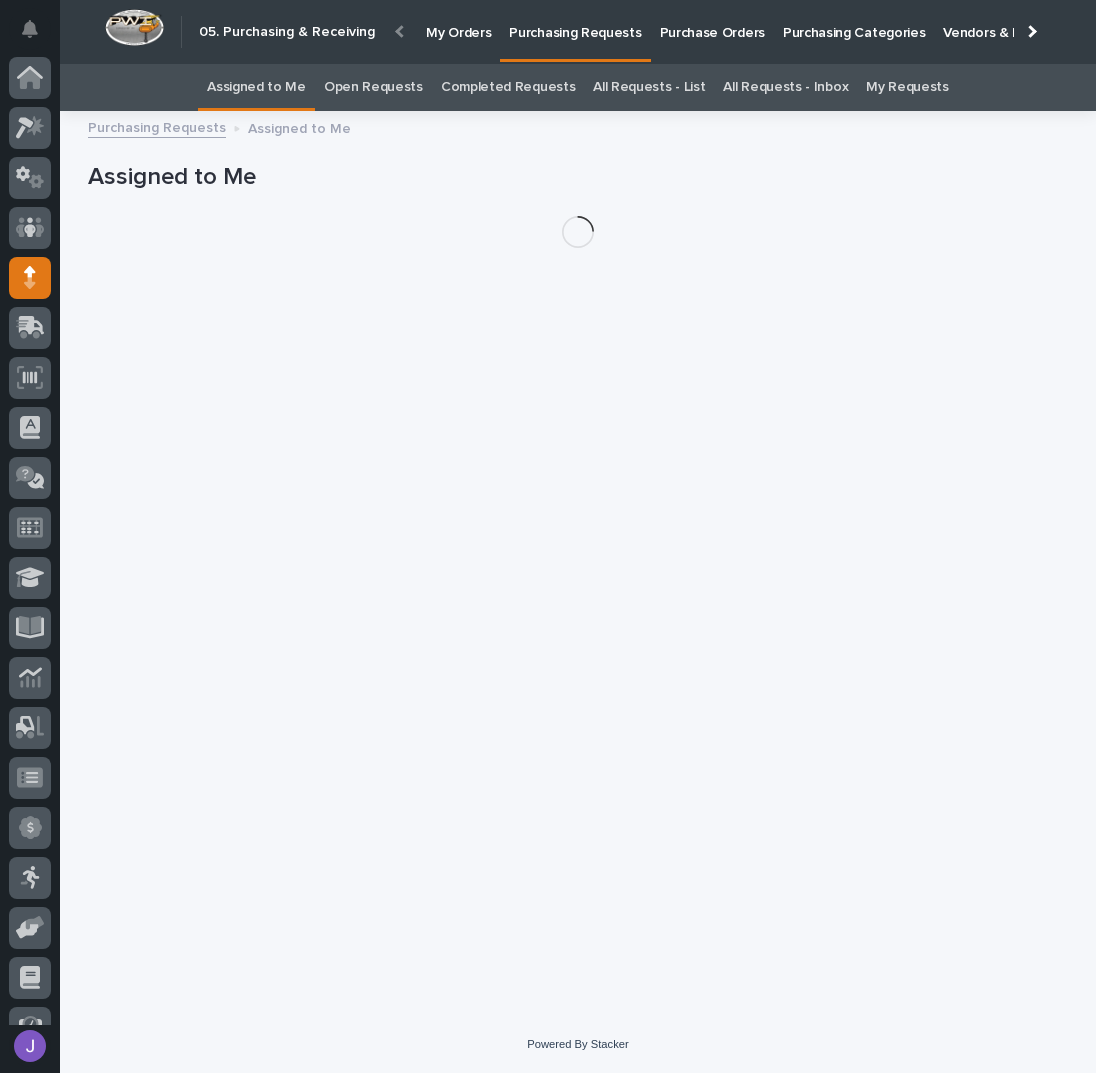 scroll, scrollTop: 82, scrollLeft: 0, axis: vertical 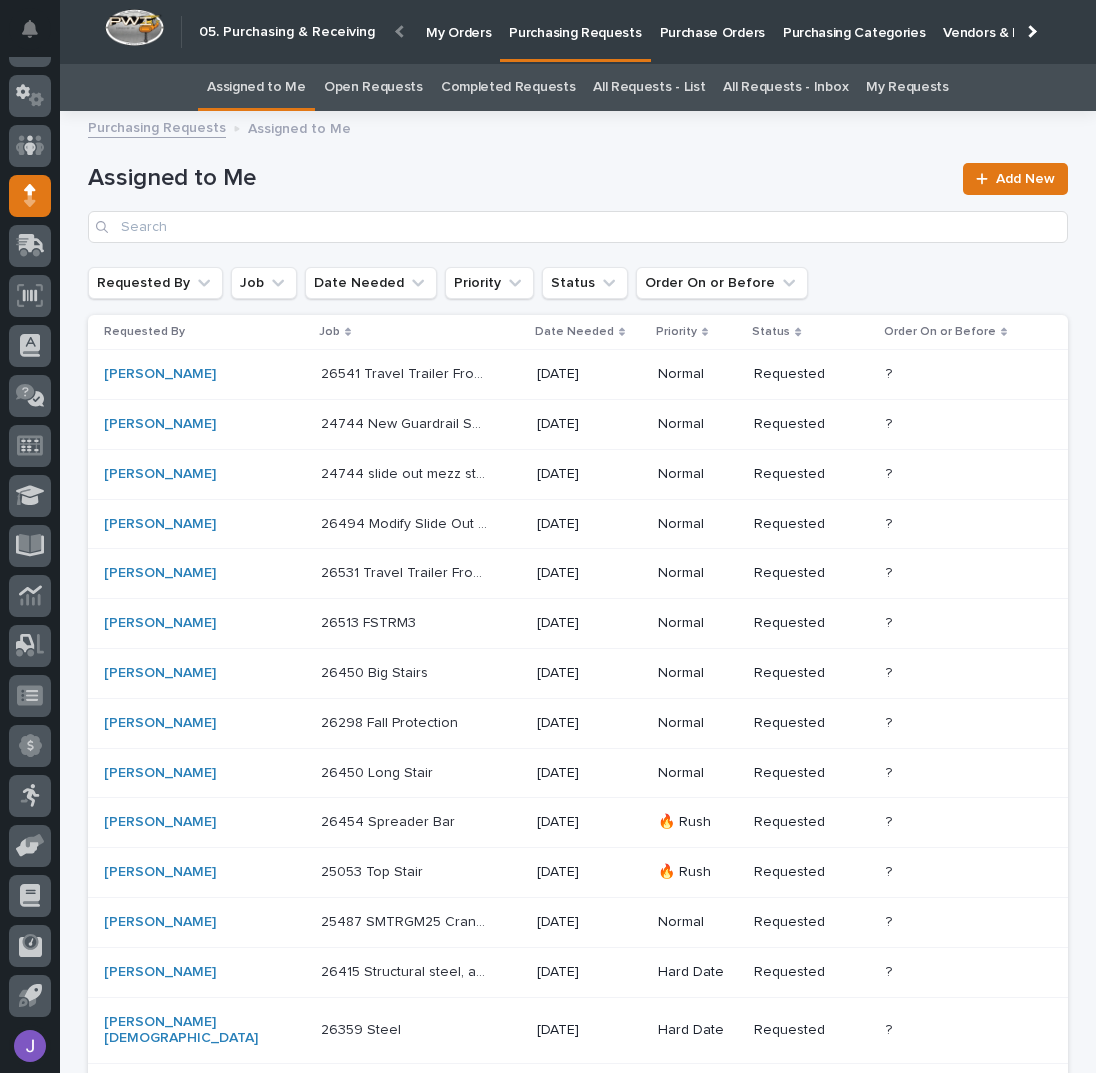 click on "24744 New Guardrail Section VRC J Style - Steel 24744 New Guardrail Section VRC J Style - Steel" at bounding box center (421, 424) 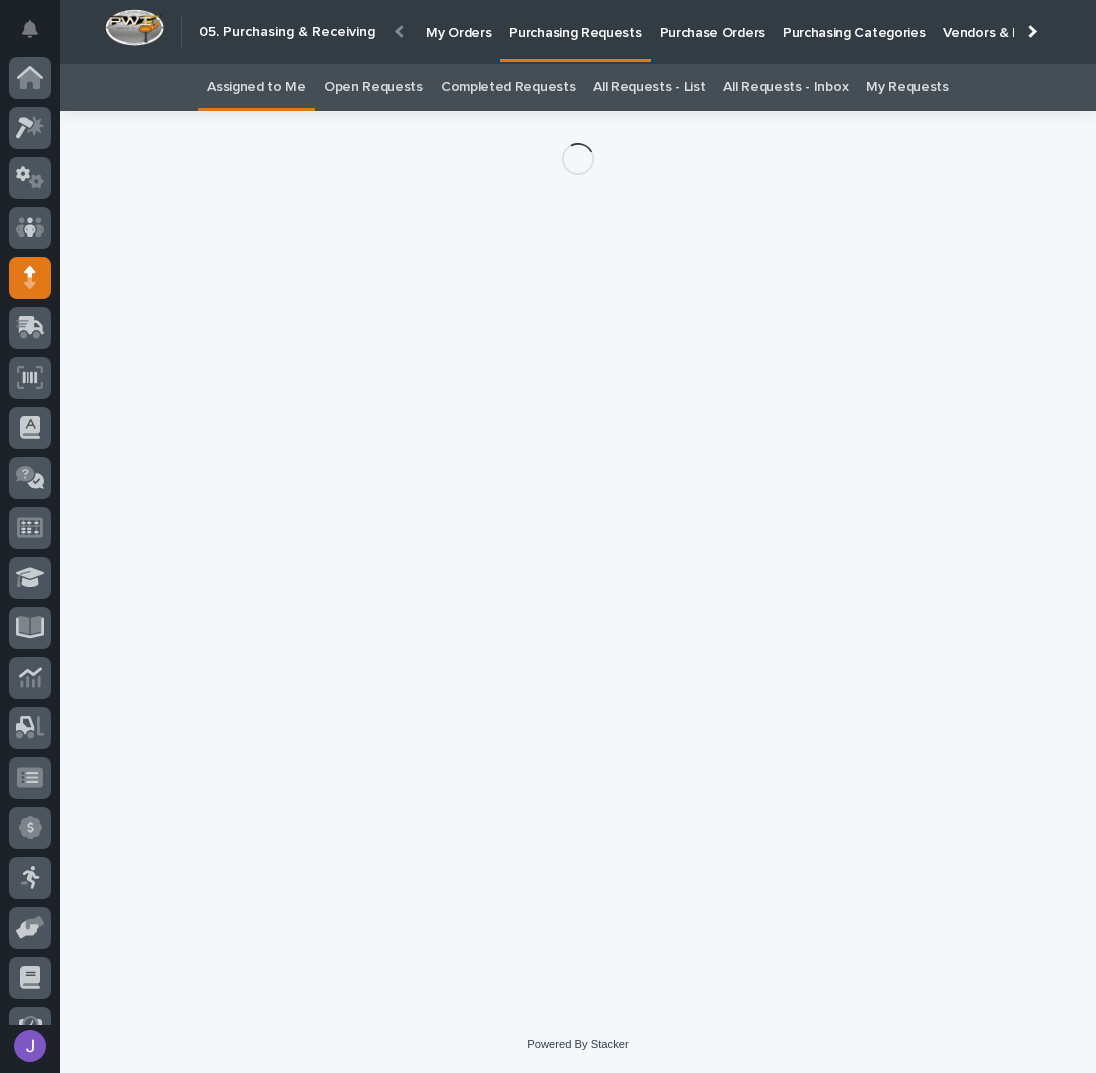 scroll, scrollTop: 82, scrollLeft: 0, axis: vertical 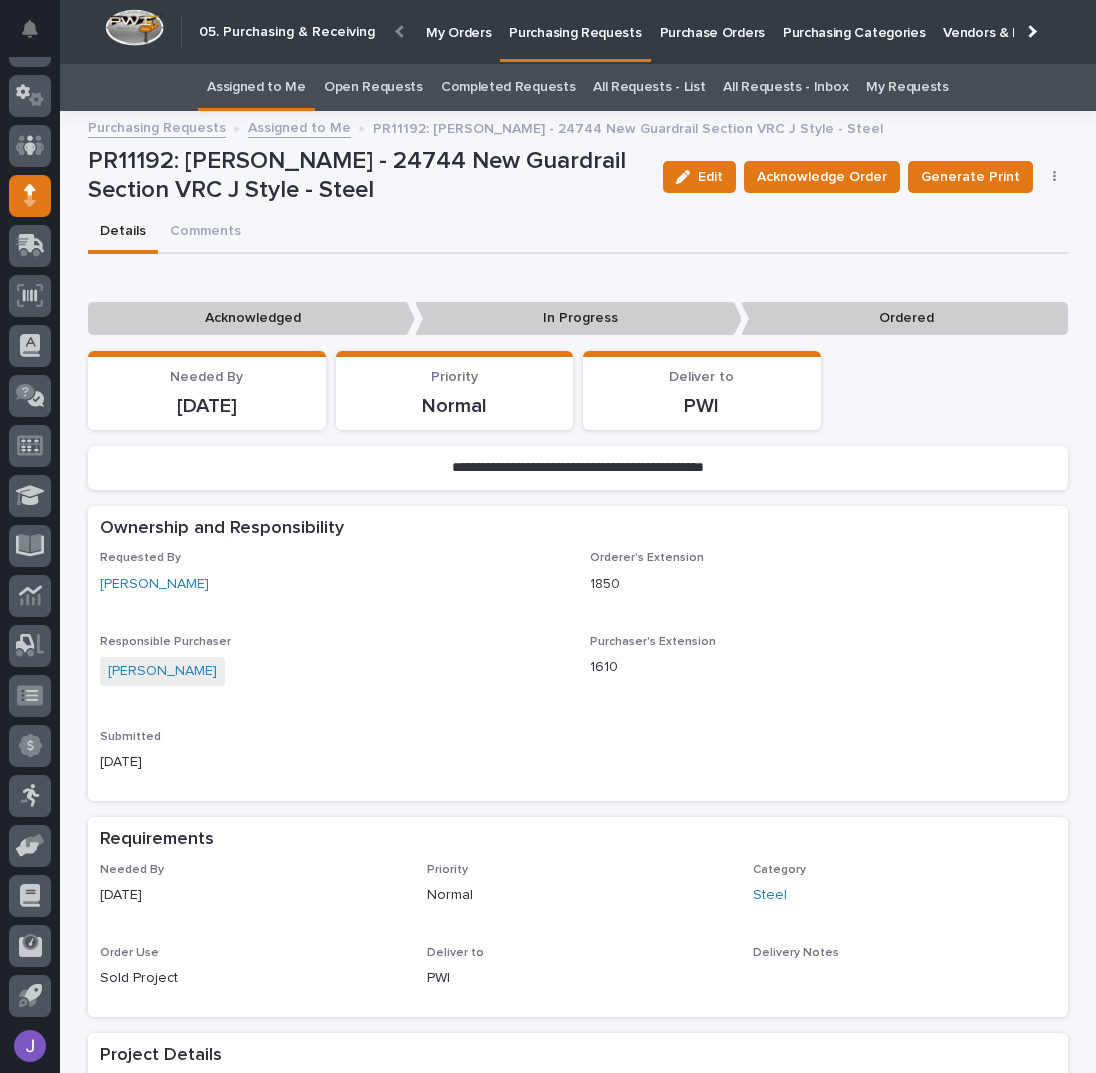 click on "Assigned to Me" at bounding box center (256, 87) 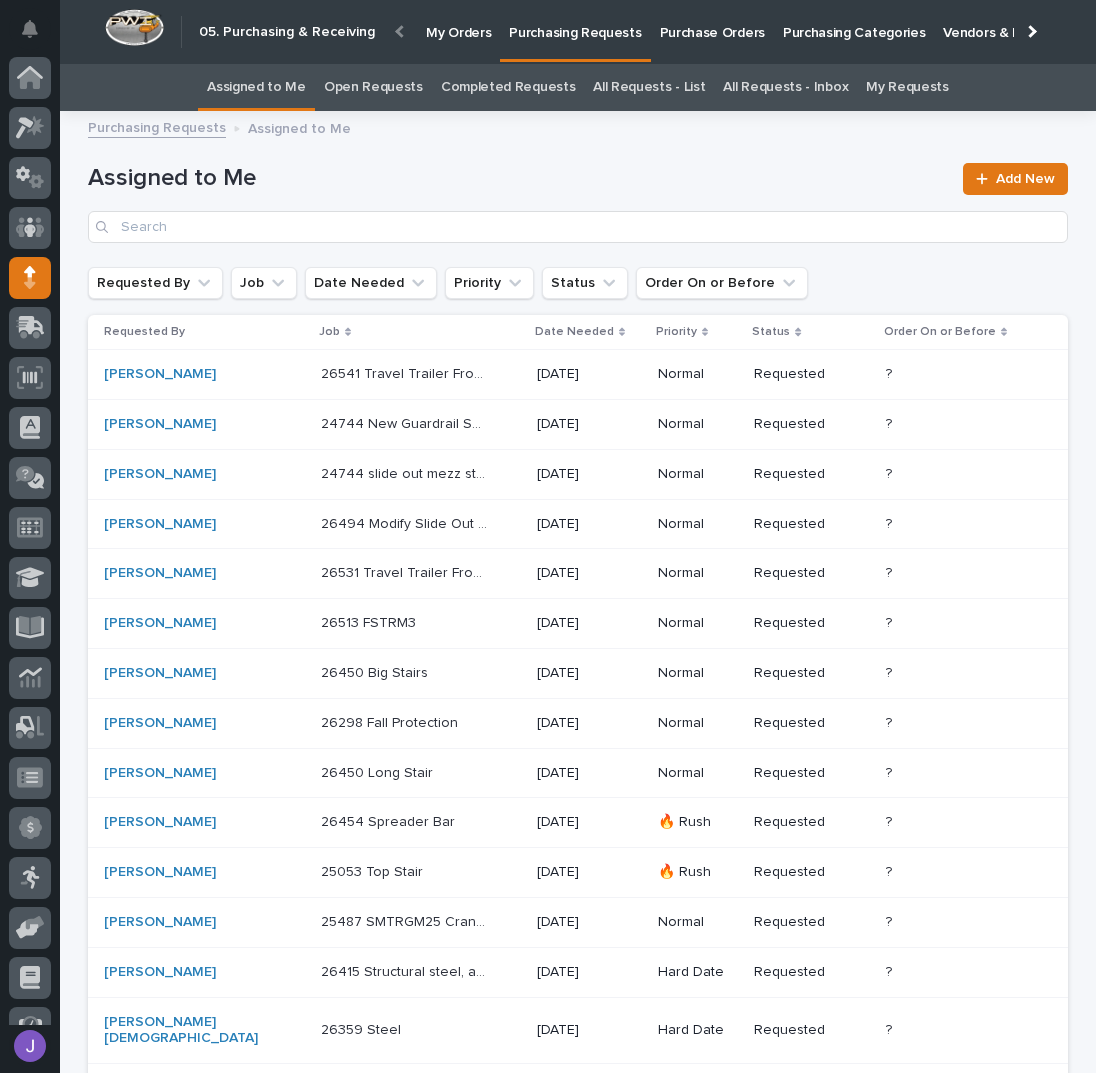 scroll, scrollTop: 82, scrollLeft: 0, axis: vertical 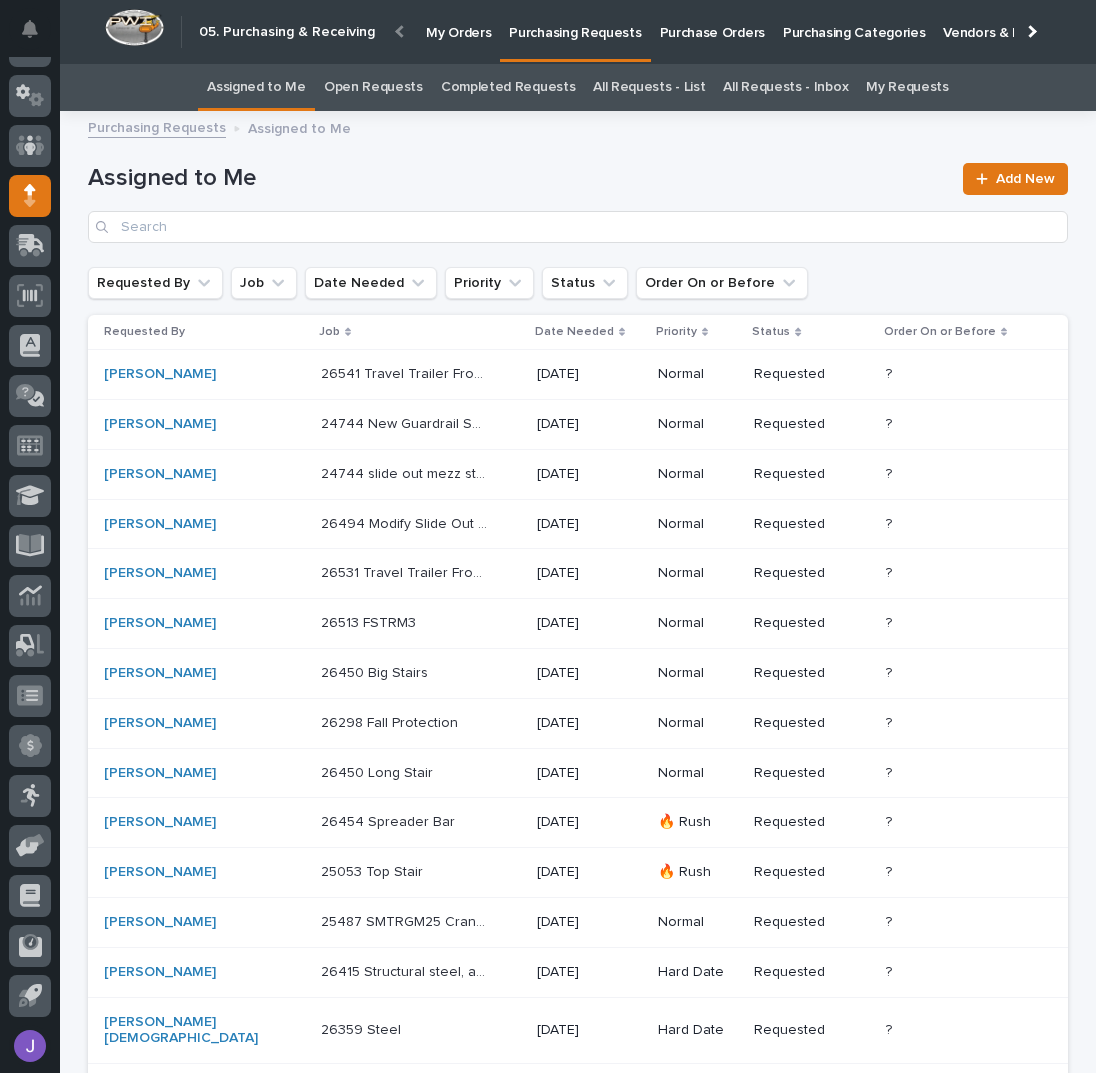 click on "[PERSON_NAME]" at bounding box center (204, 424) 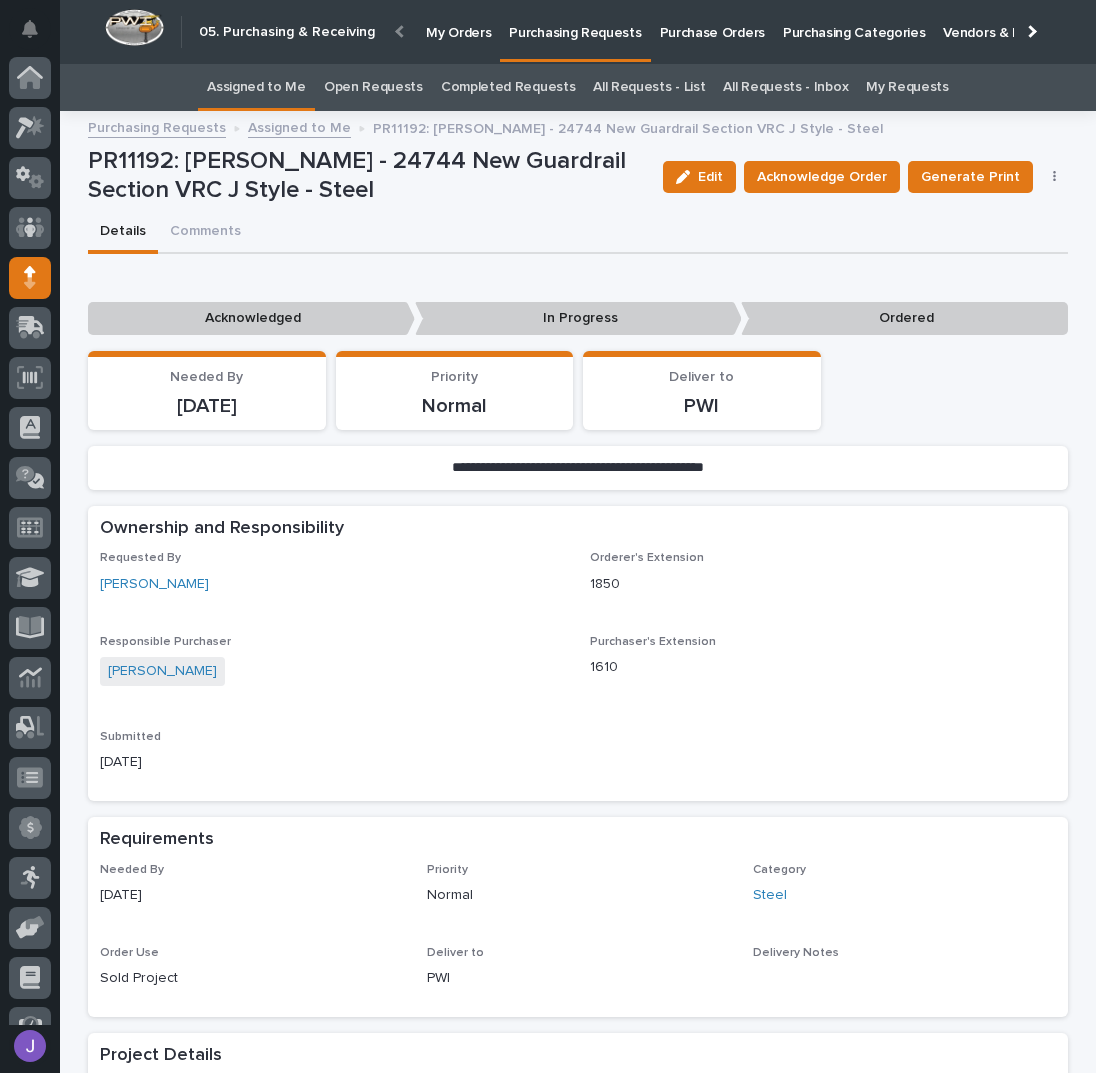 scroll, scrollTop: 60, scrollLeft: 0, axis: vertical 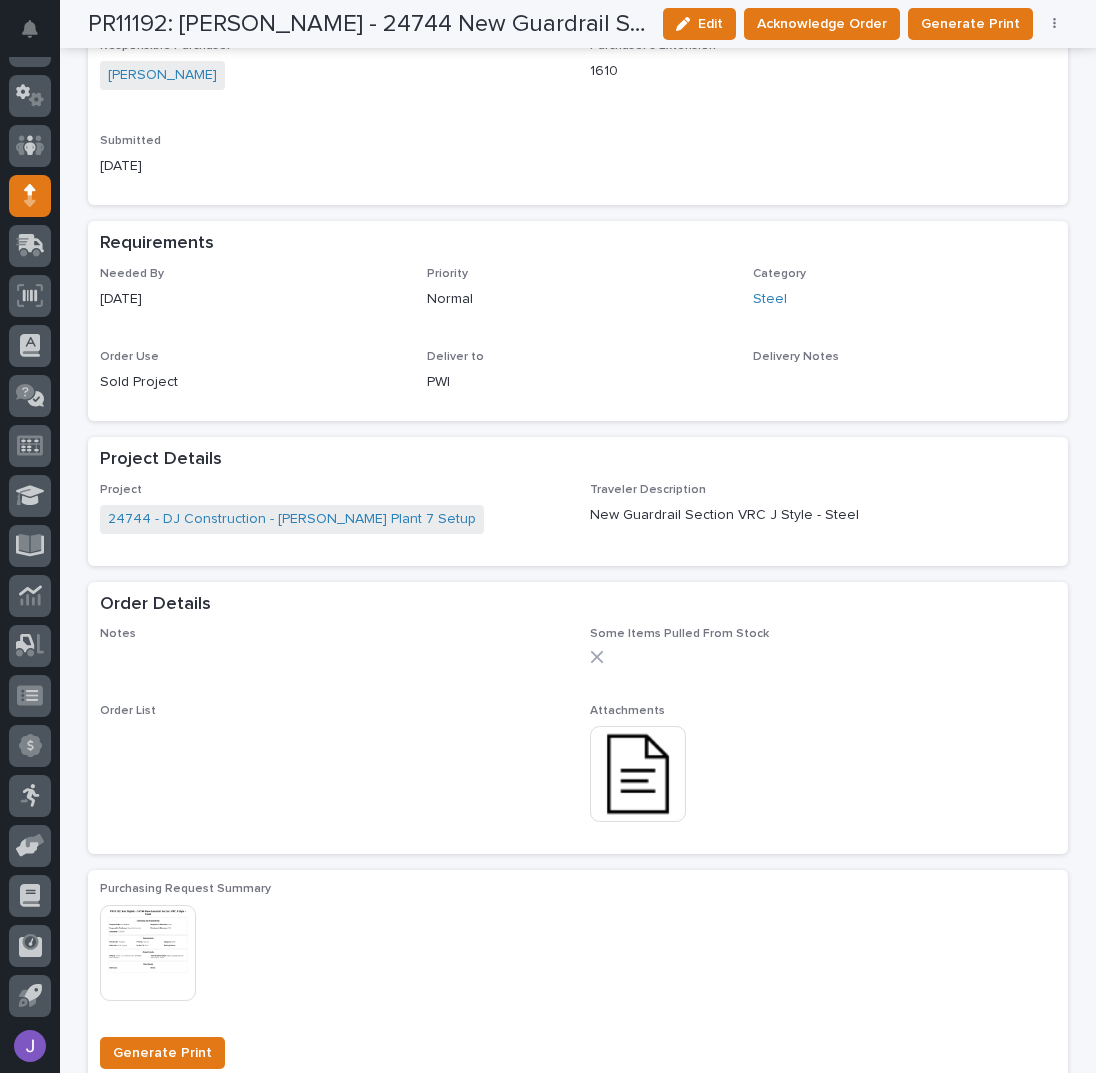 click at bounding box center (638, 774) 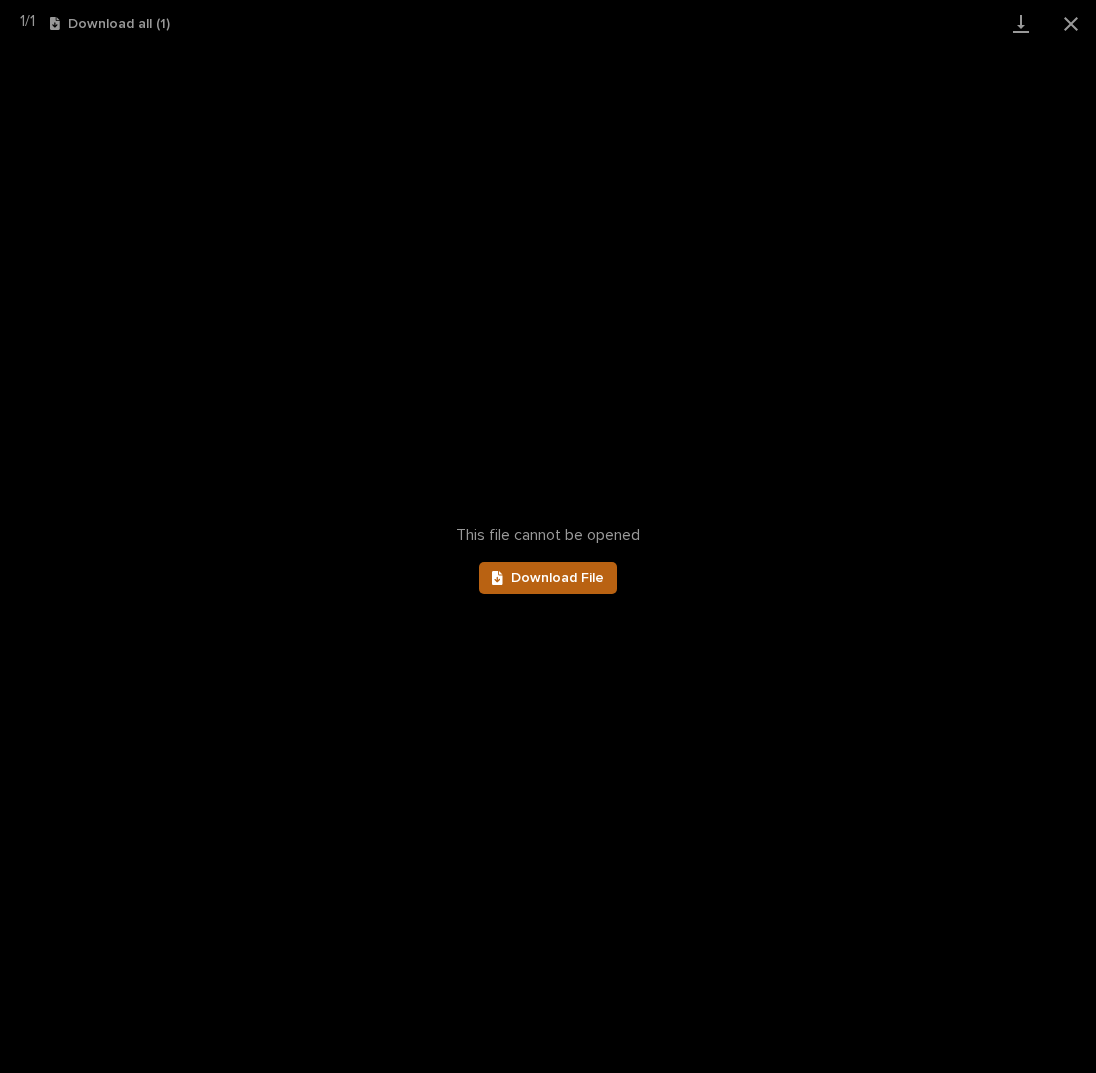 click on "Download File" at bounding box center [548, 578] 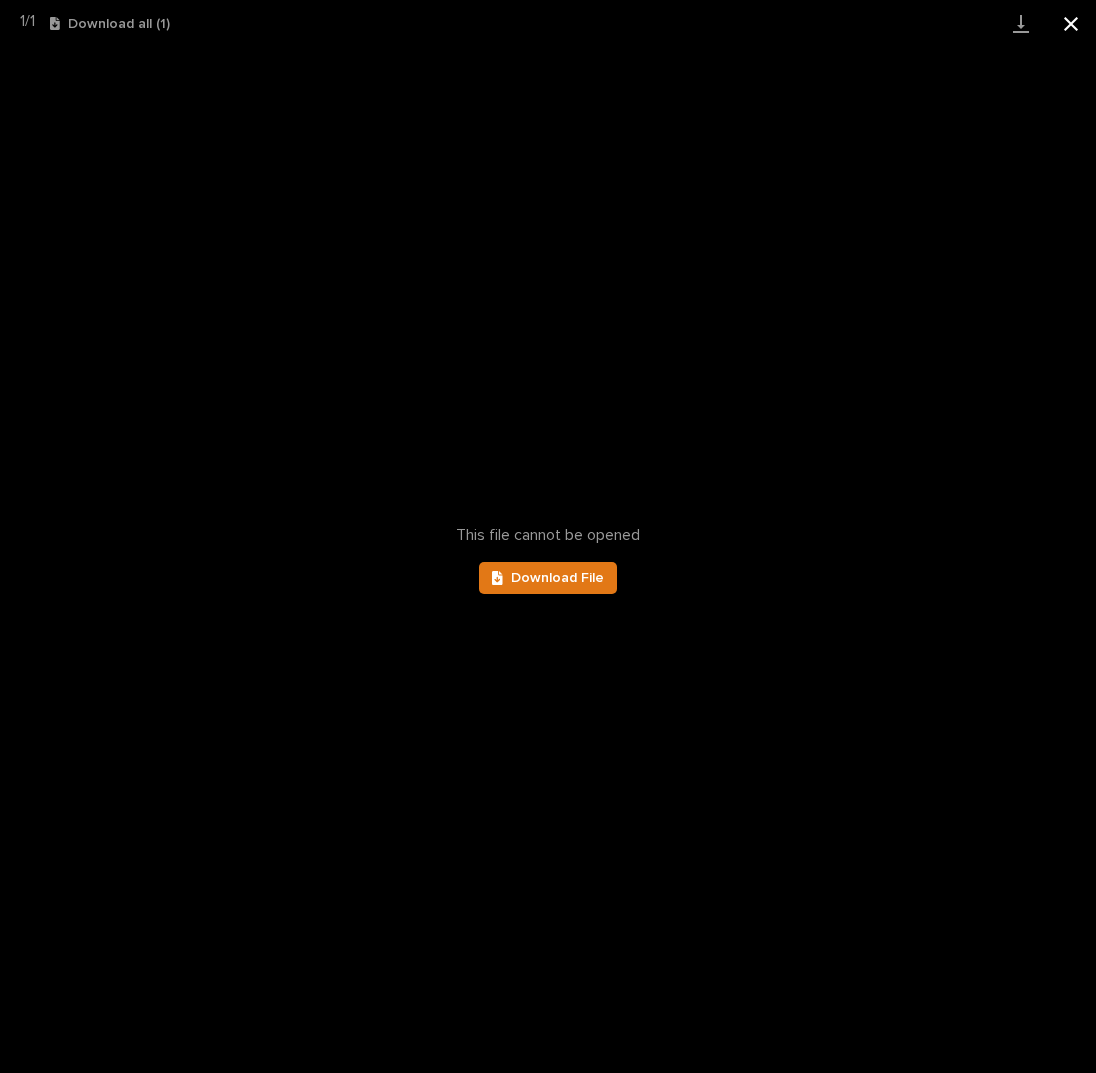 click at bounding box center (1071, 23) 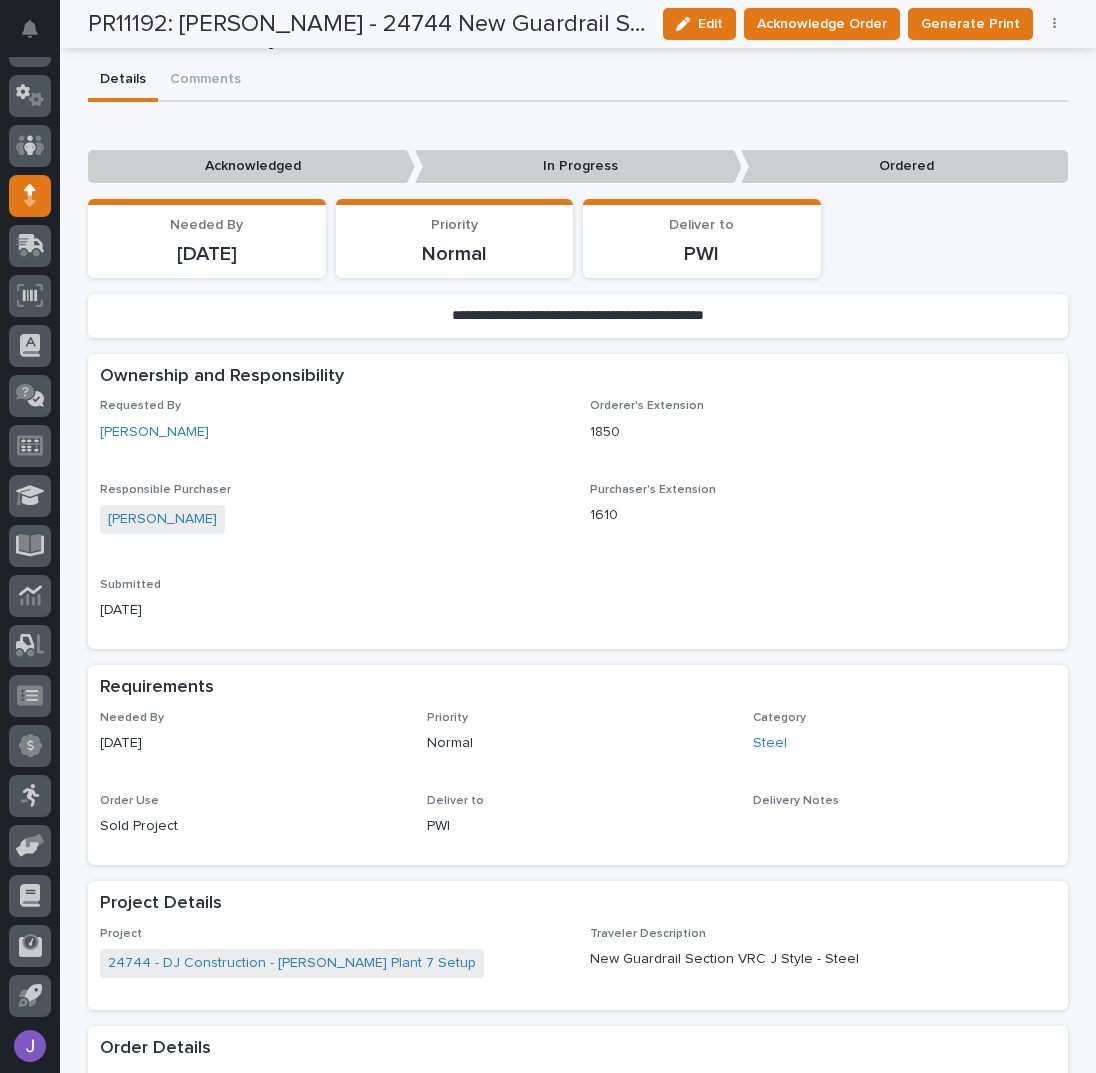 scroll, scrollTop: 0, scrollLeft: 0, axis: both 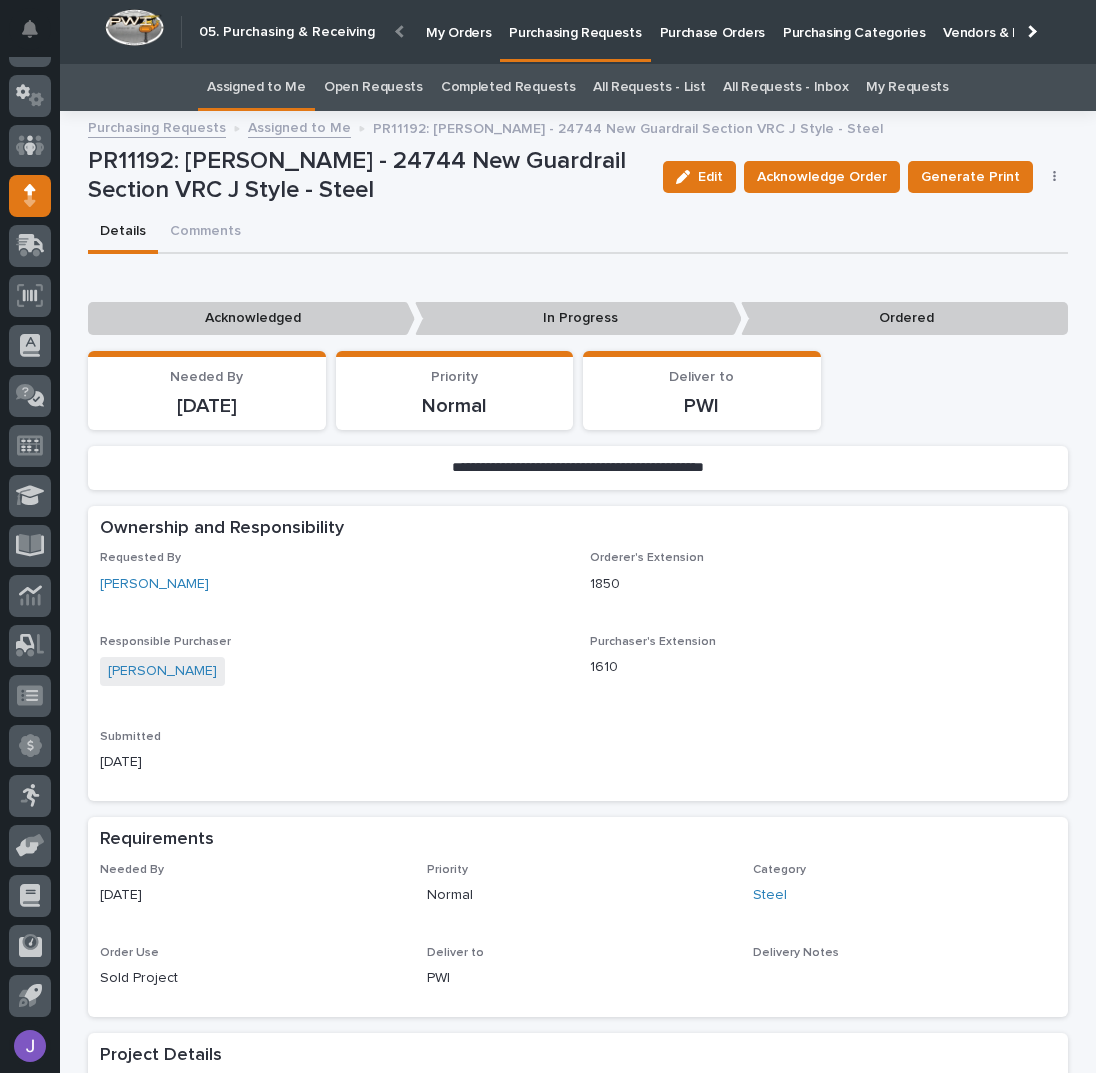 click on "Assigned to Me" at bounding box center (256, 87) 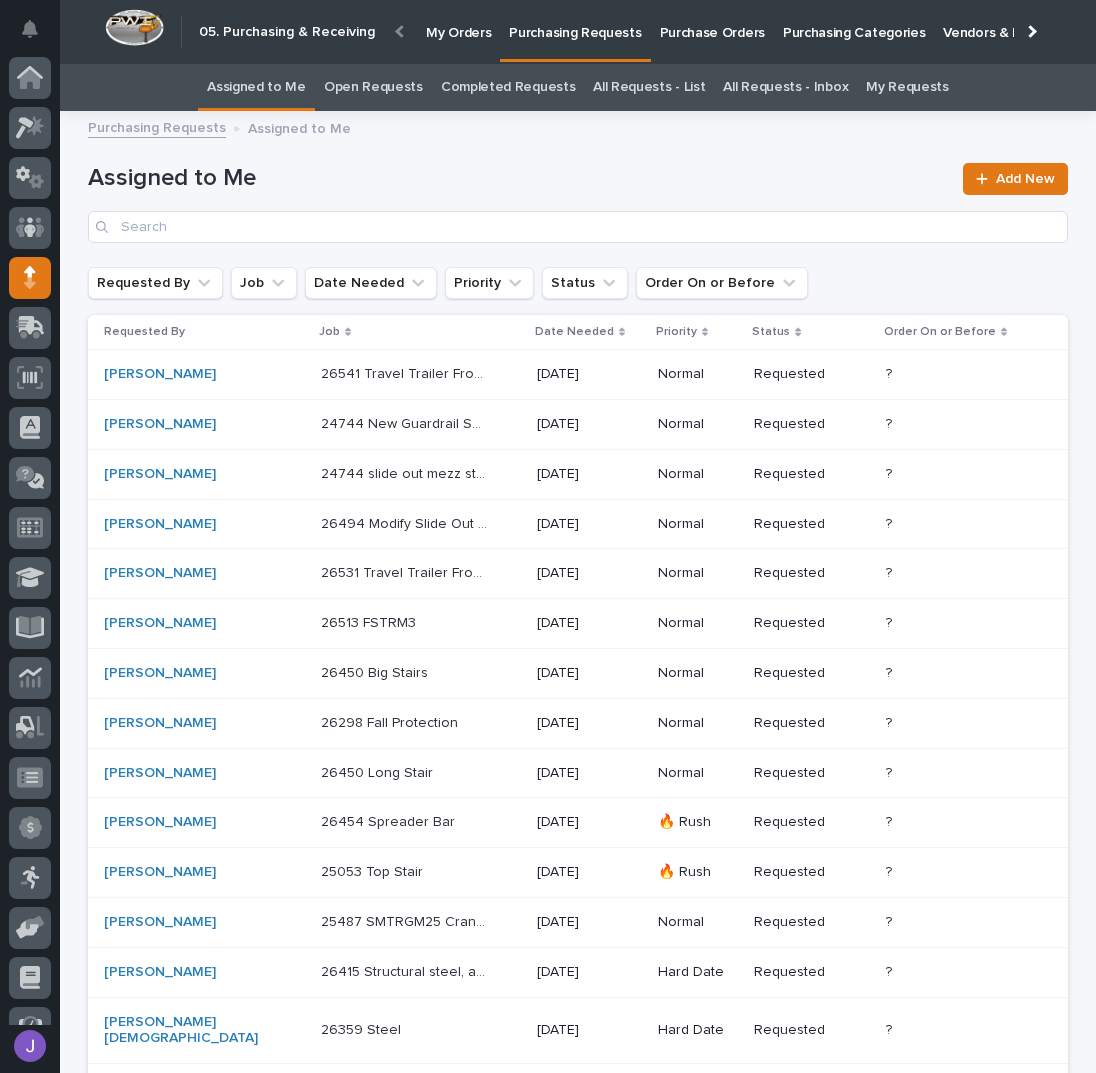 scroll, scrollTop: 82, scrollLeft: 0, axis: vertical 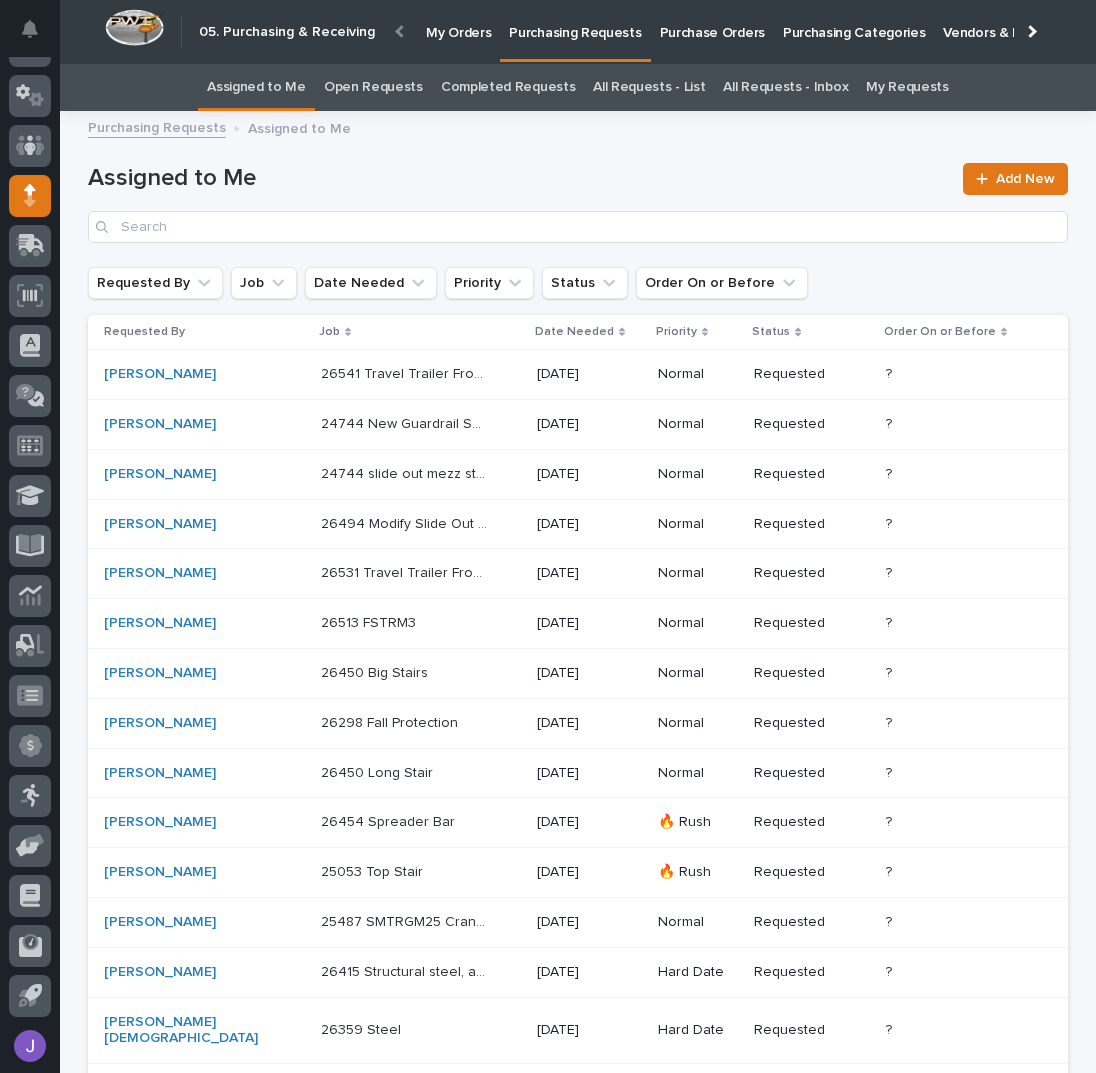 click on "24744 slide out mezz steps - Pockets & Set Screws - Steel  24744 slide out mezz steps - Pockets & Set Screws - Steel" at bounding box center [421, 474] 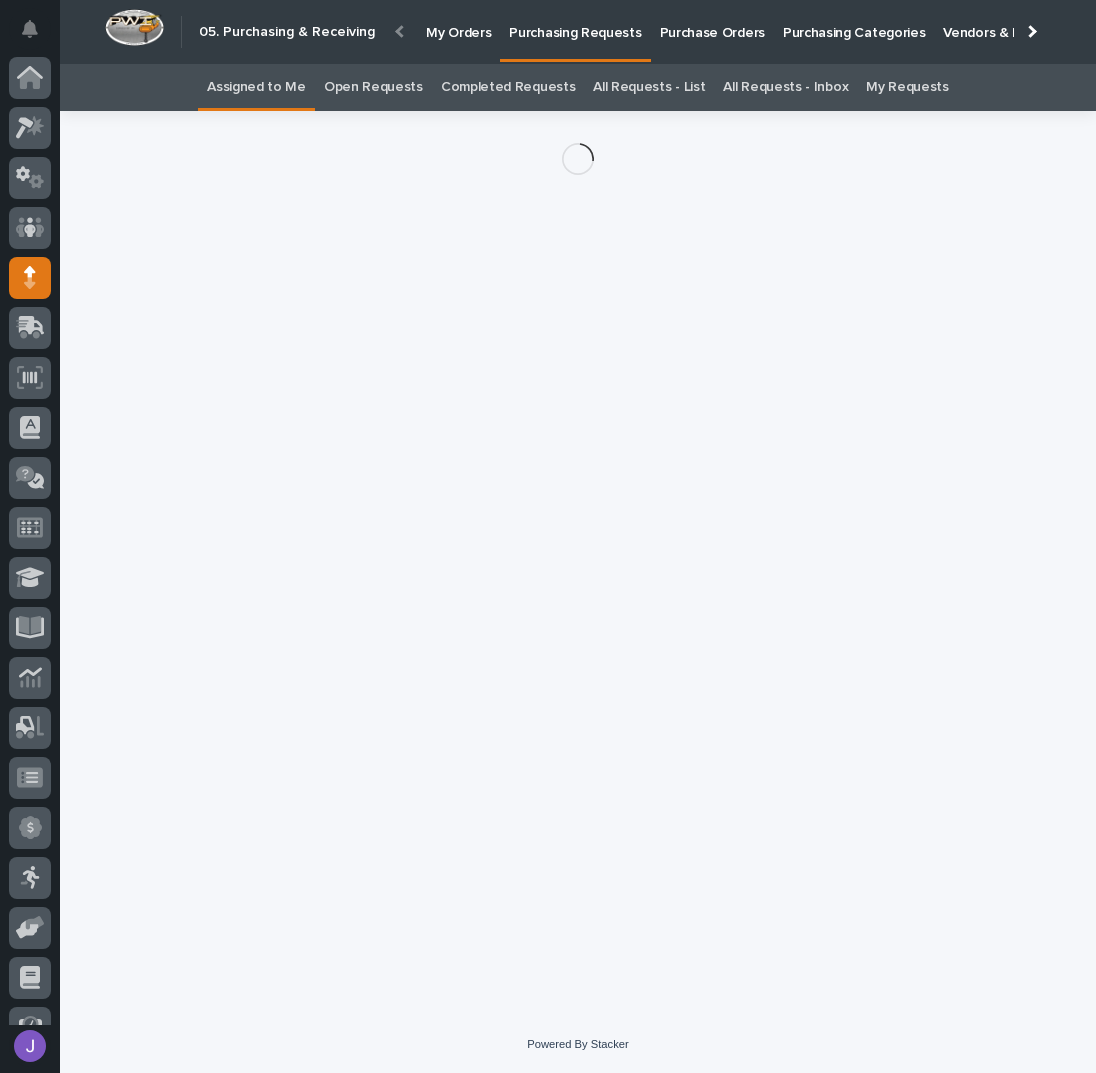 scroll, scrollTop: 82, scrollLeft: 0, axis: vertical 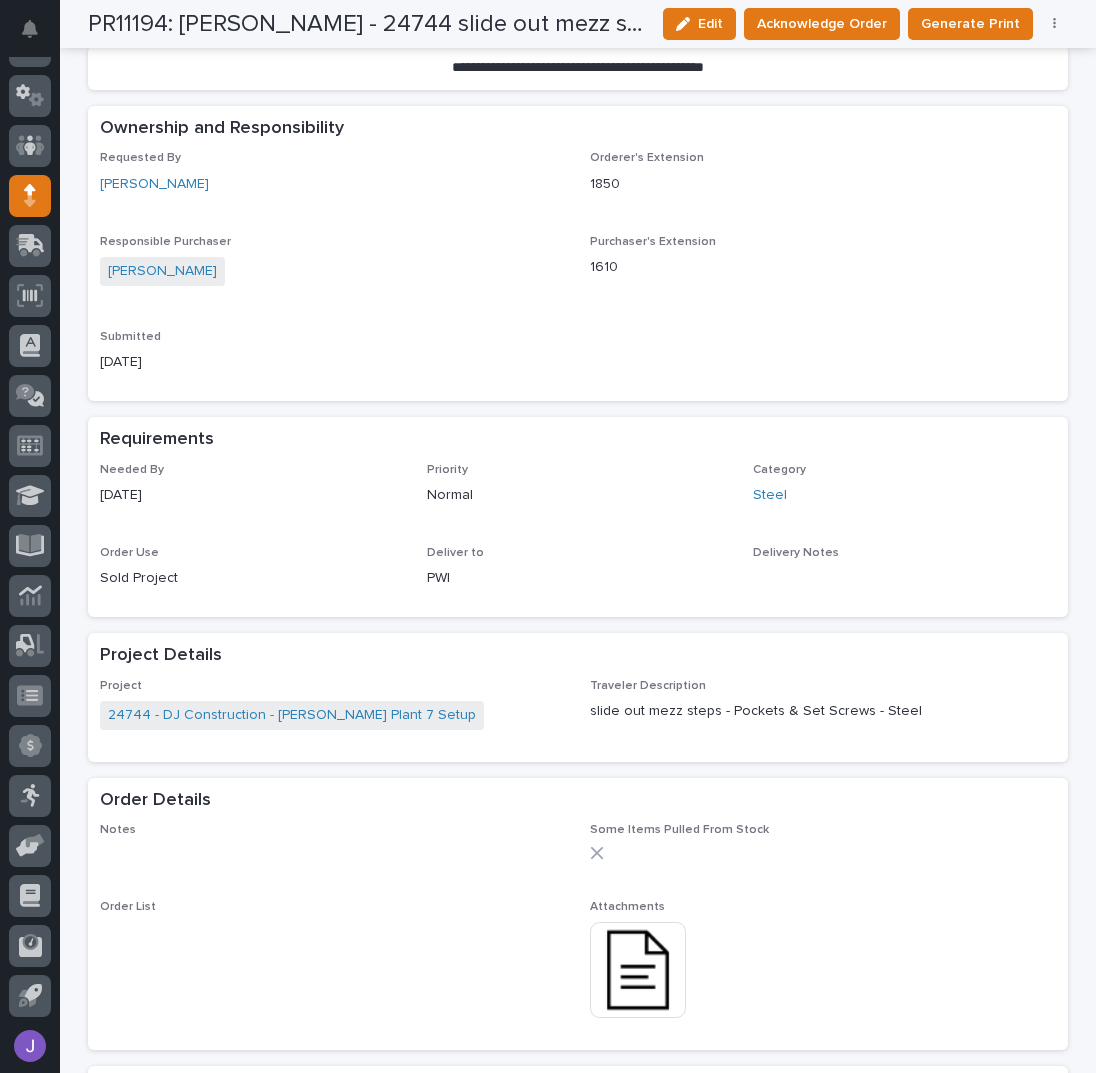 click at bounding box center (638, 970) 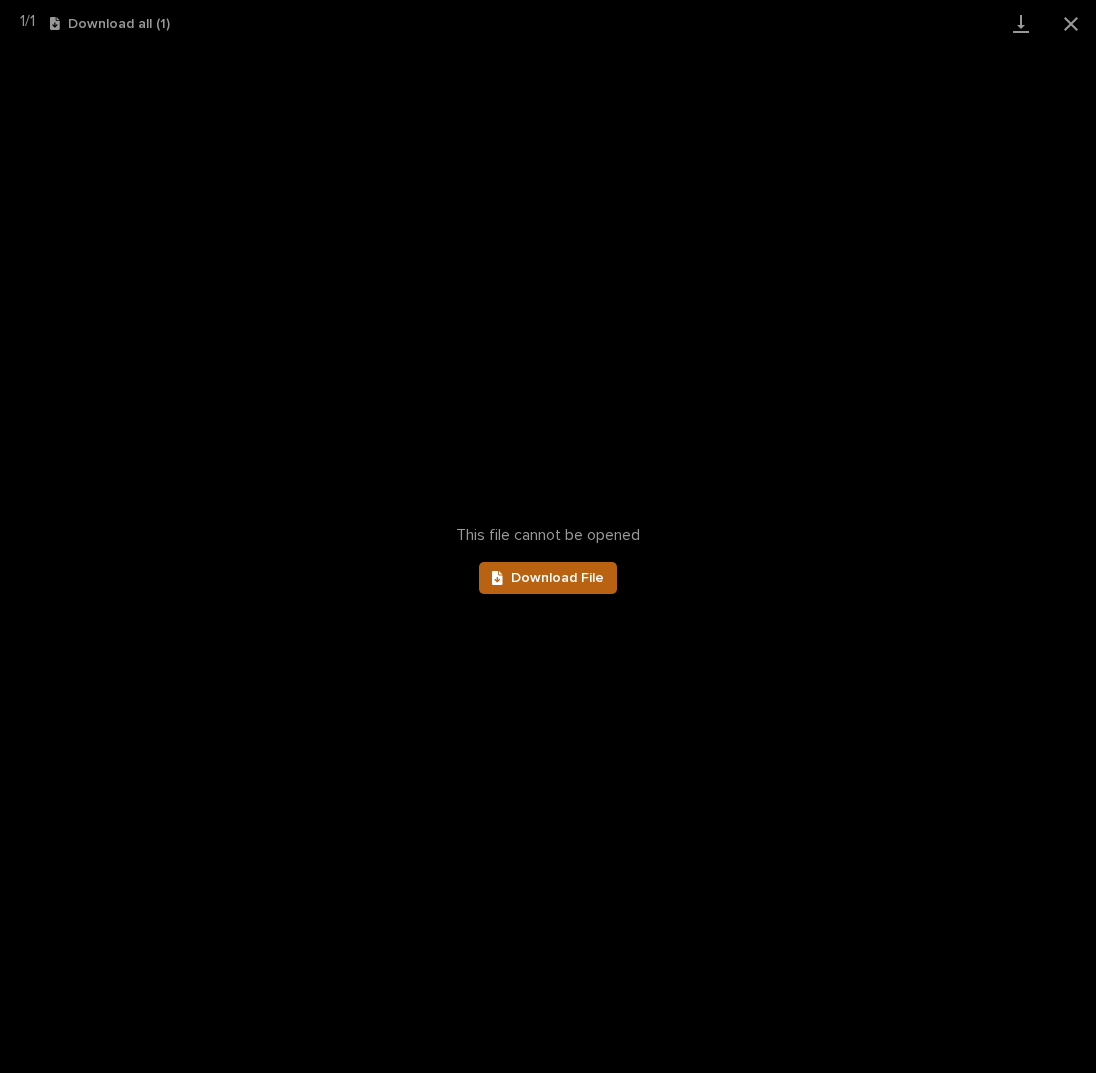 click on "Download File" at bounding box center [548, 578] 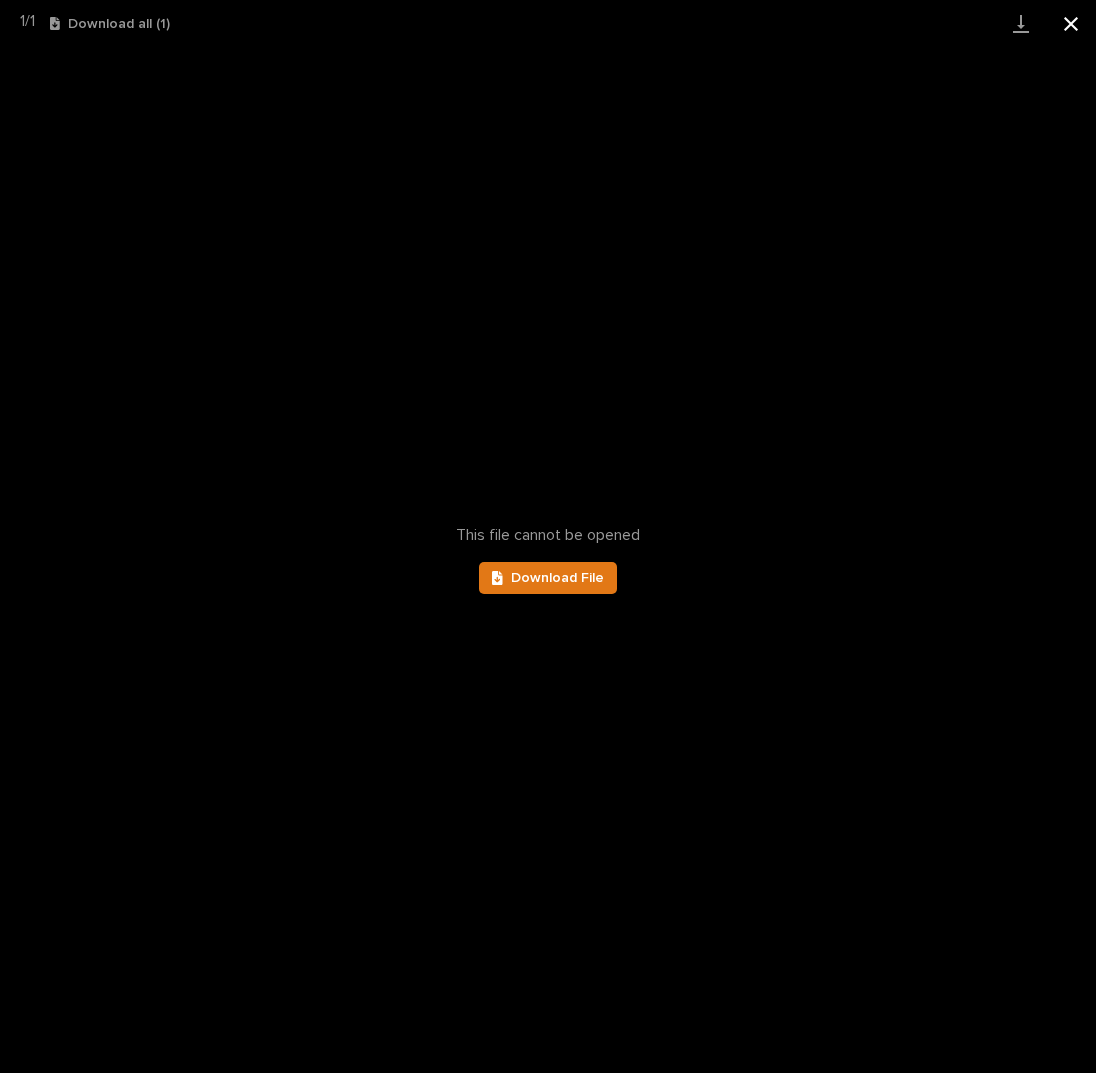 click at bounding box center [1071, 23] 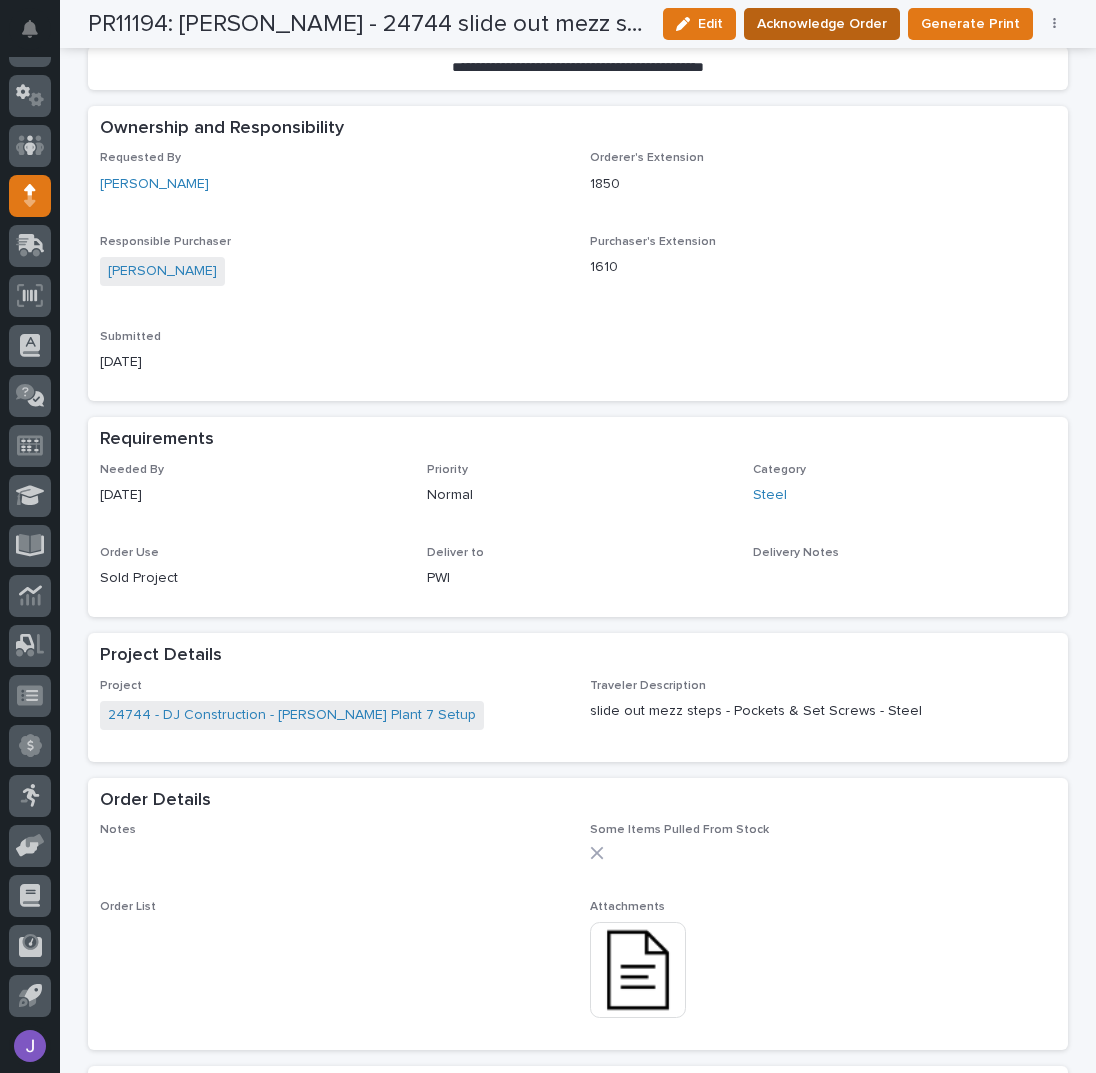 click on "Acknowledge Order" at bounding box center (822, 24) 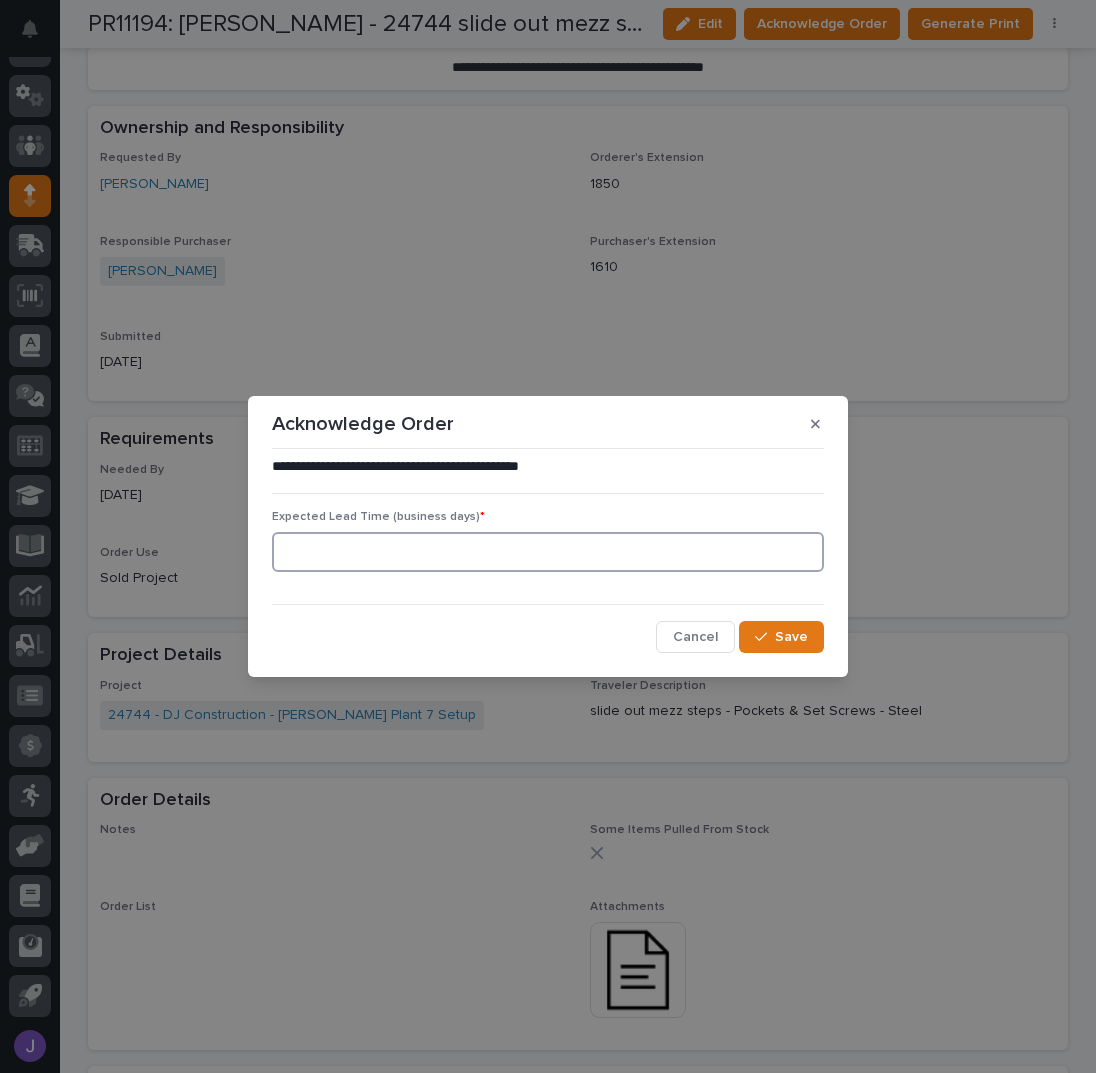 click at bounding box center (548, 552) 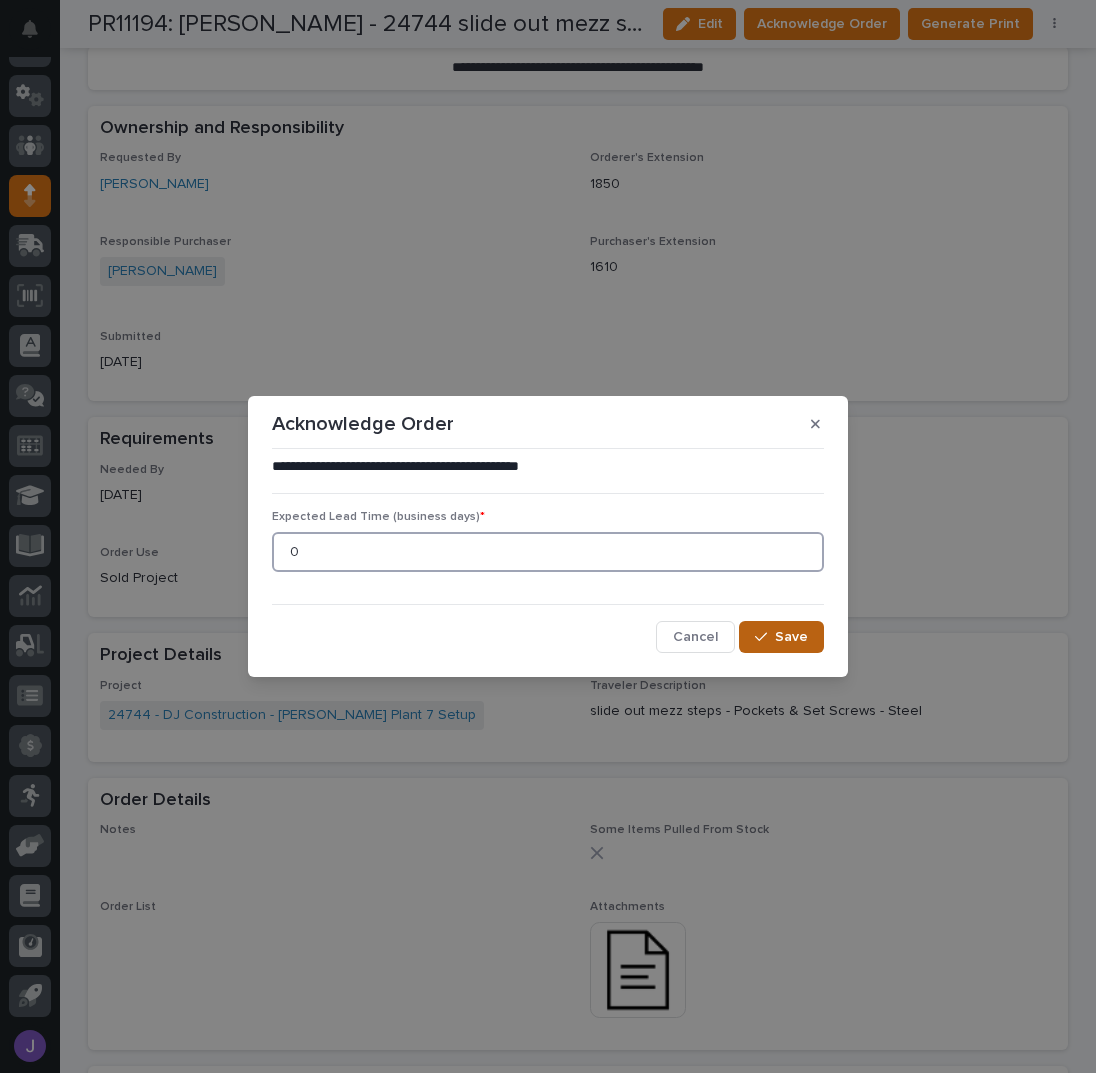 type on "0" 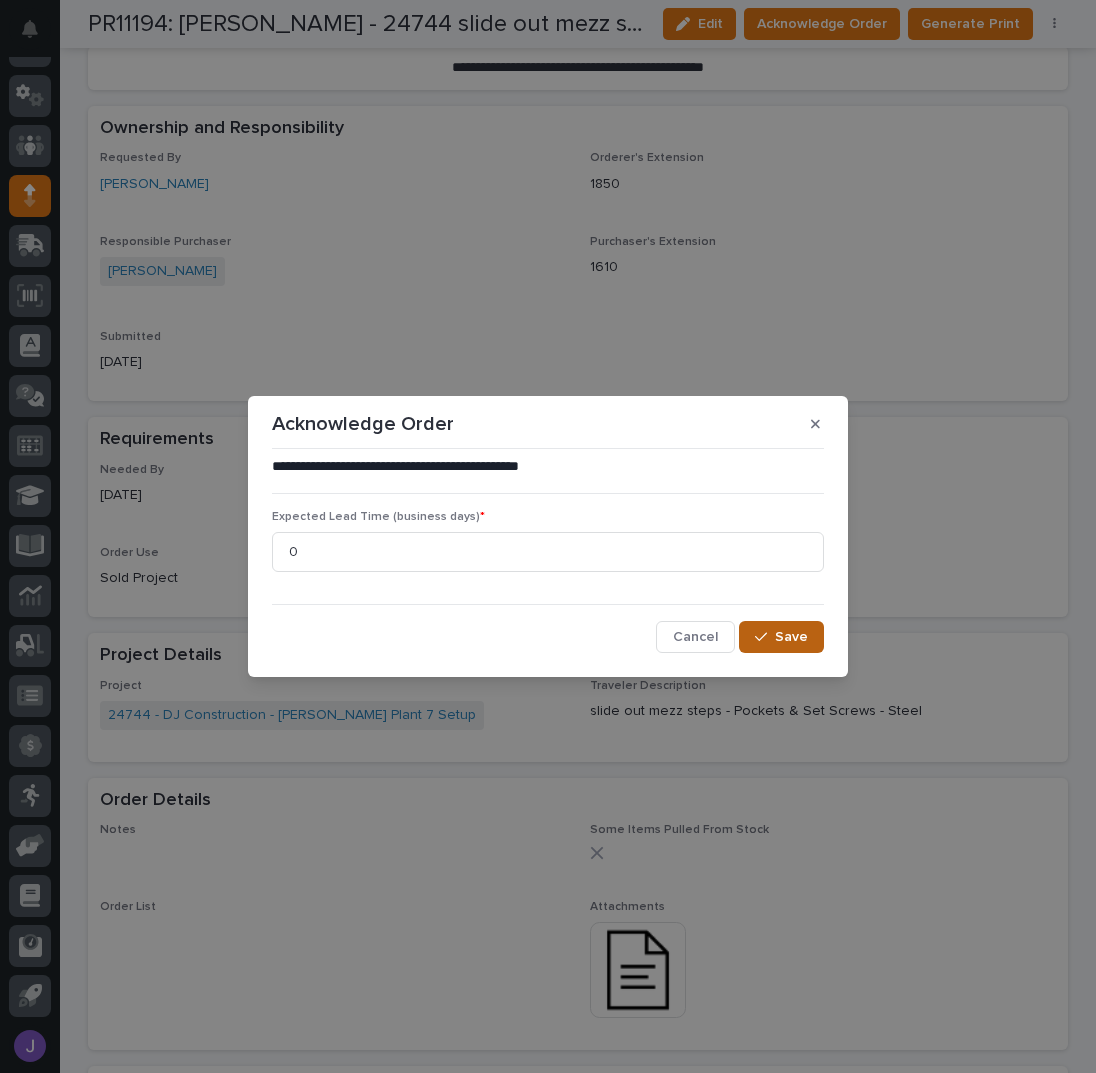 click on "Save" at bounding box center [781, 637] 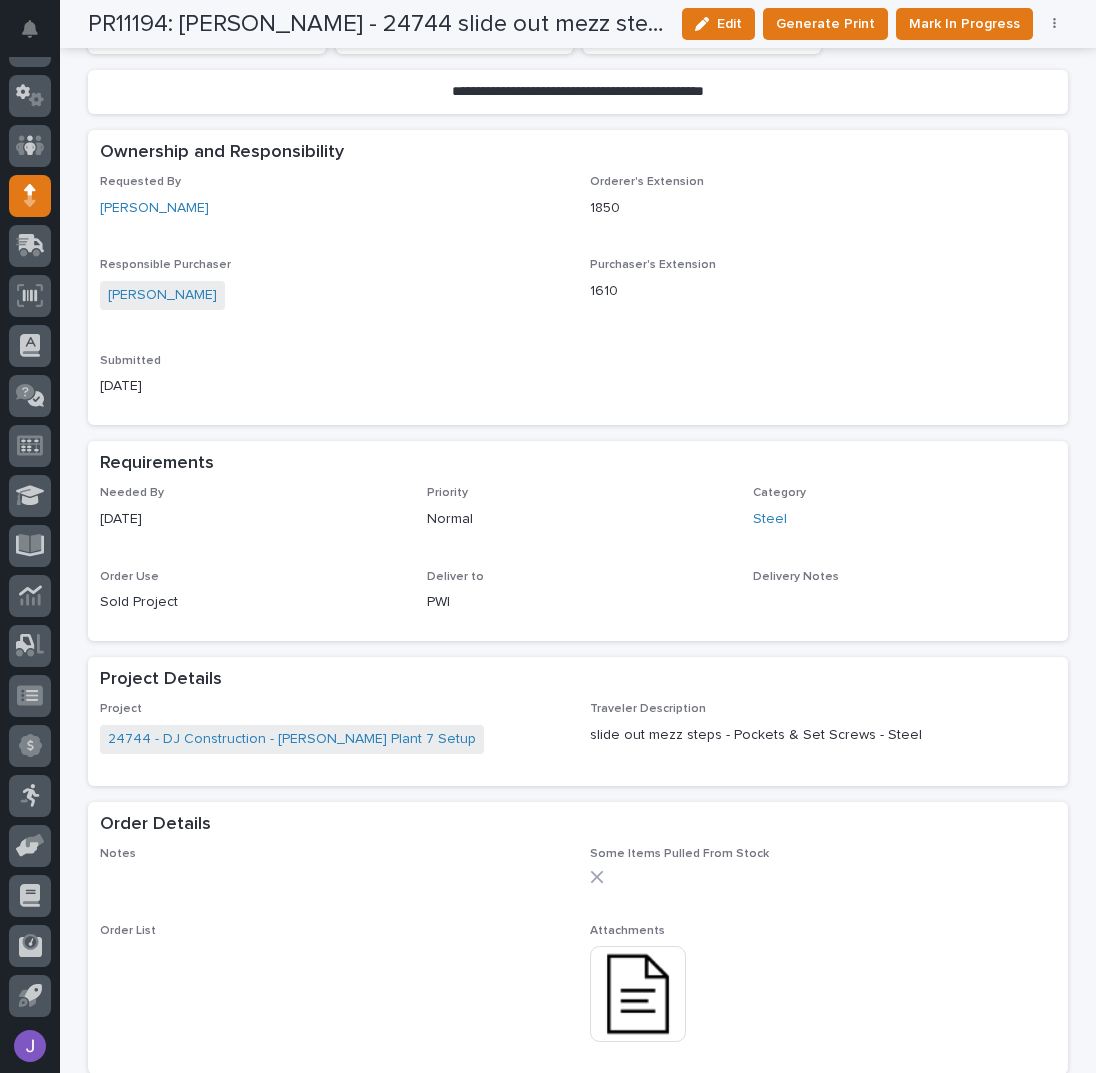 scroll, scrollTop: 606, scrollLeft: 0, axis: vertical 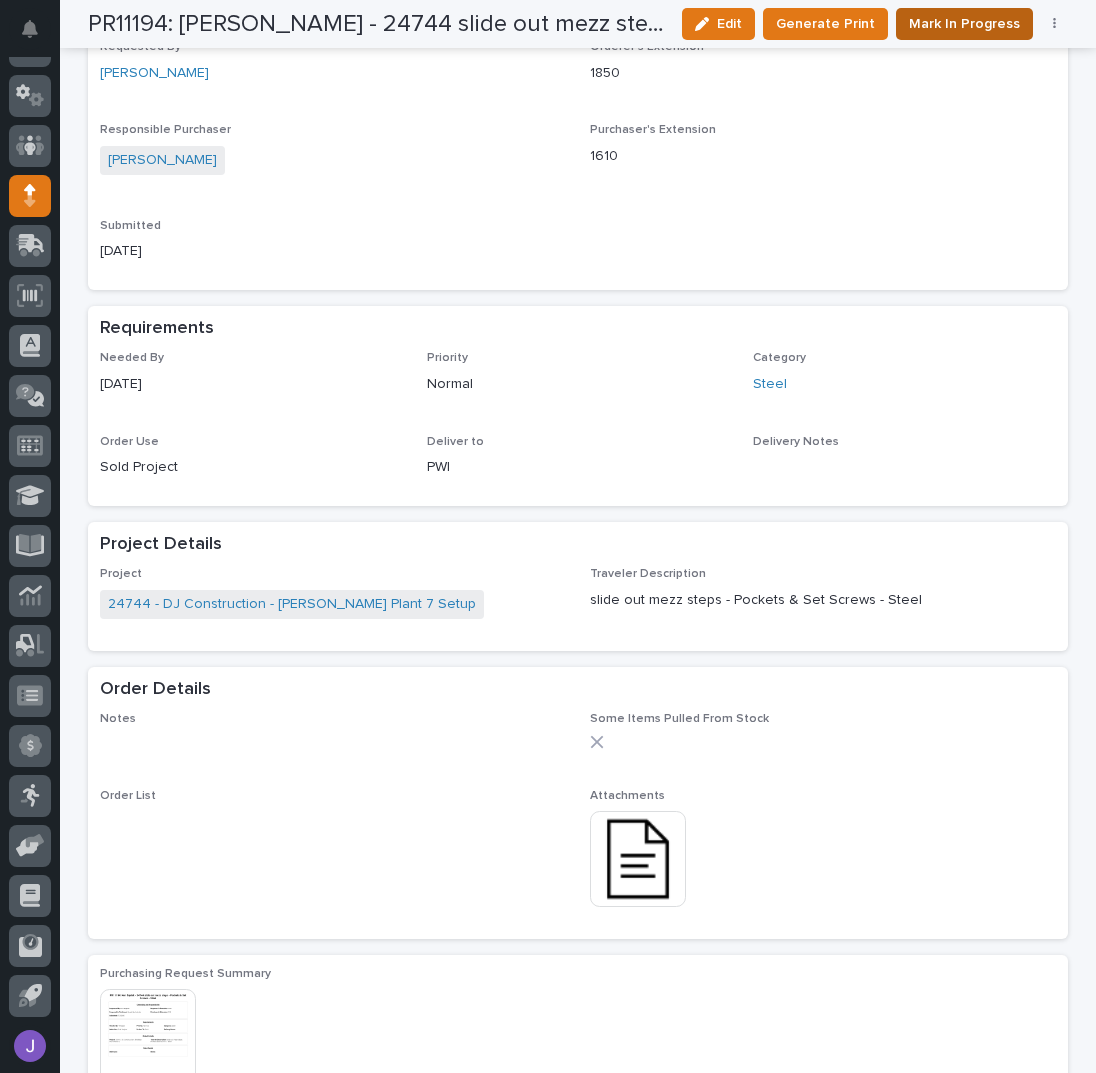 click on "Mark In Progress" at bounding box center [964, 24] 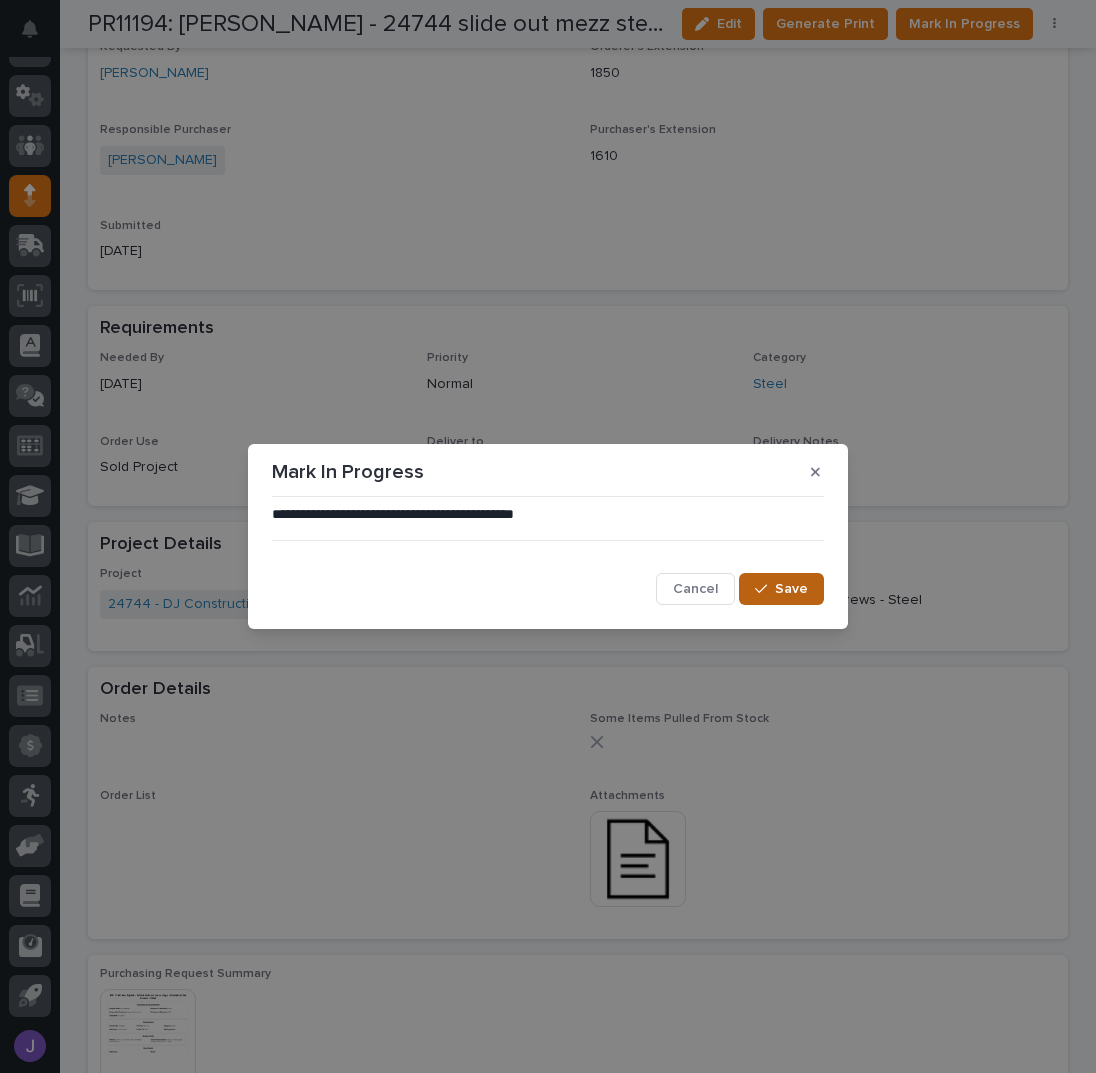 click on "Save" at bounding box center [791, 589] 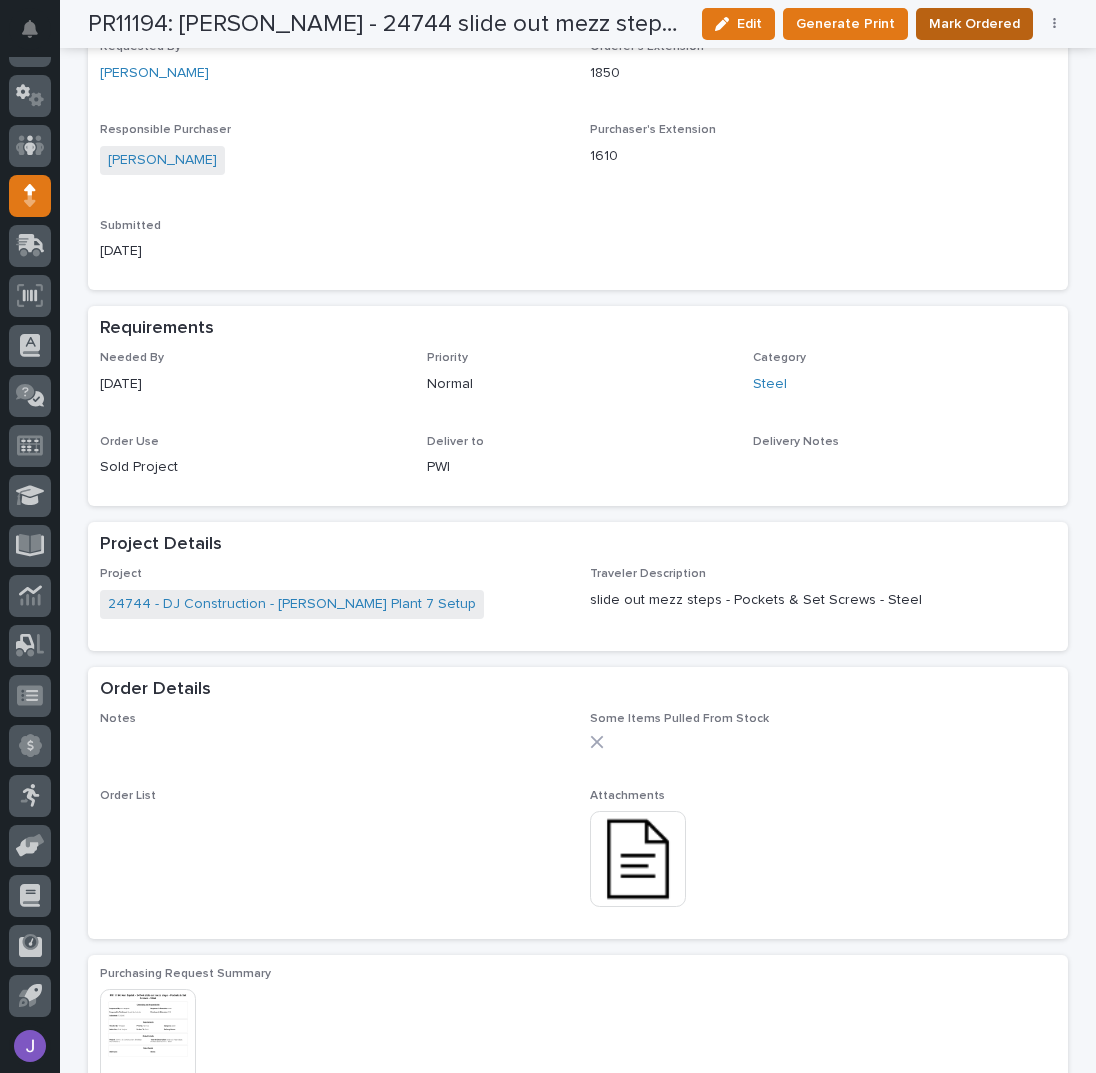 click on "Mark Ordered" at bounding box center [974, 24] 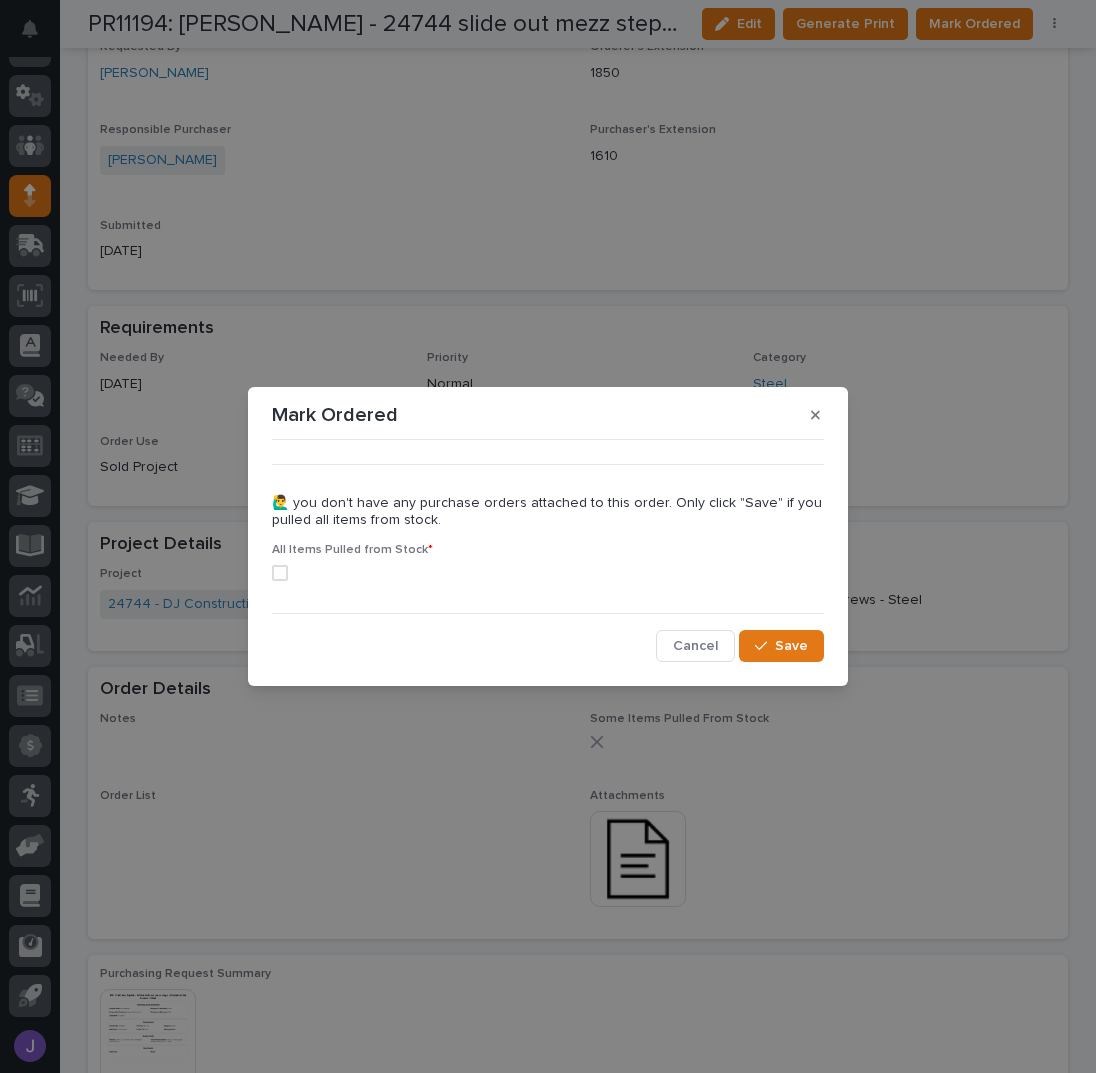 click at bounding box center [280, 573] 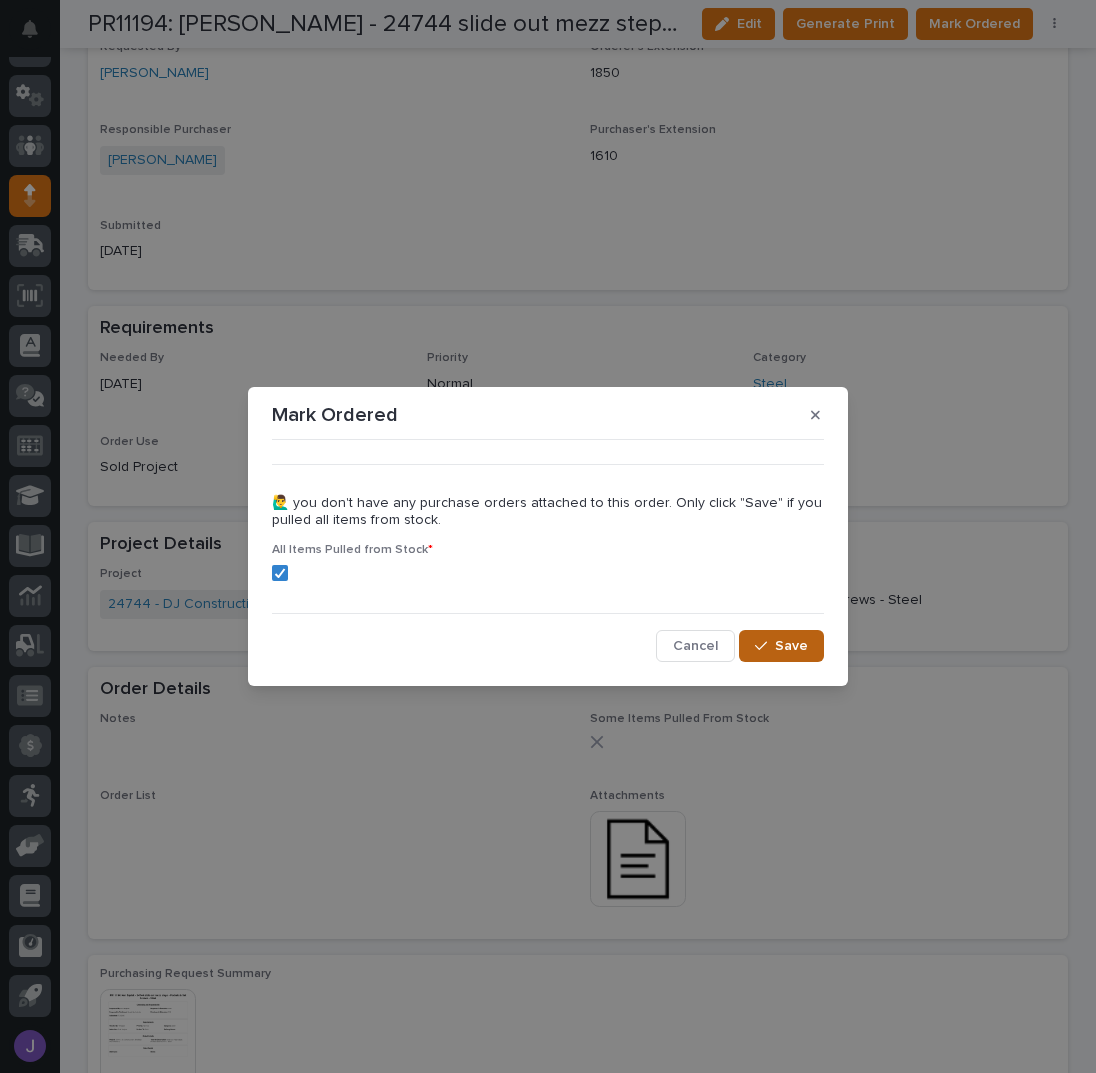 click 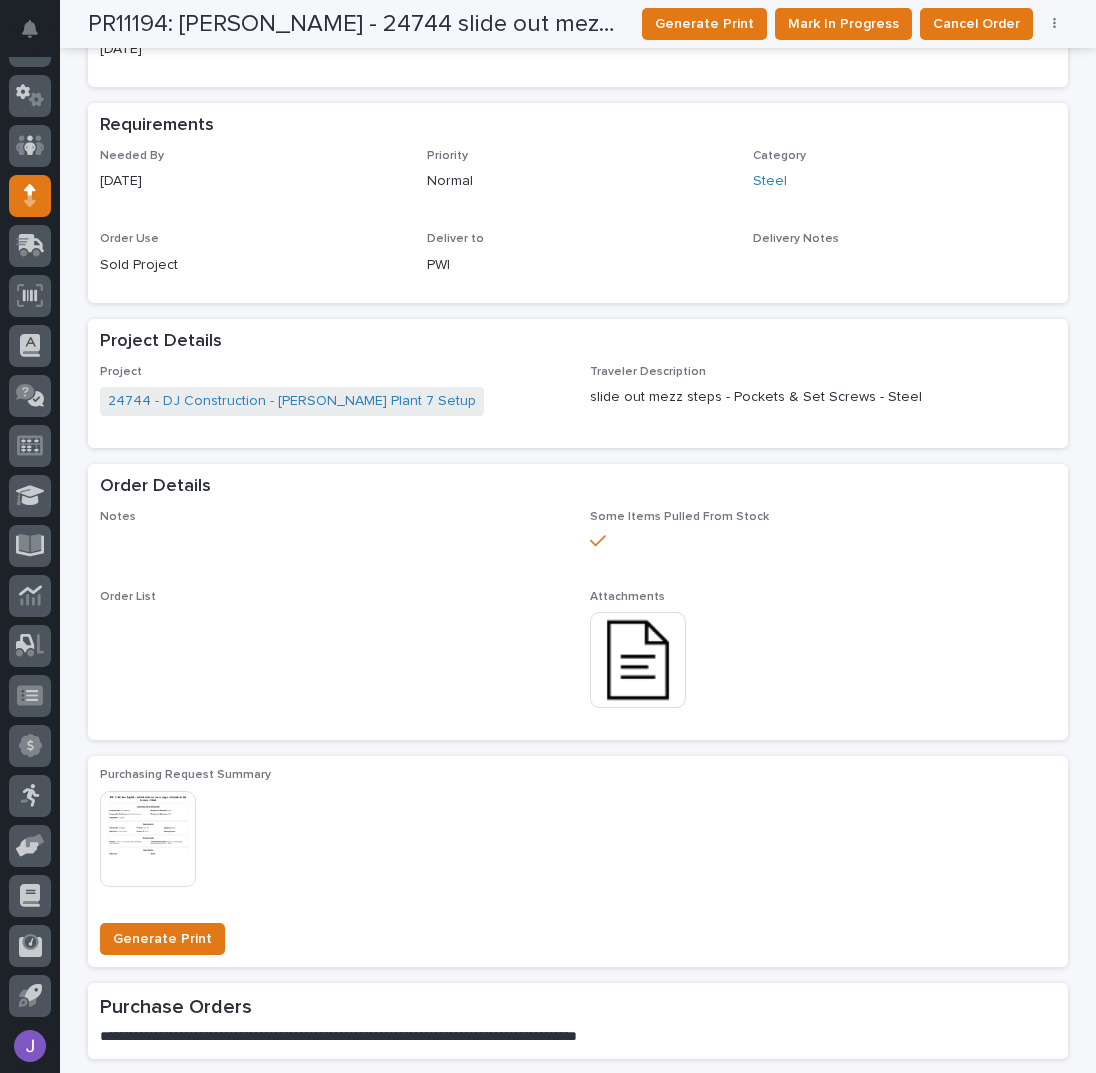 scroll, scrollTop: 26, scrollLeft: 0, axis: vertical 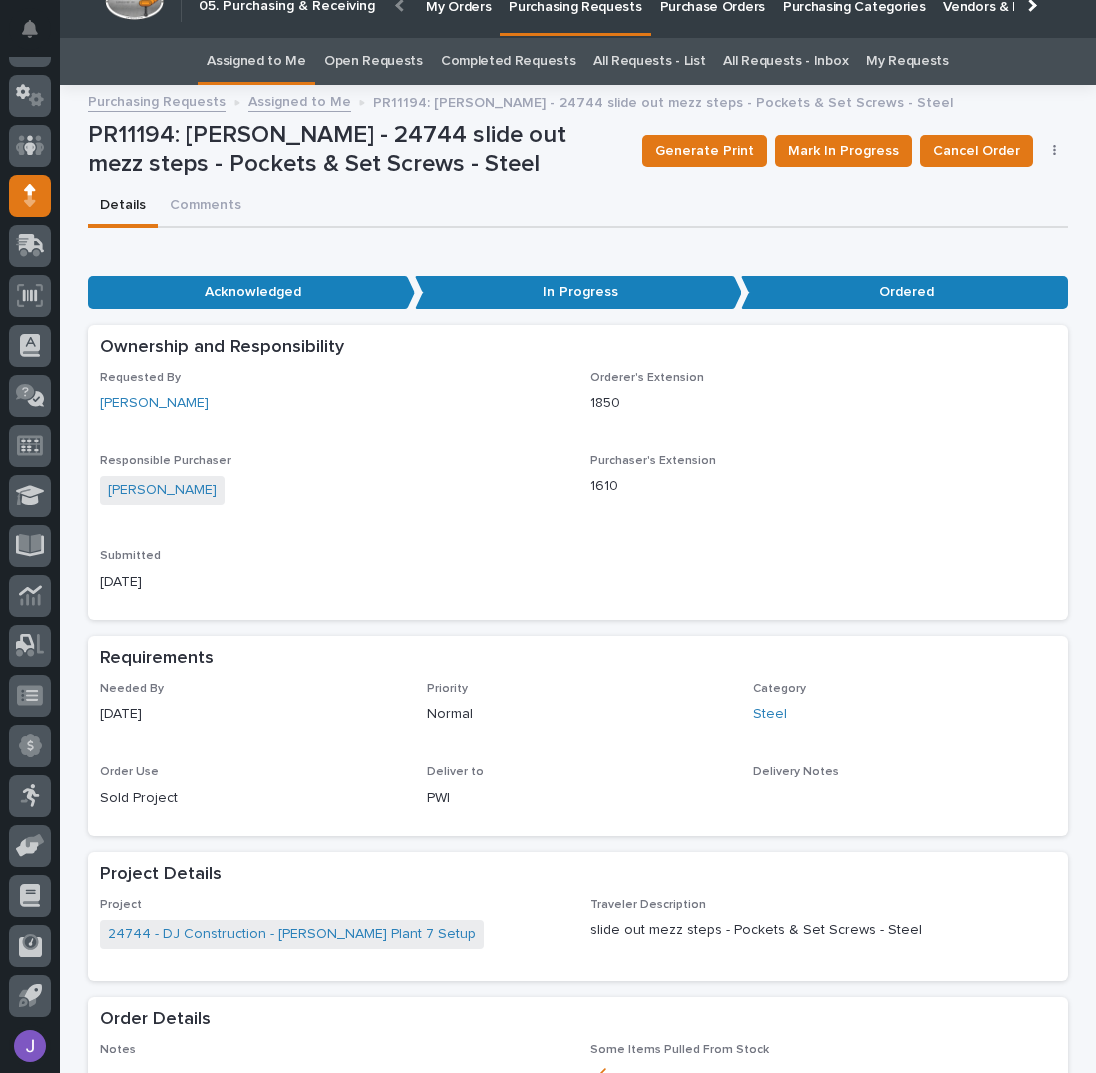 click on "Assigned to Me" at bounding box center [256, 61] 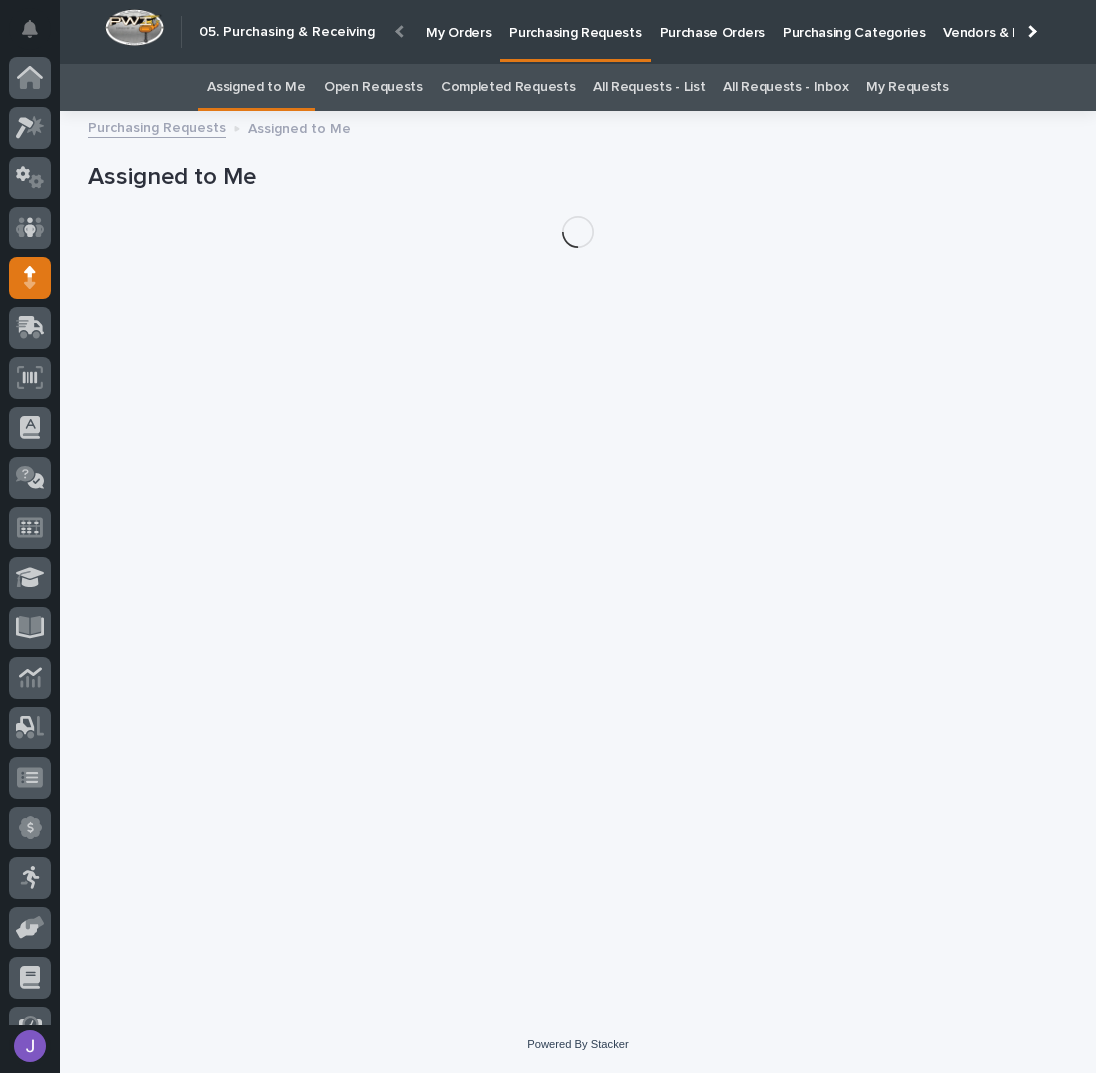 scroll, scrollTop: 82, scrollLeft: 0, axis: vertical 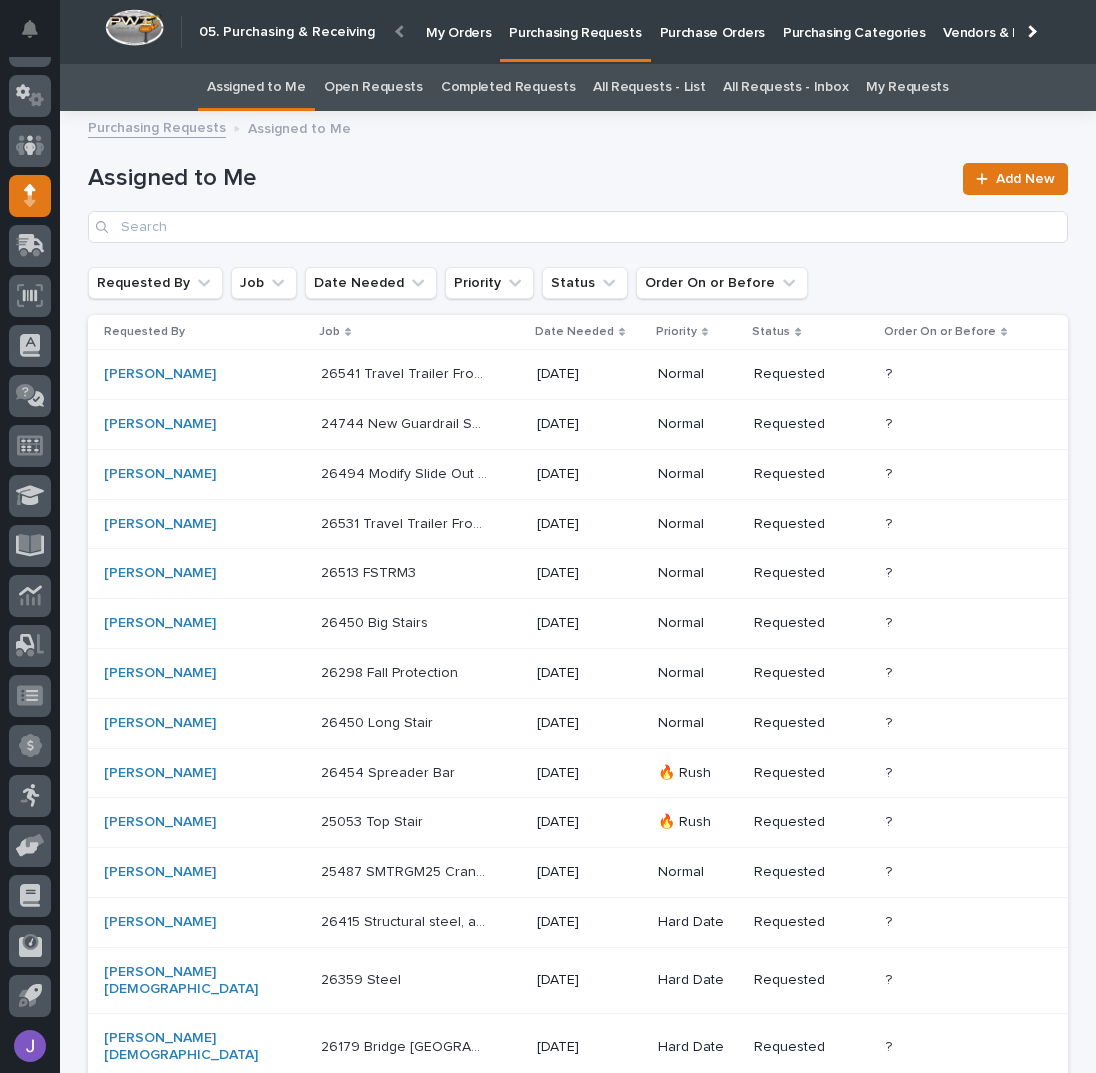 click on "26494 Modify Slide Out Lifter V3 - Steel  26494 Modify Slide Out Lifter V3 - Steel" at bounding box center [421, 474] 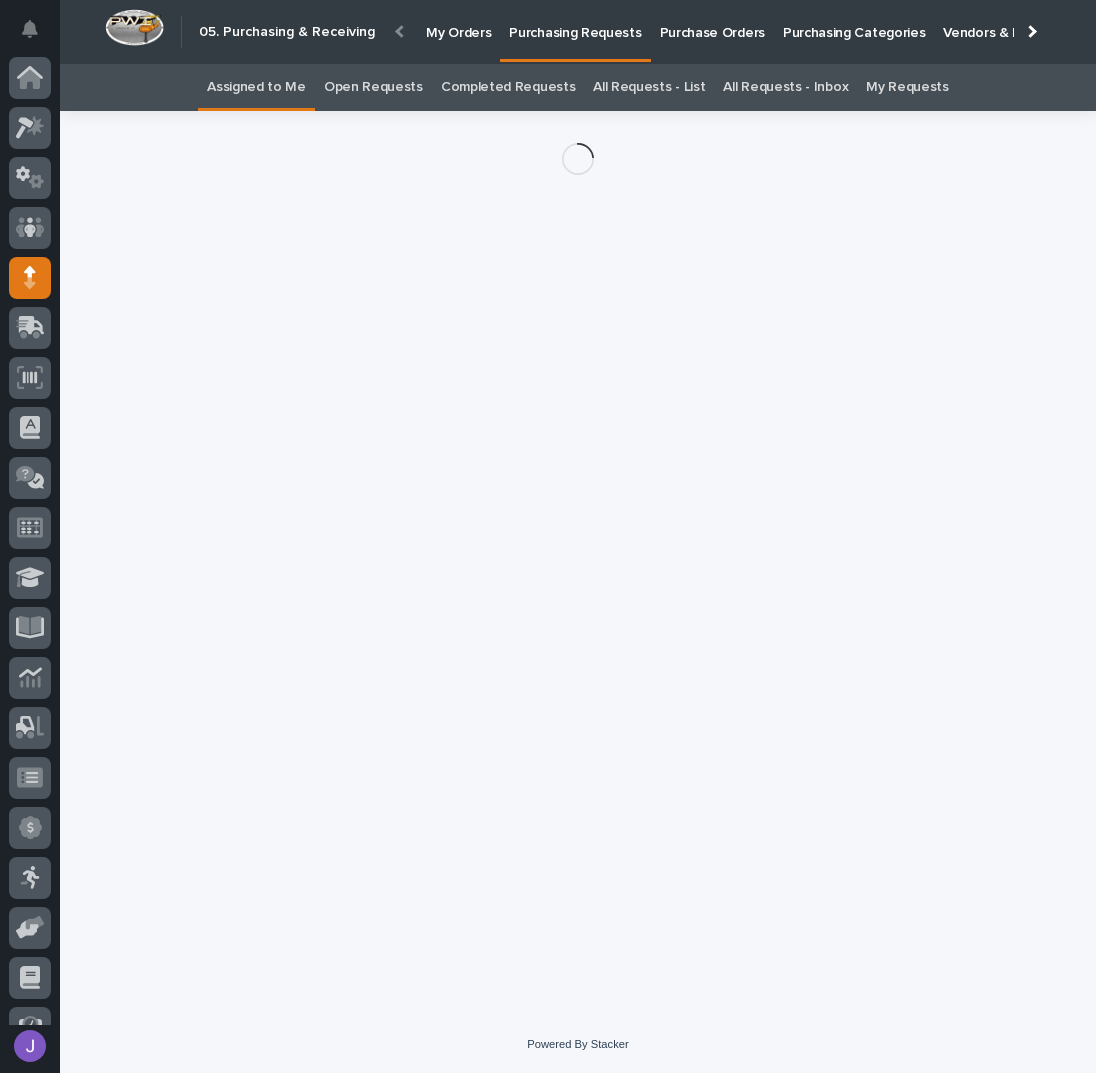 scroll, scrollTop: 82, scrollLeft: 0, axis: vertical 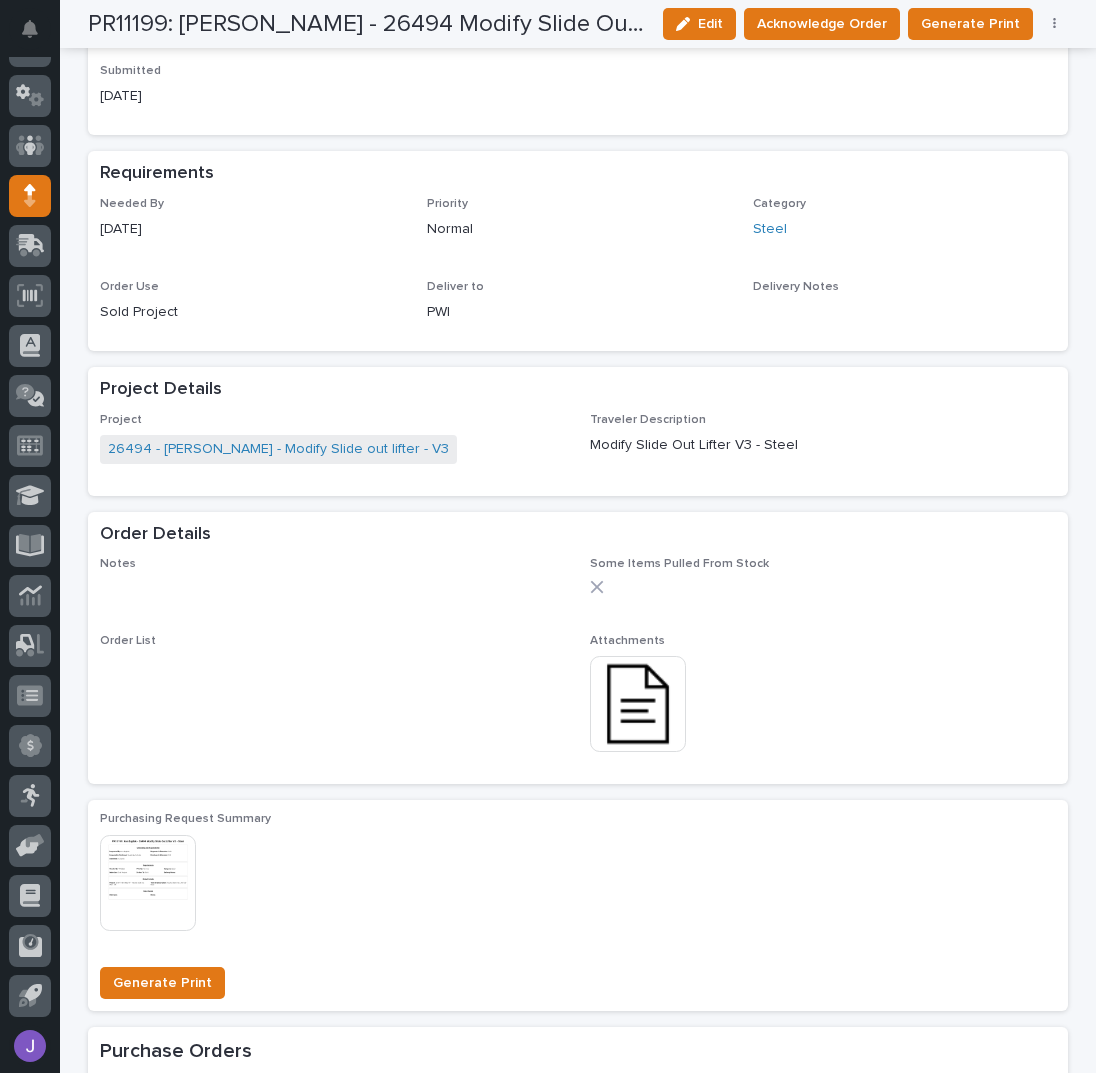 click at bounding box center (638, 704) 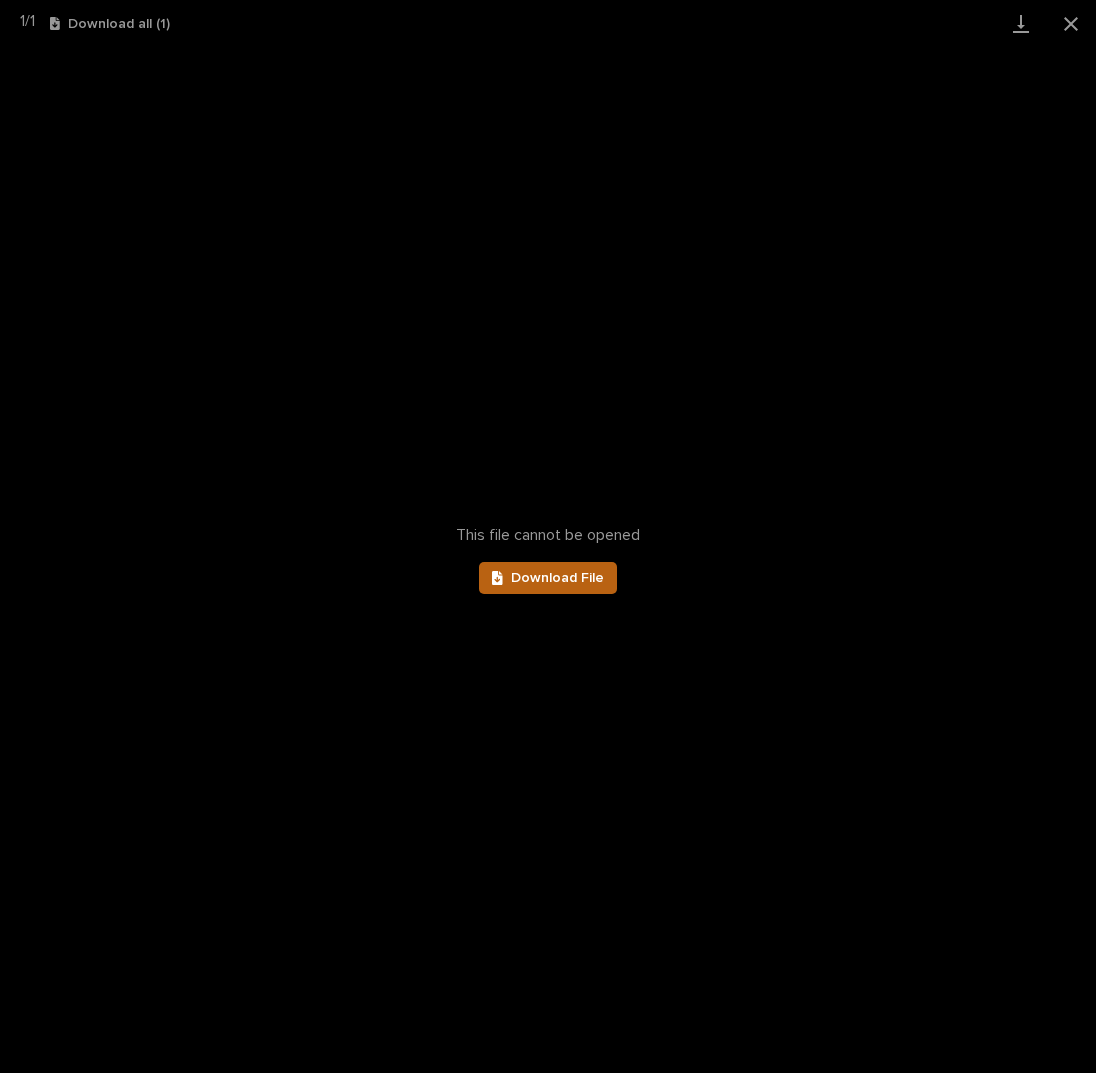 click on "Download File" at bounding box center [557, 578] 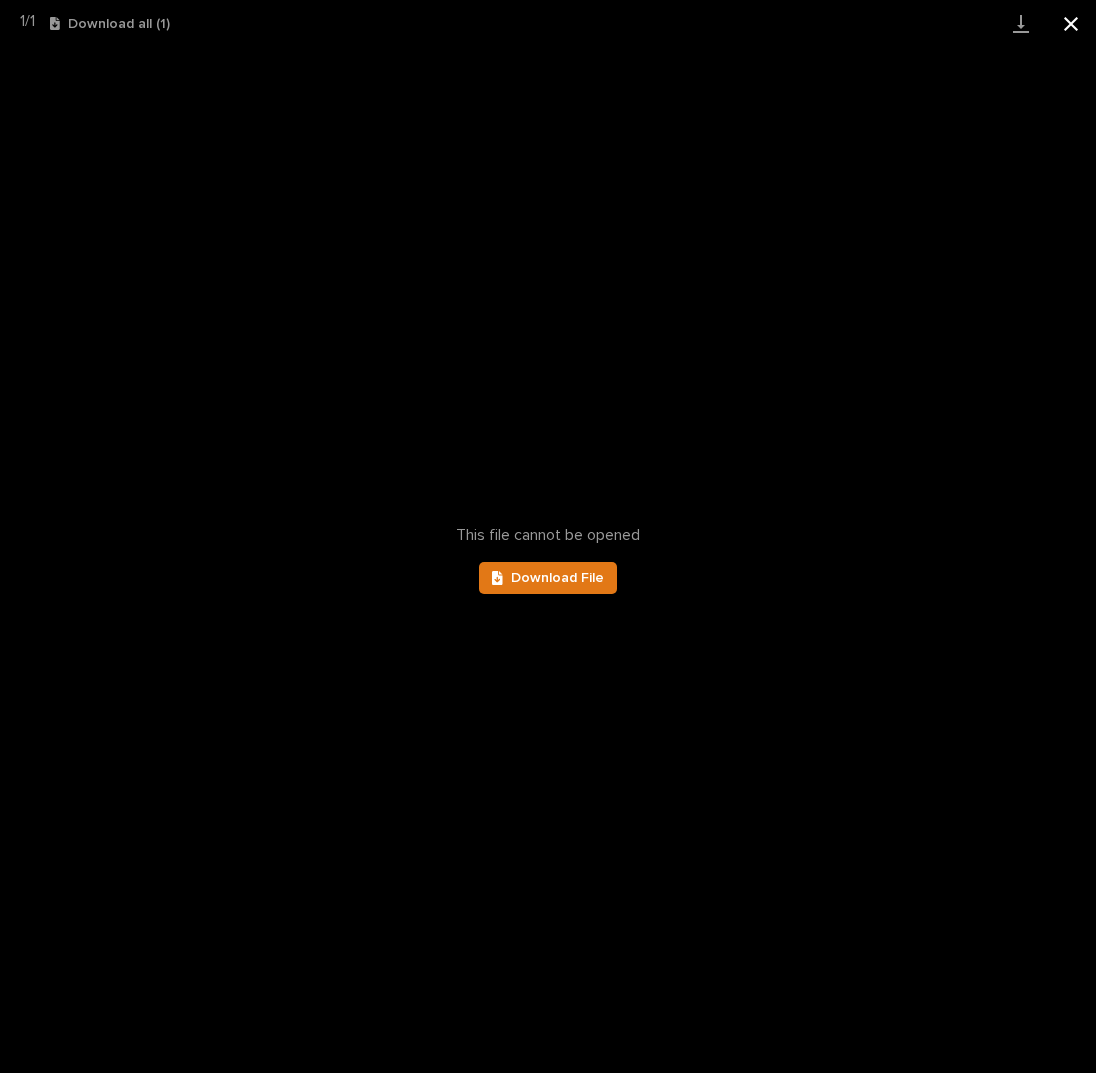 click at bounding box center (1071, 23) 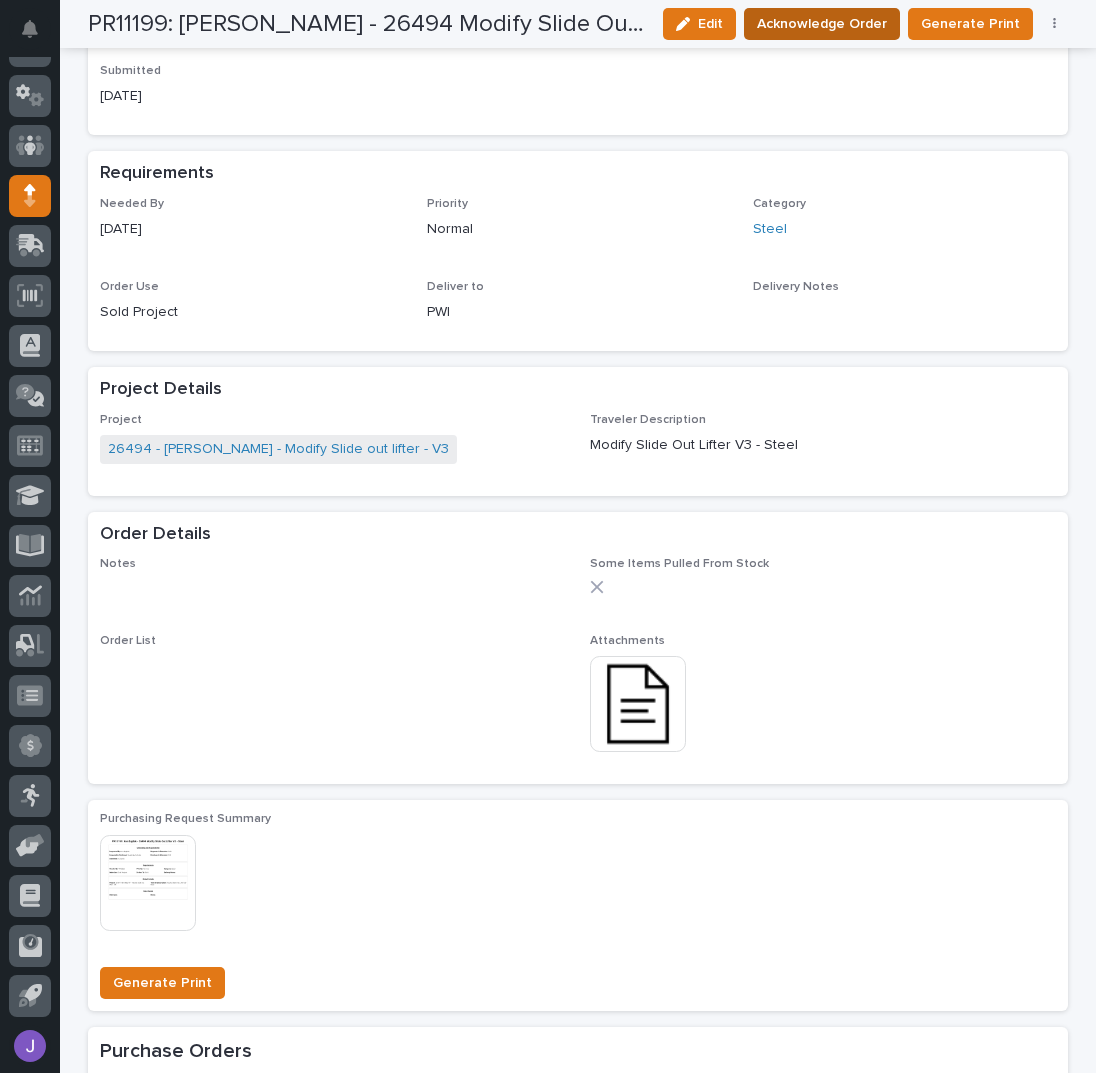 click on "Acknowledge Order" at bounding box center (822, 24) 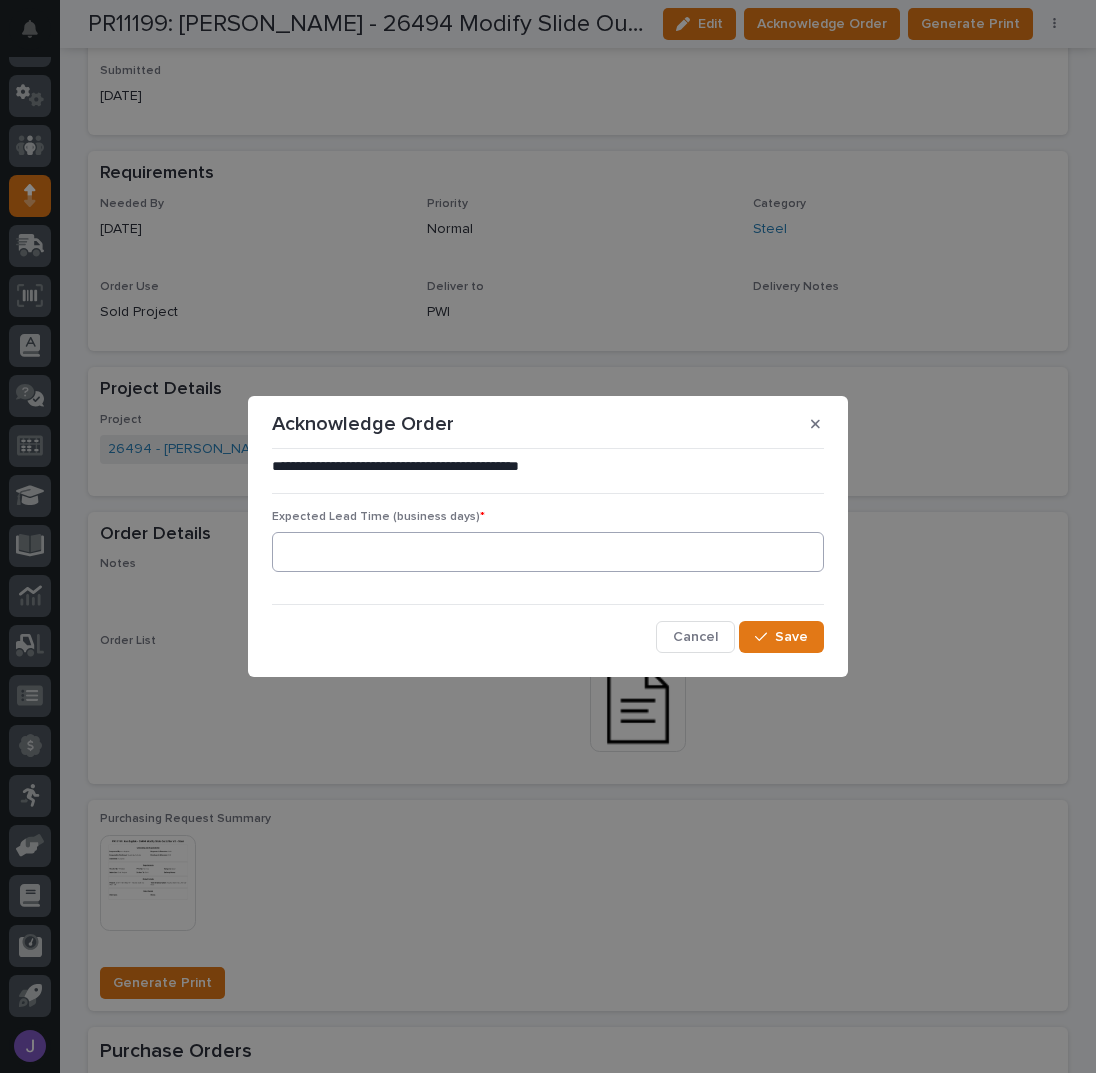drag, startPoint x: 460, startPoint y: 529, endPoint x: 454, endPoint y: 556, distance: 27.658634 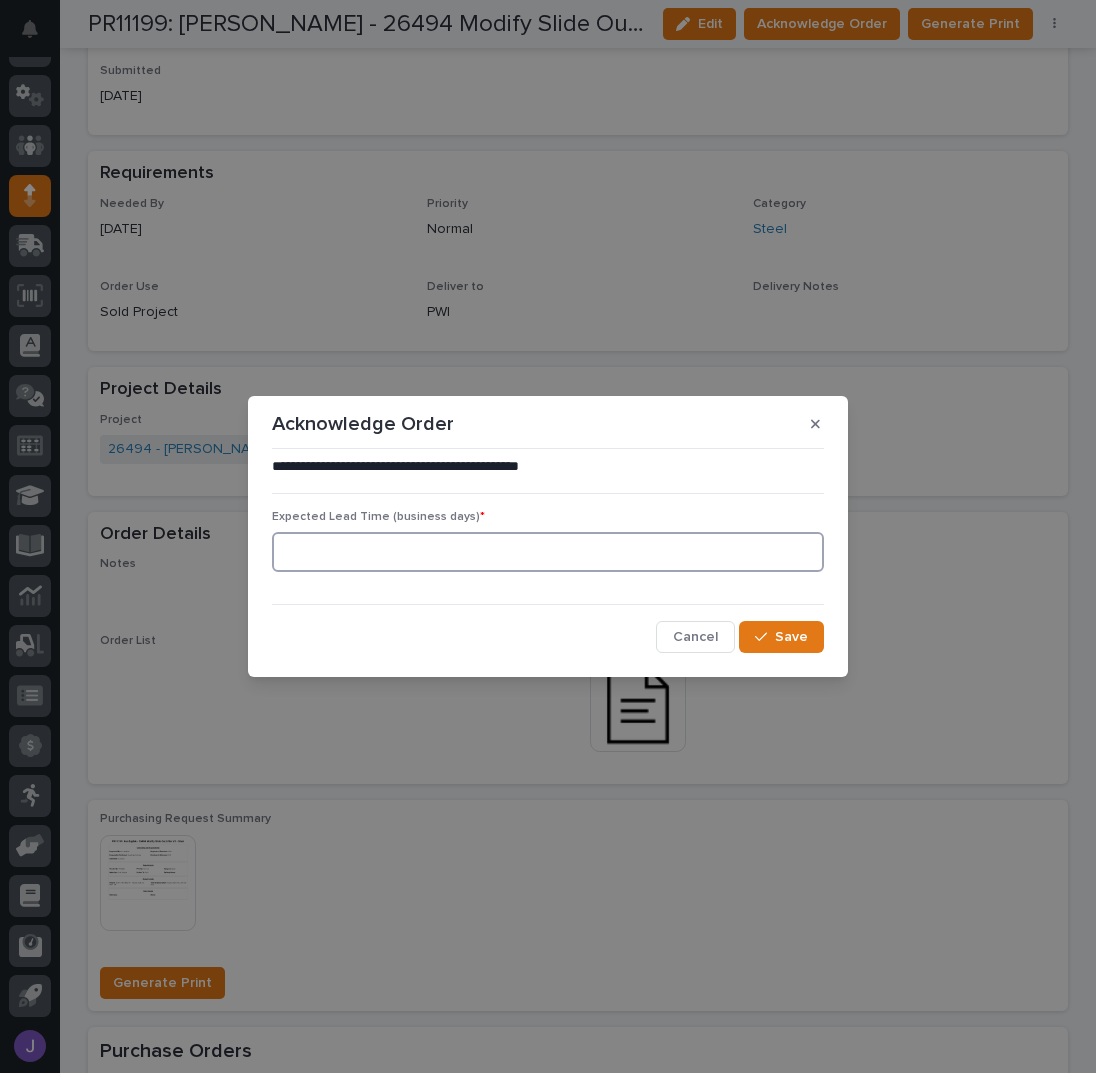 click at bounding box center [548, 552] 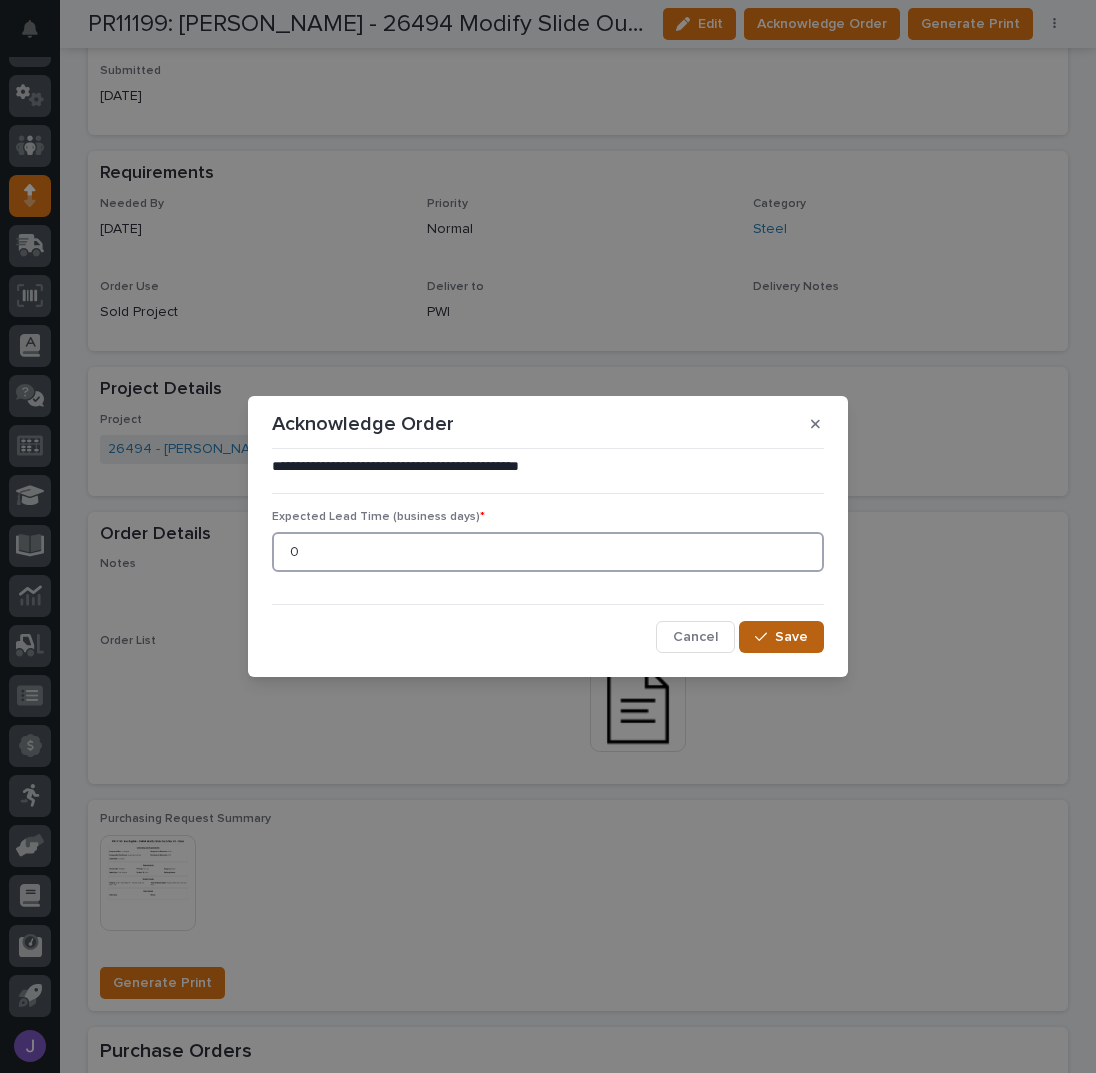 type on "0" 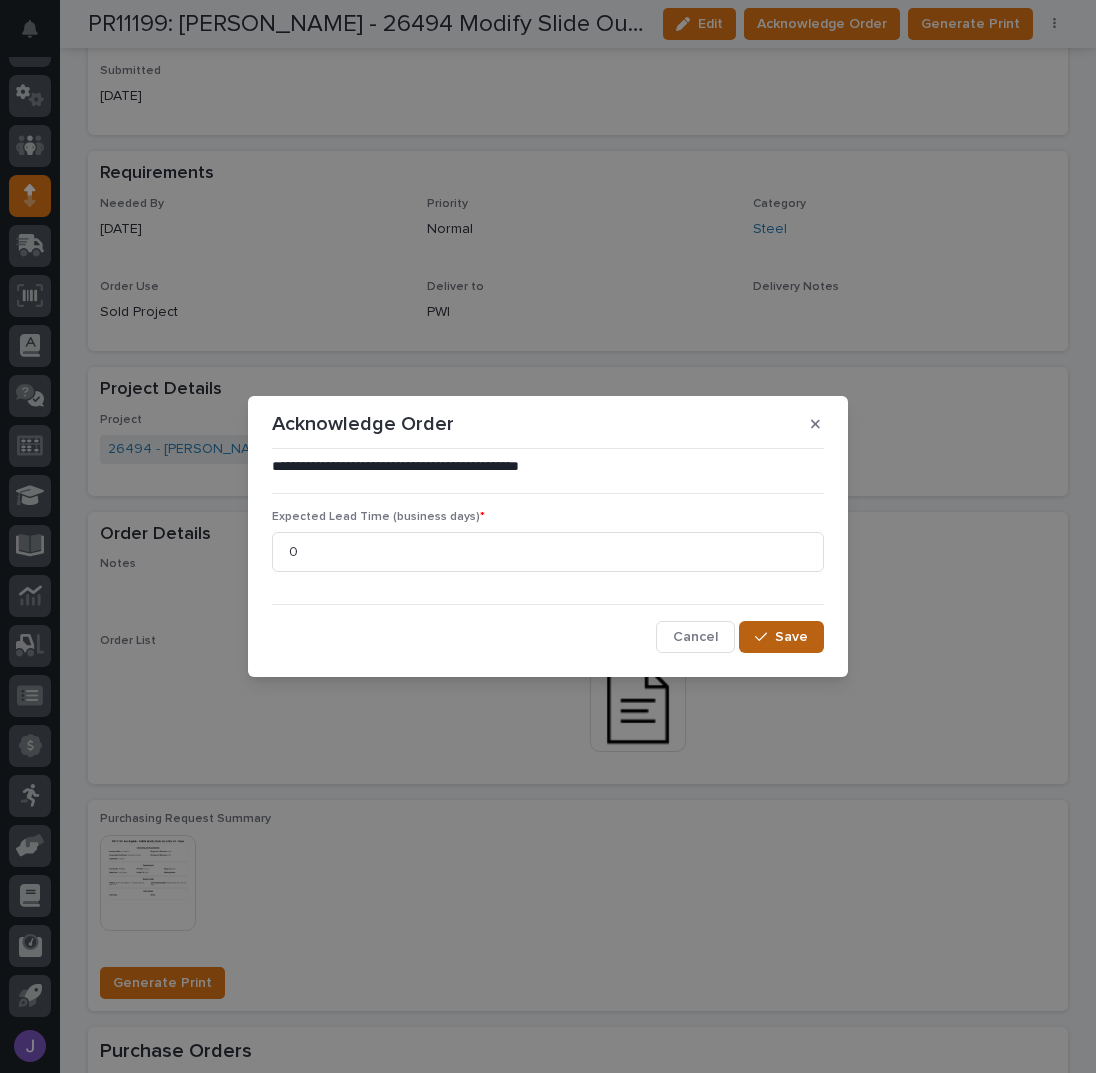 click on "Save" at bounding box center [781, 637] 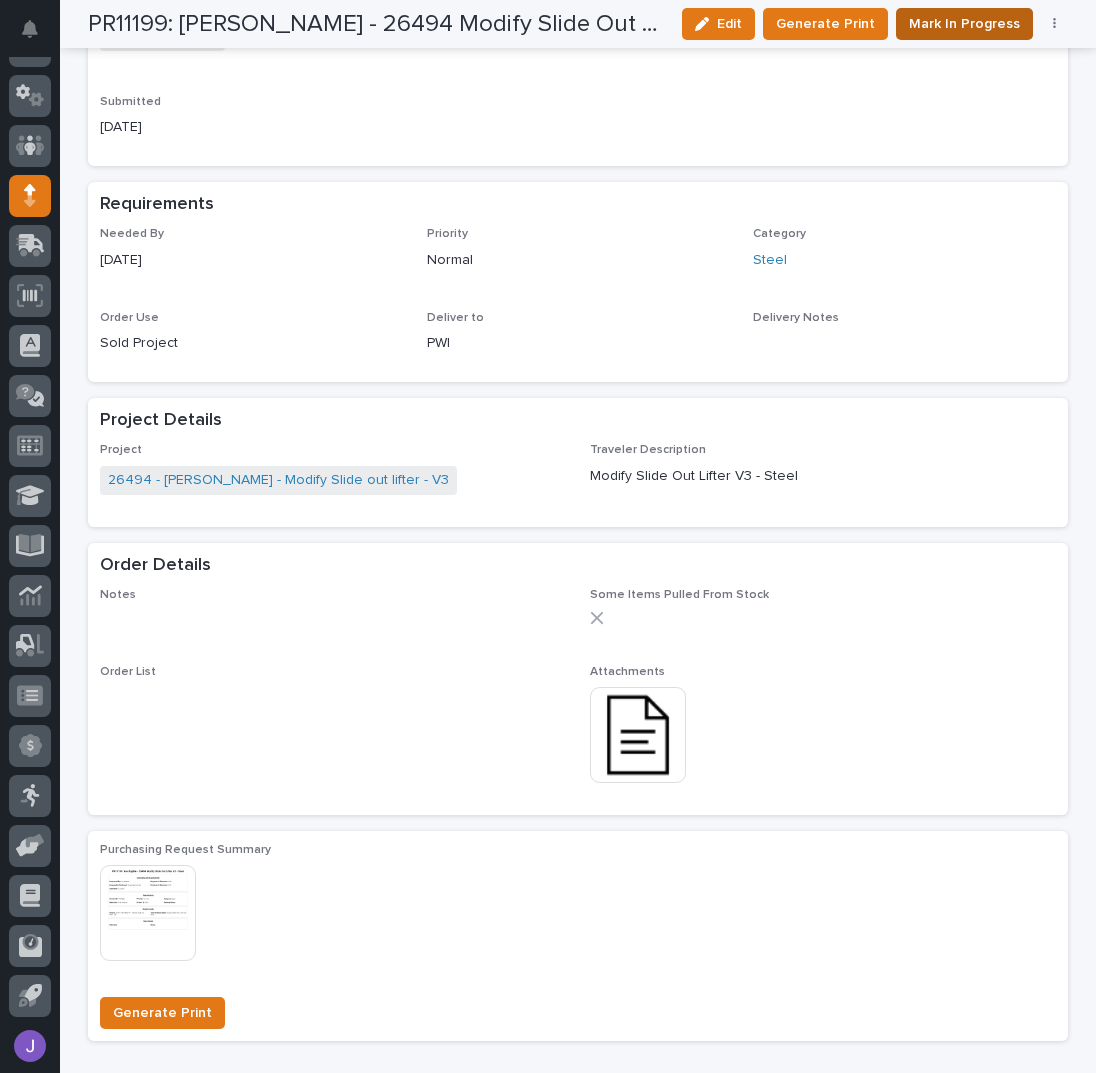click on "Mark In Progress" at bounding box center (964, 24) 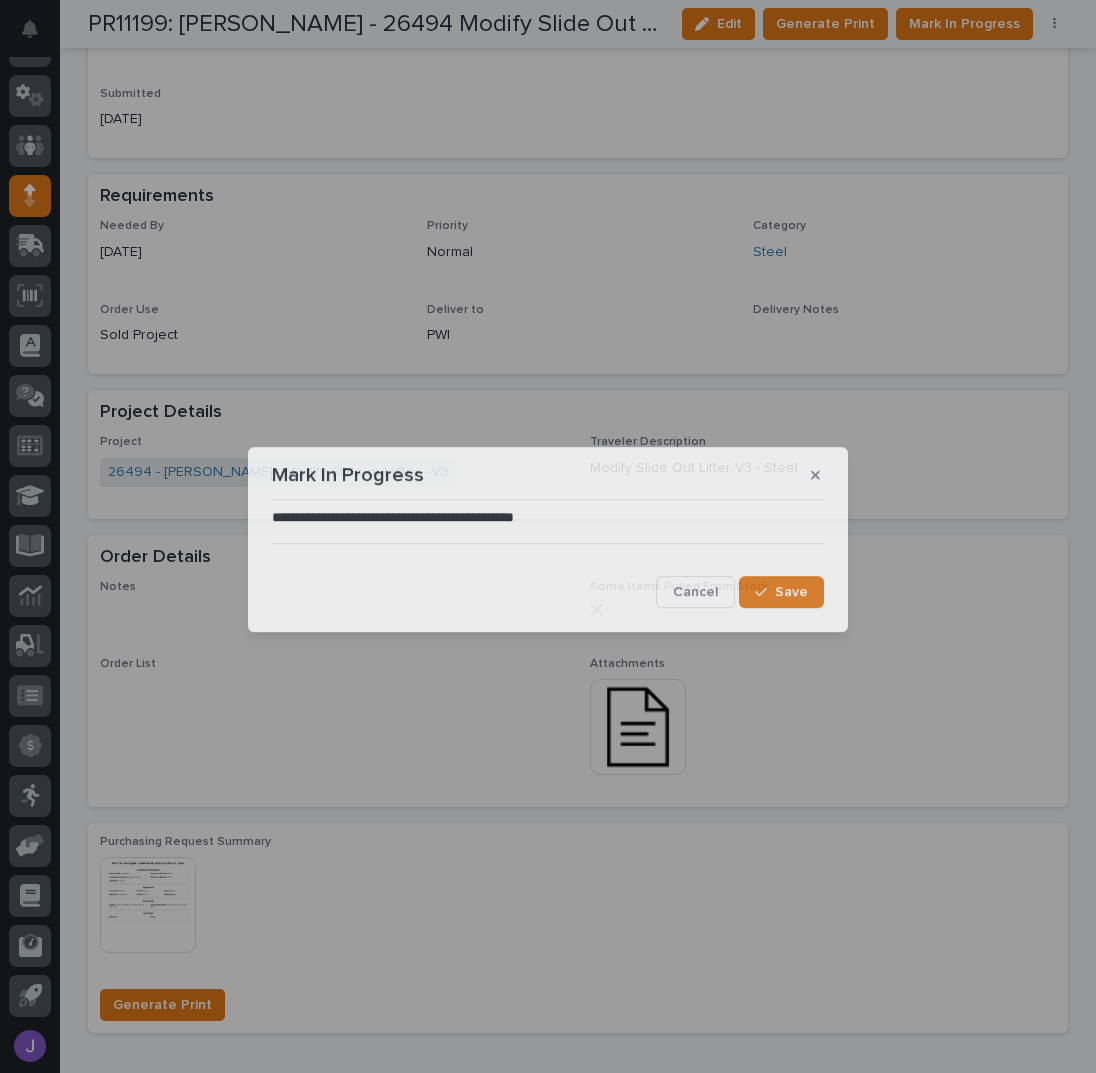 scroll, scrollTop: 873, scrollLeft: 0, axis: vertical 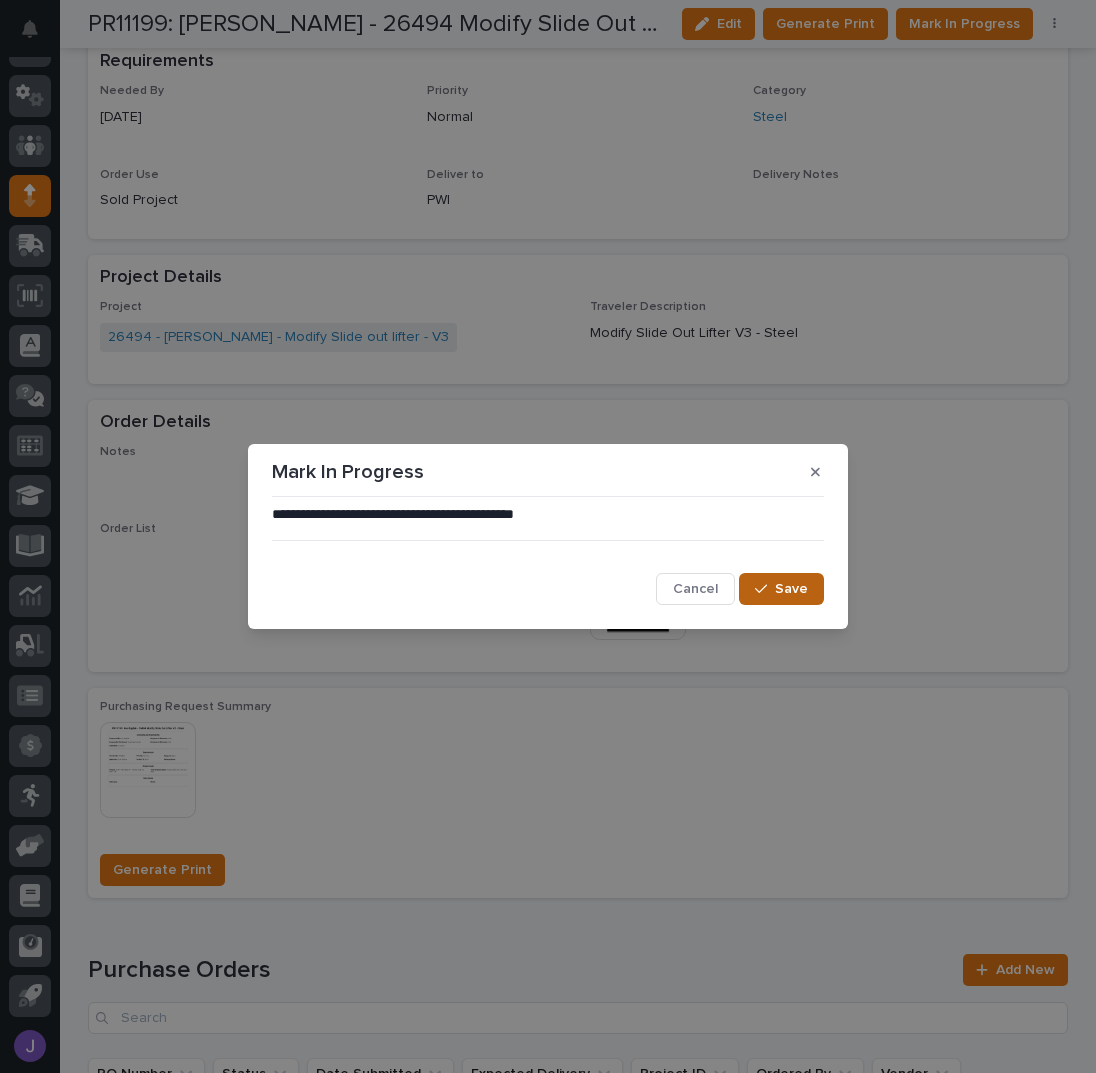 click on "Save" at bounding box center (791, 589) 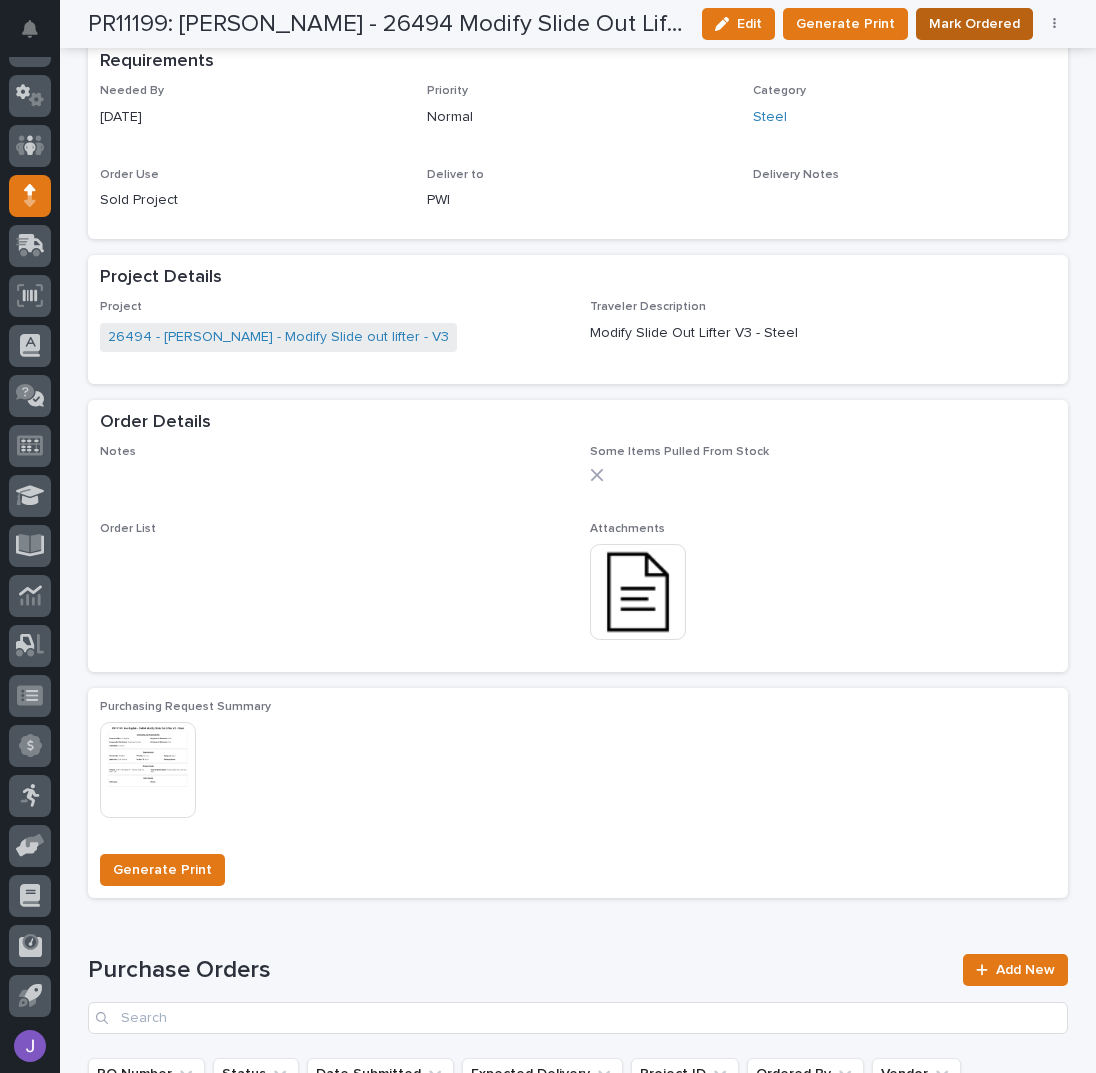 click on "Mark Ordered" at bounding box center (974, 24) 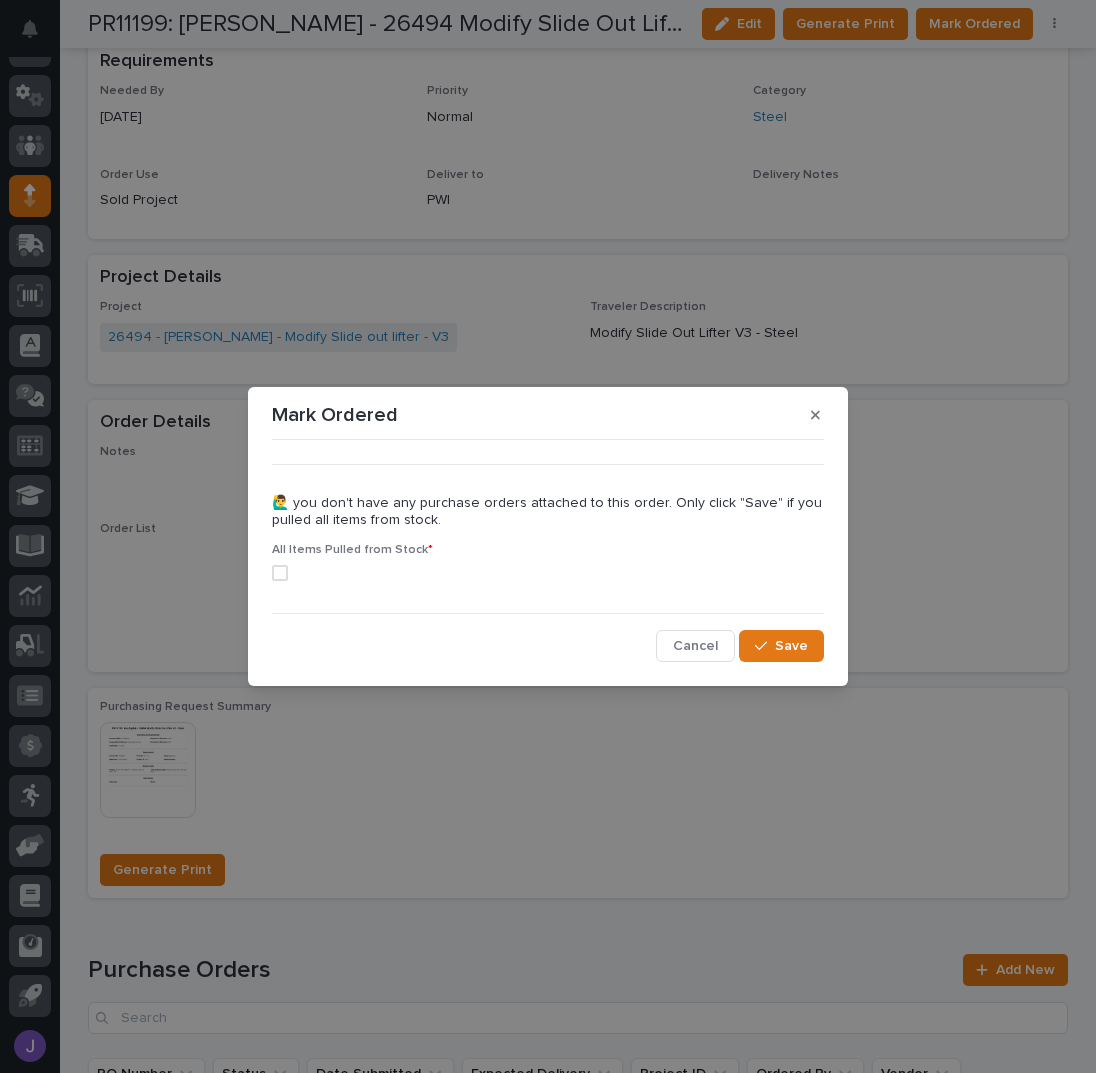 click at bounding box center [280, 573] 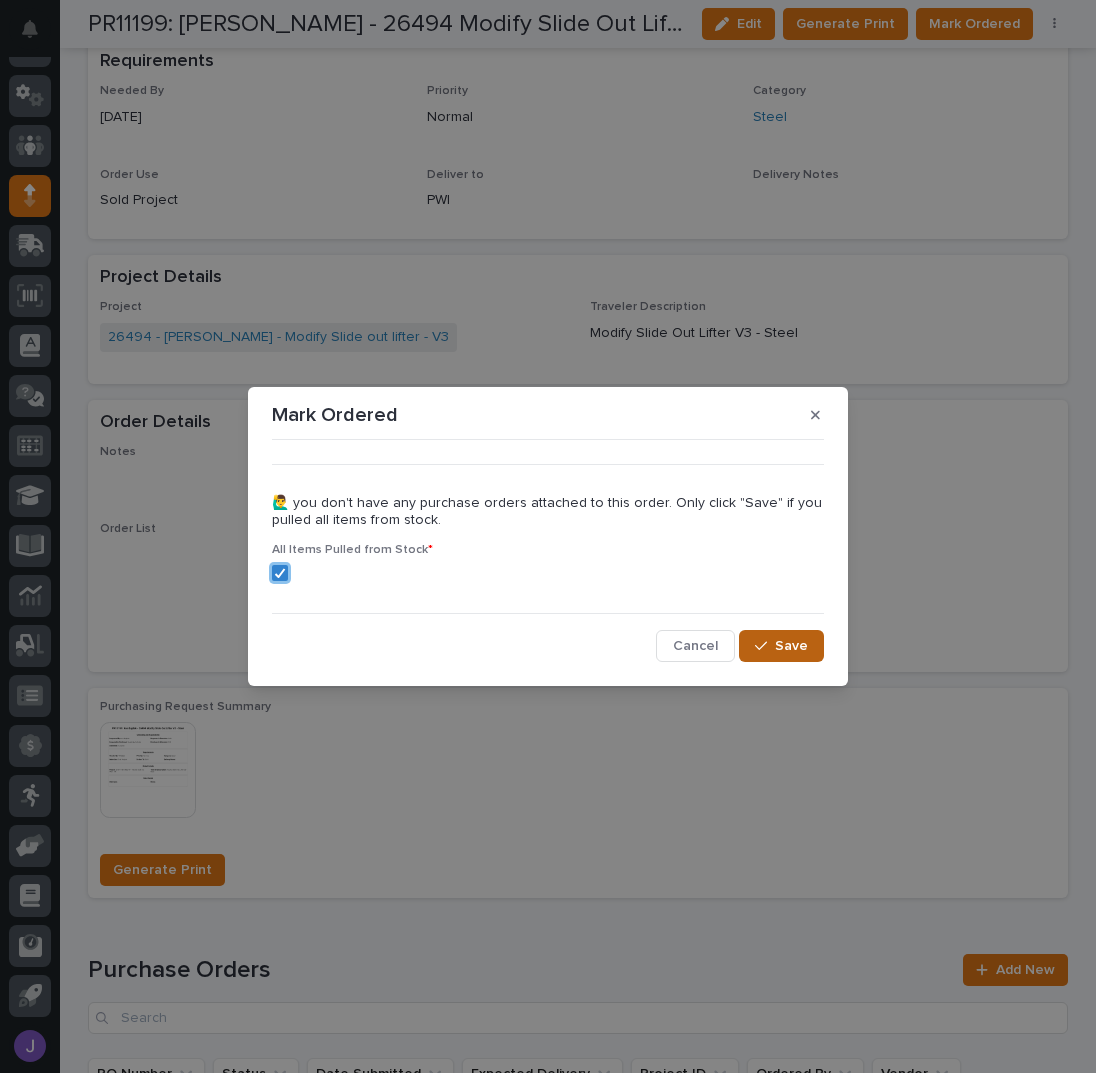 click 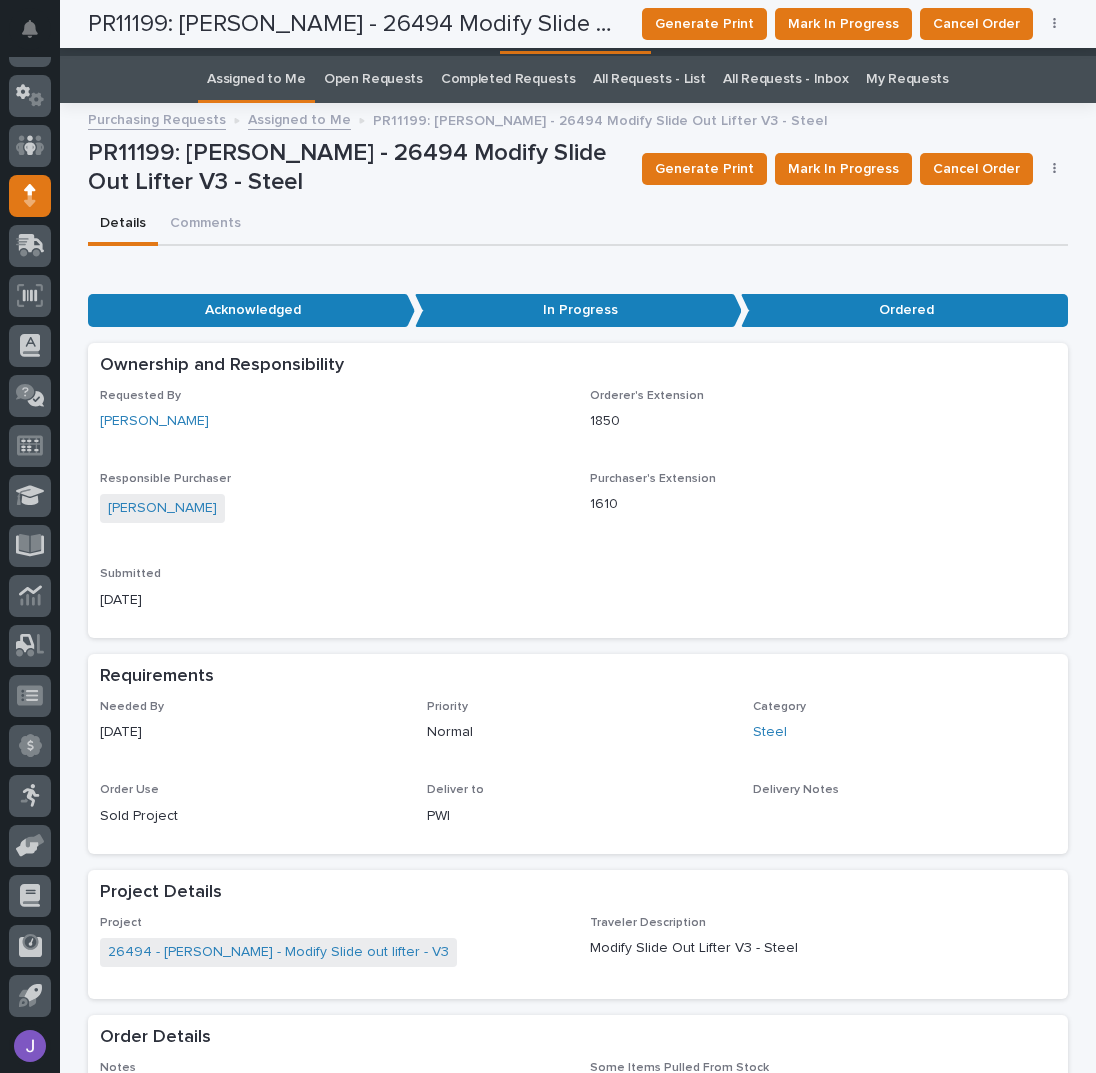 scroll, scrollTop: 0, scrollLeft: 0, axis: both 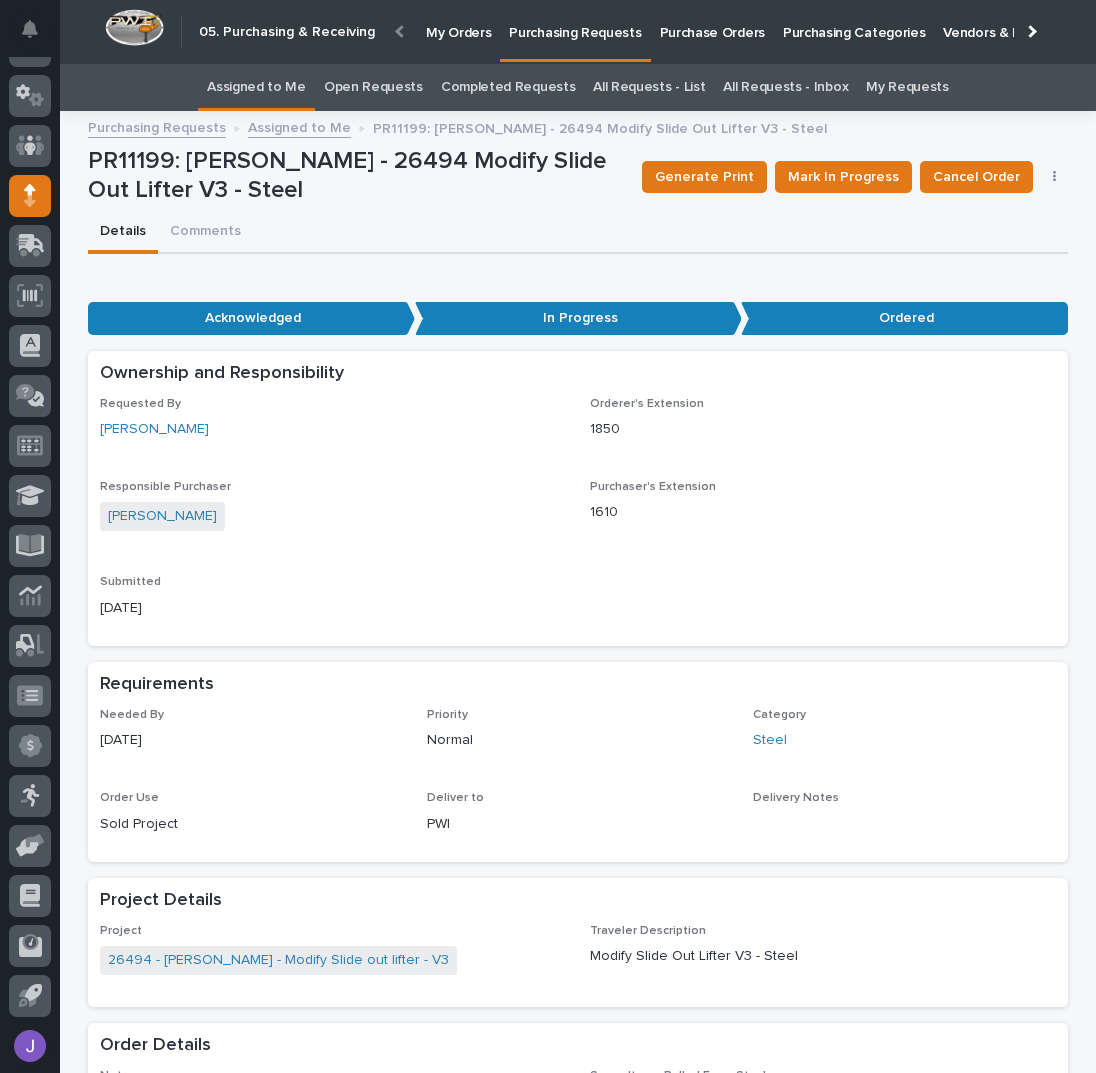 click on "Assigned to Me" at bounding box center [256, 87] 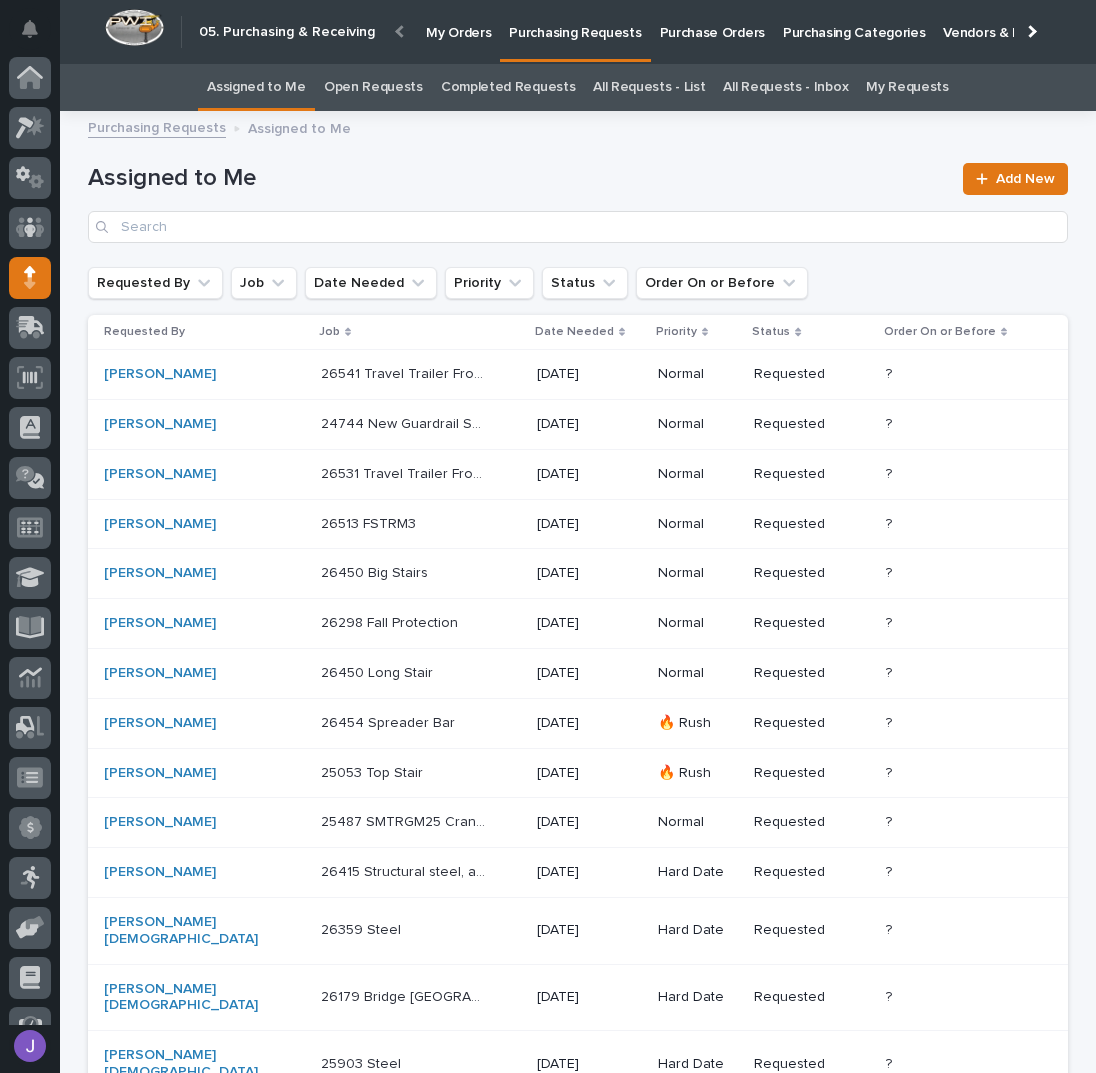 scroll, scrollTop: 82, scrollLeft: 0, axis: vertical 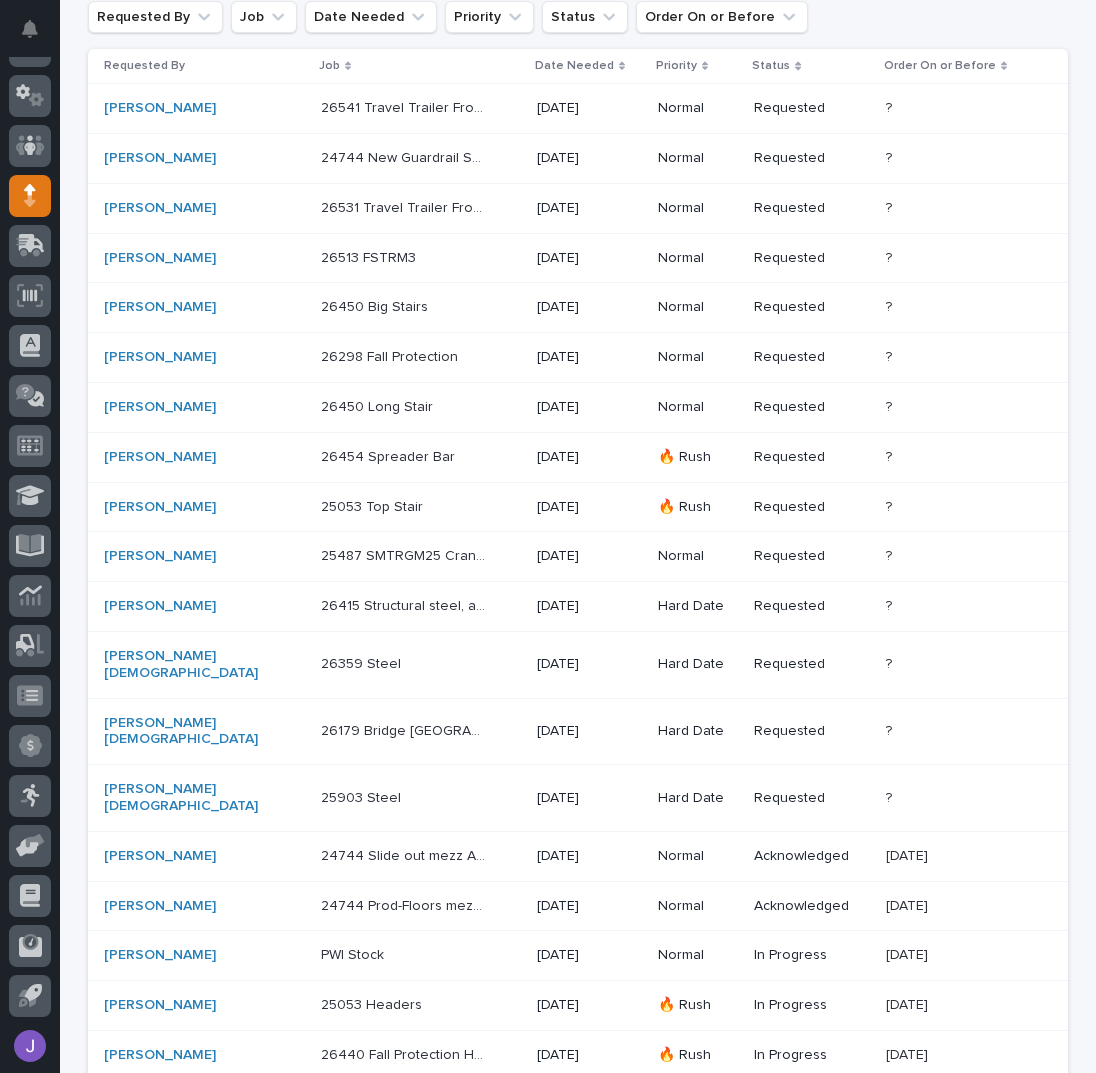 click on "24744 Prod-Floors mezz Additional Guardrail - Steel 24744 Prod-Floors mezz Additional Guardrail - Steel" at bounding box center [421, 906] 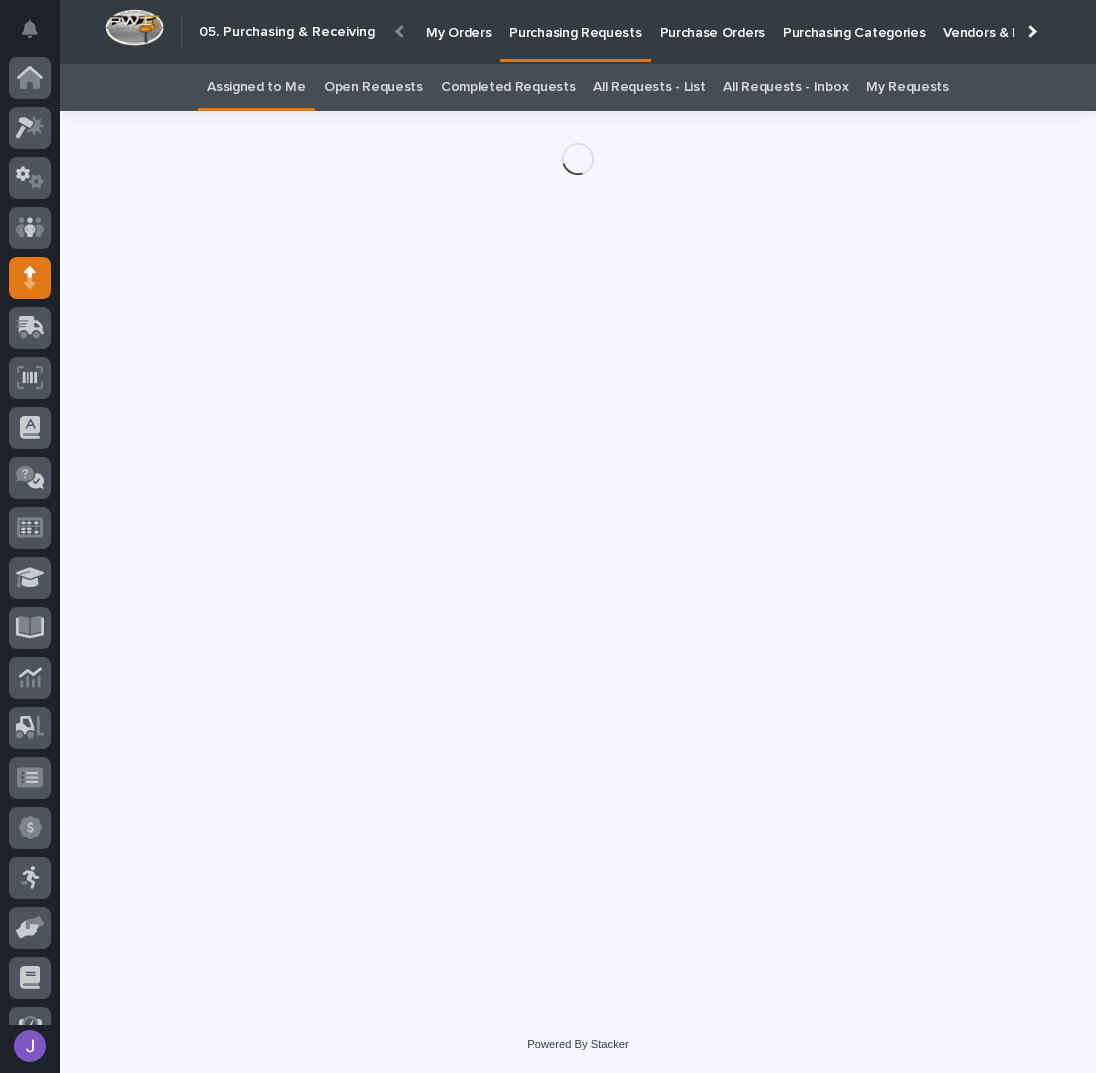scroll, scrollTop: 82, scrollLeft: 0, axis: vertical 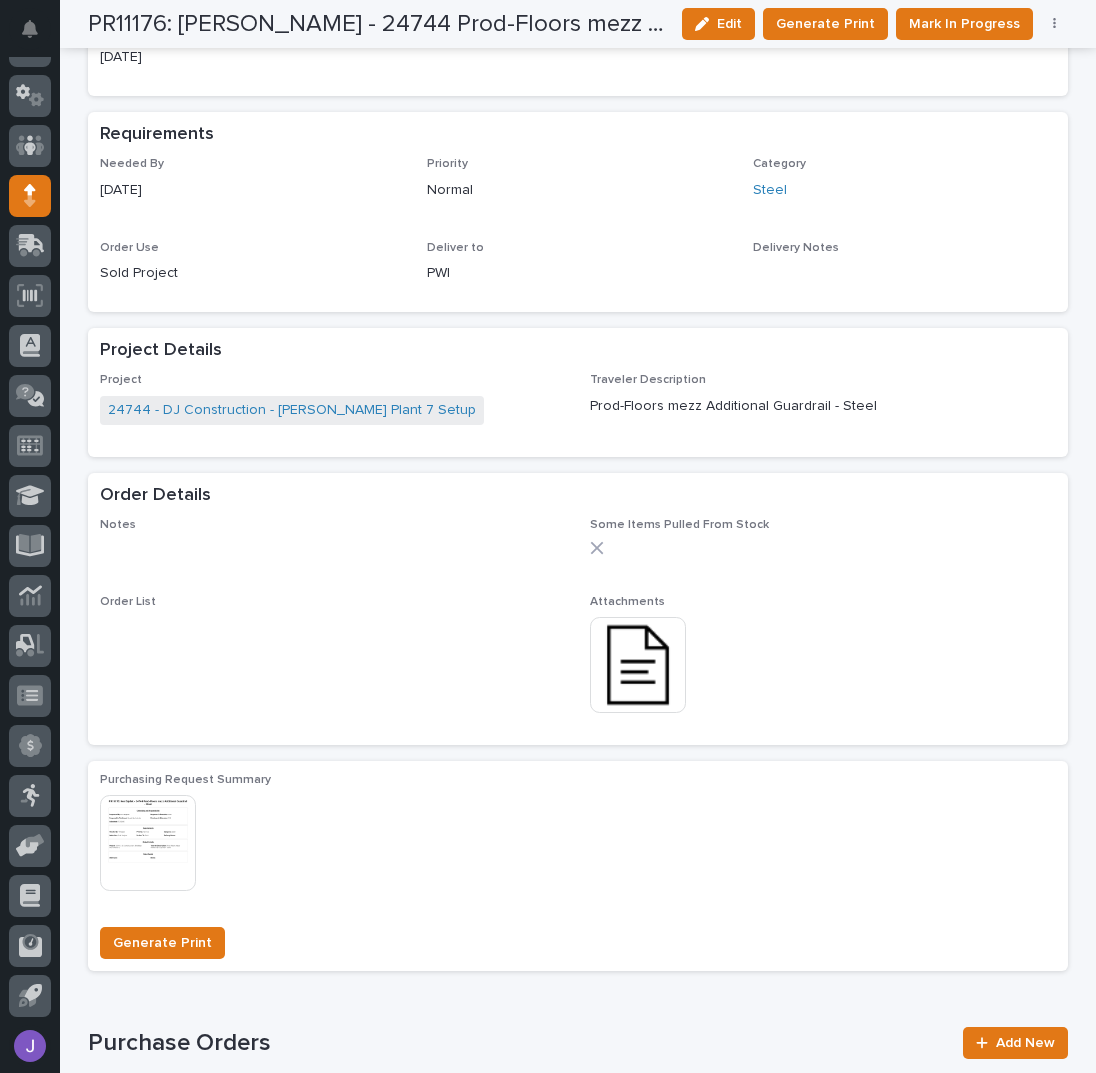 click at bounding box center (638, 665) 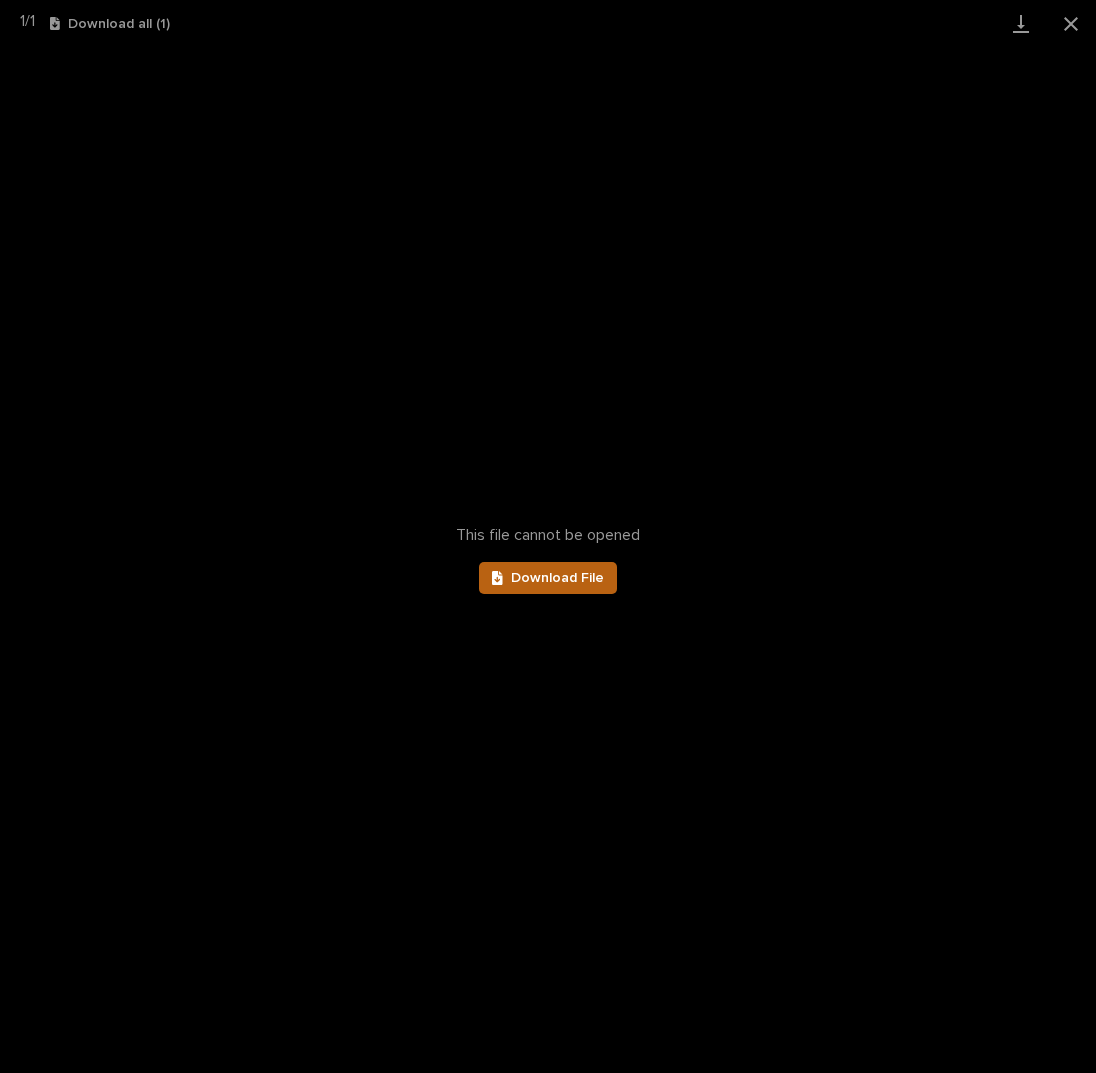 click on "Download File" at bounding box center (557, 578) 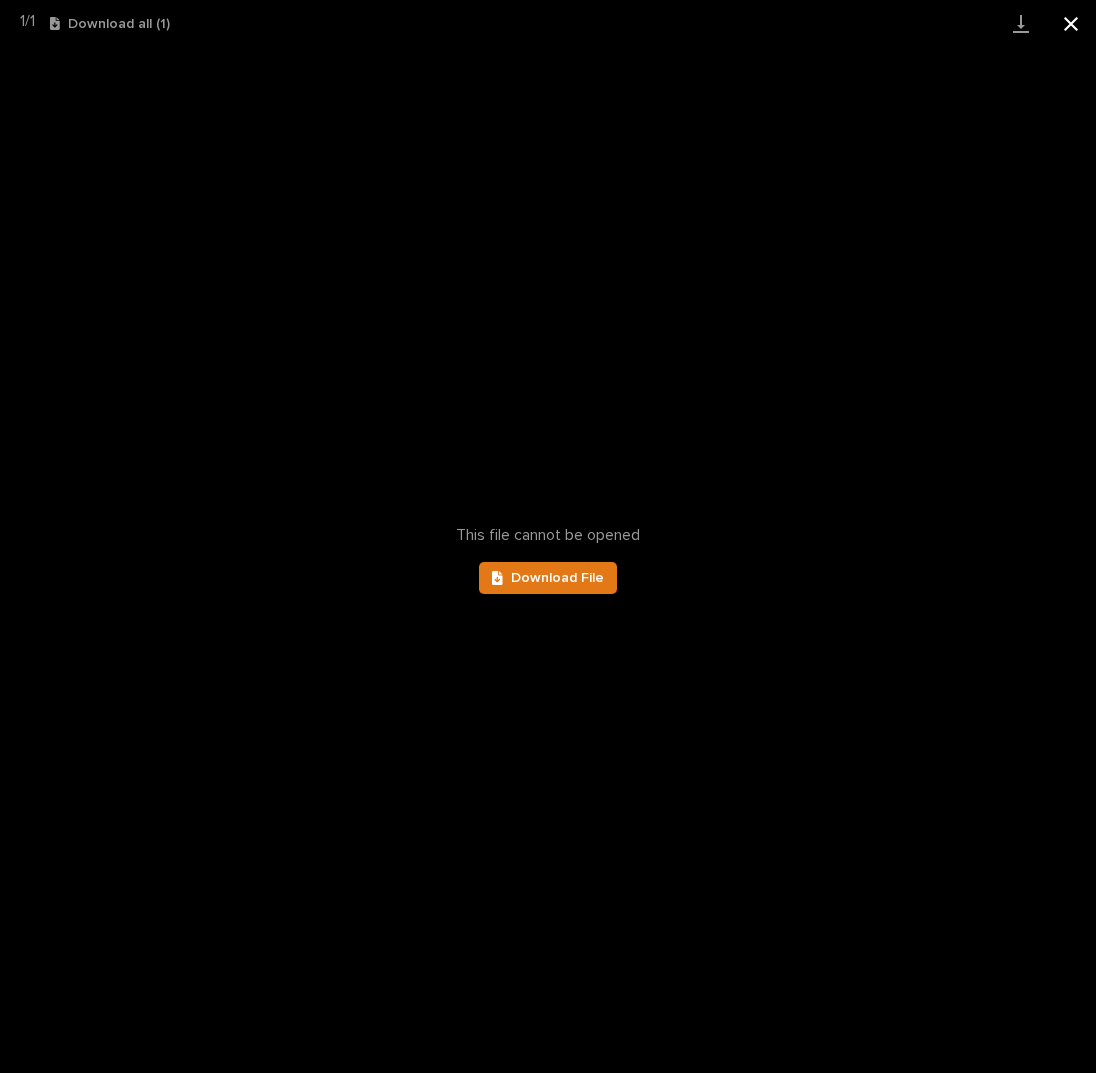 click at bounding box center [1071, 23] 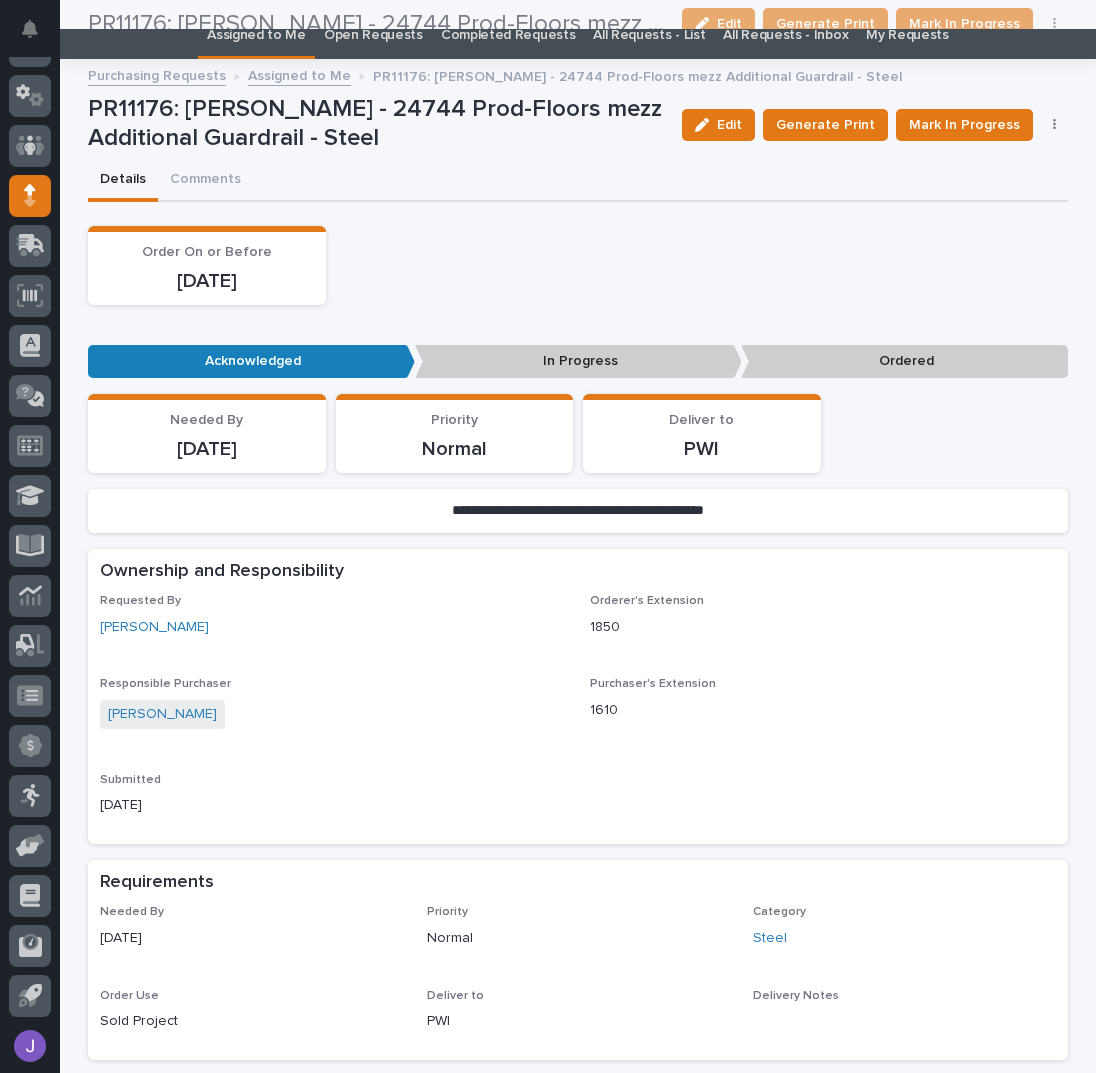 scroll, scrollTop: 0, scrollLeft: 0, axis: both 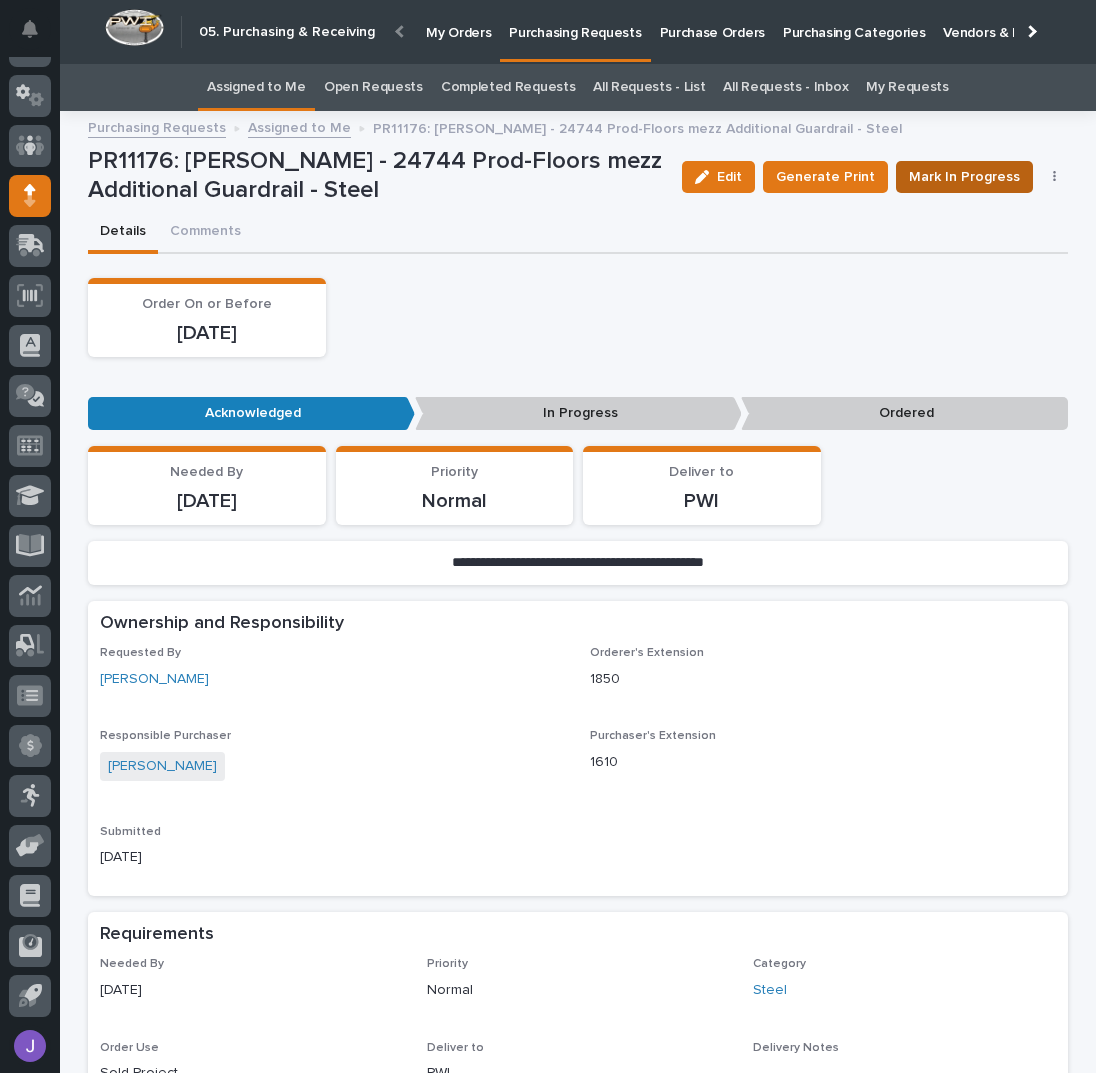 click on "Mark In Progress" at bounding box center (964, 177) 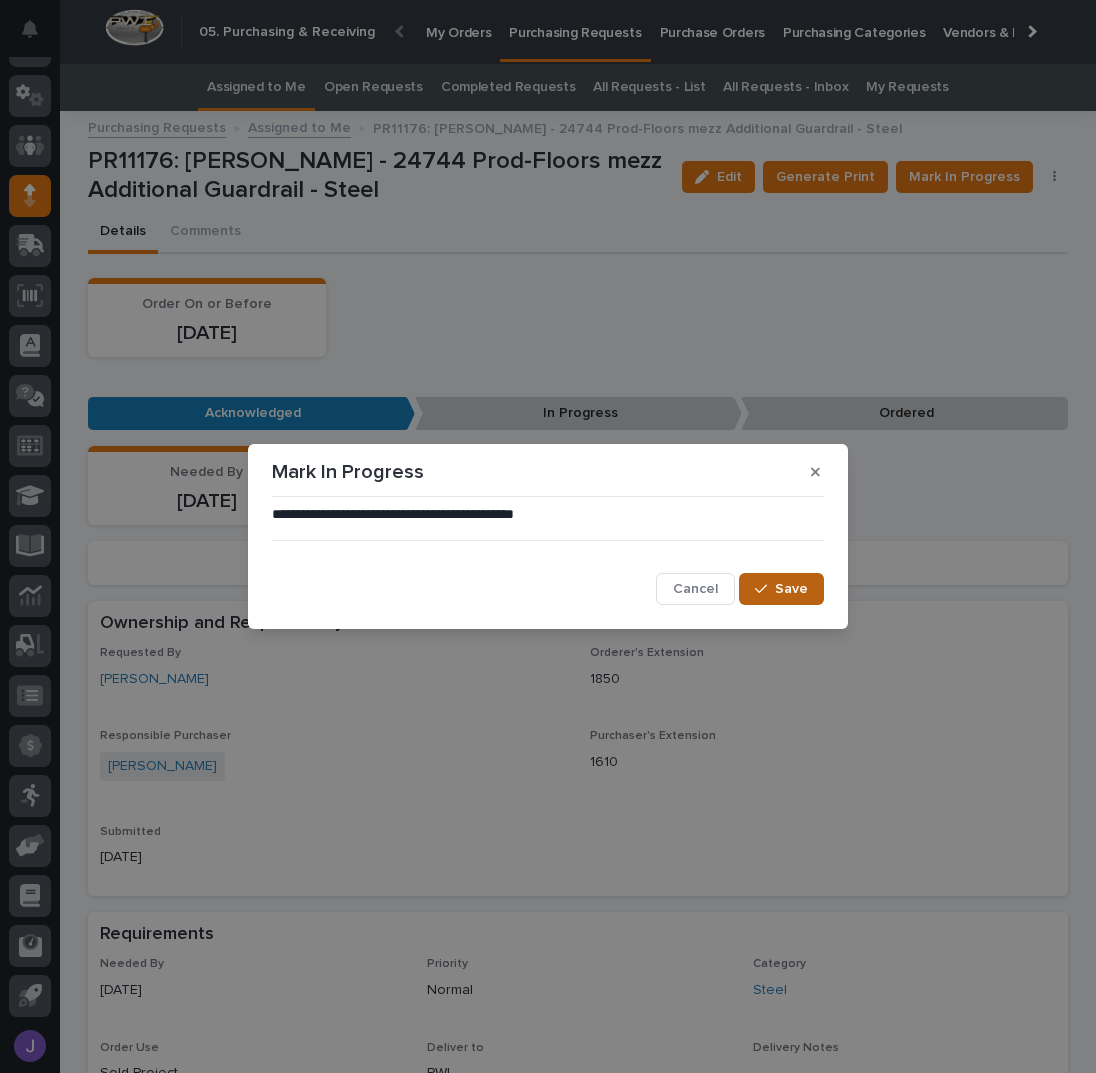 click on "Save" at bounding box center [781, 589] 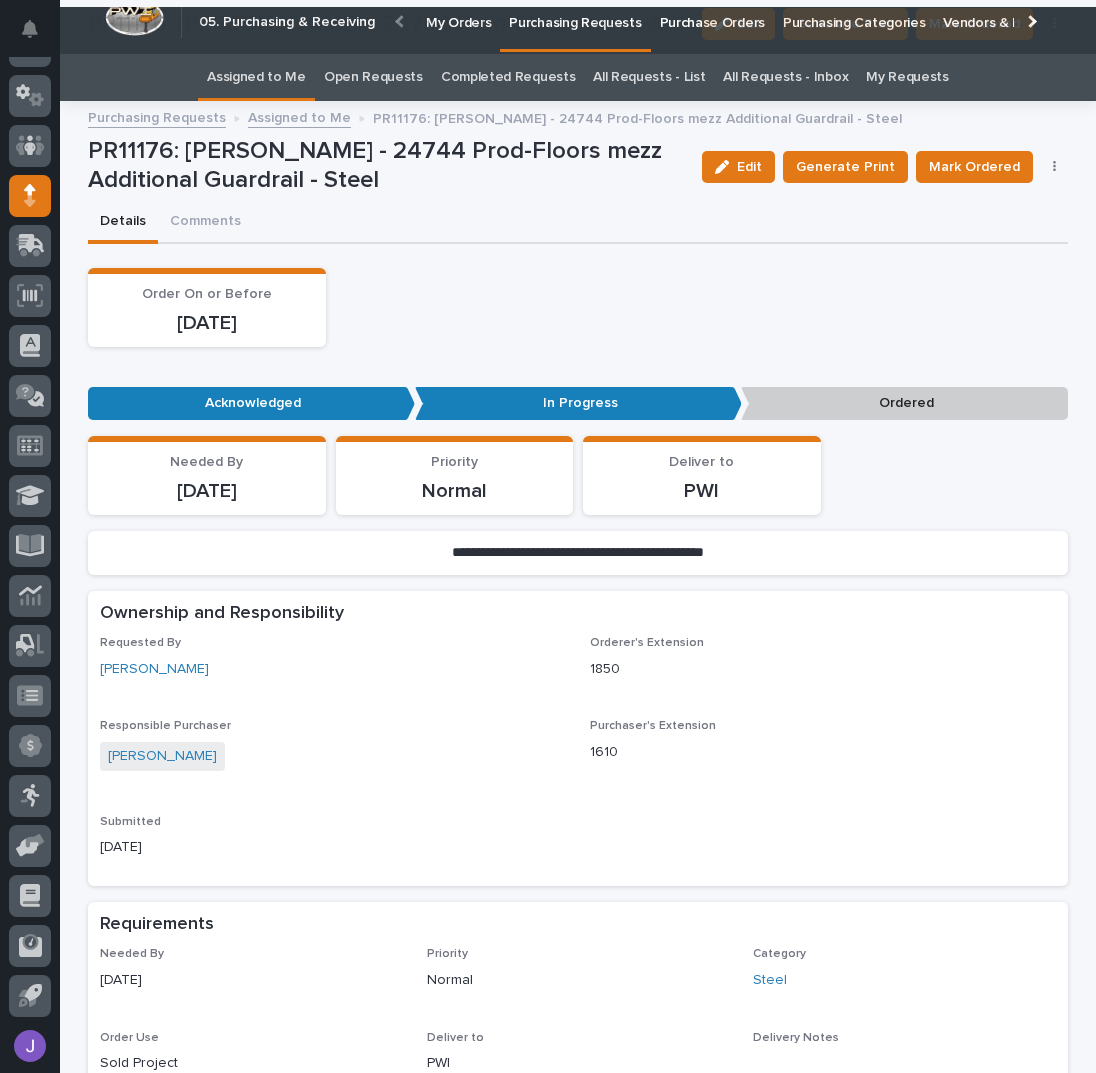 scroll, scrollTop: 0, scrollLeft: 0, axis: both 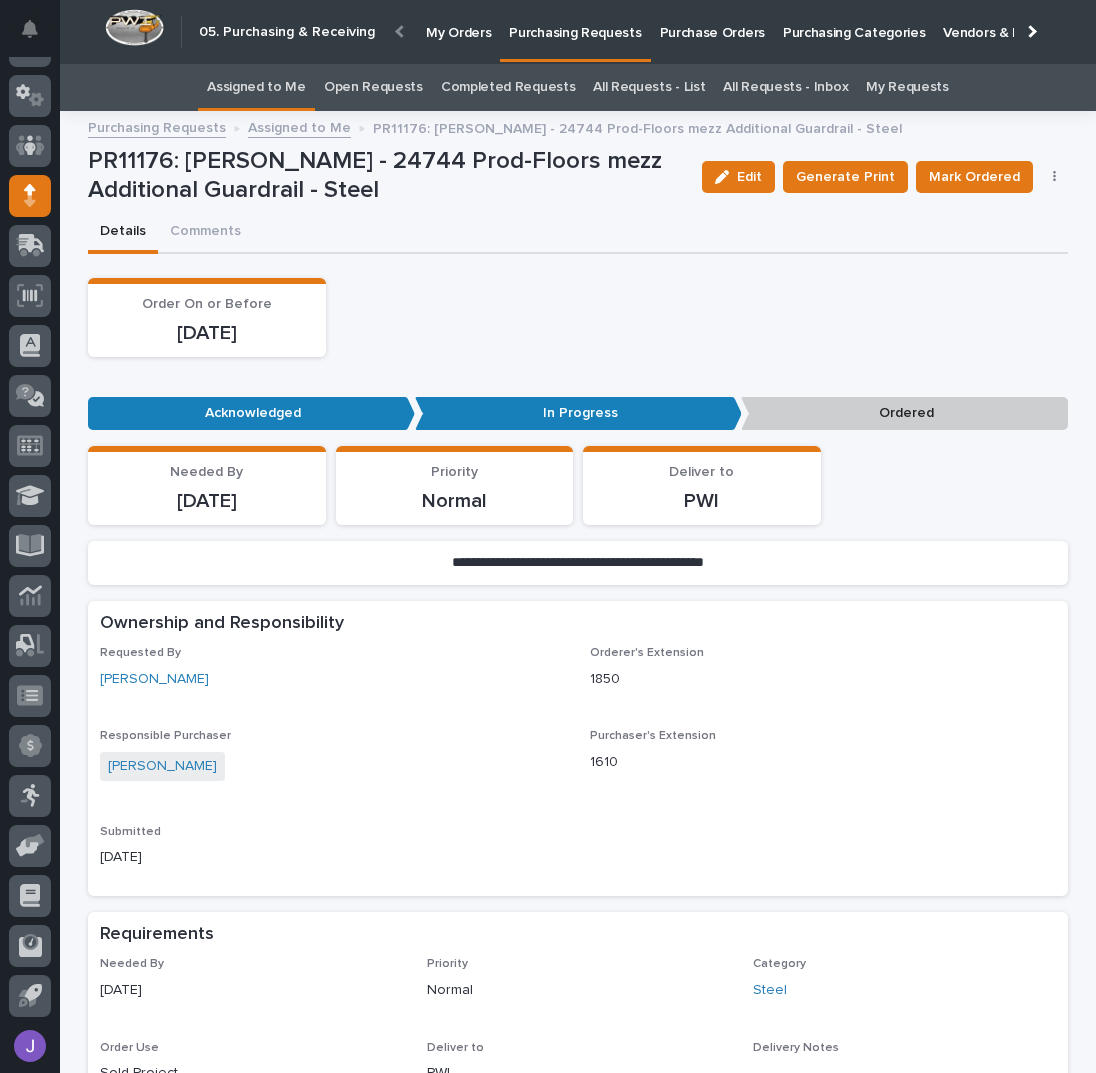 click on "Assigned to Me" at bounding box center [256, 87] 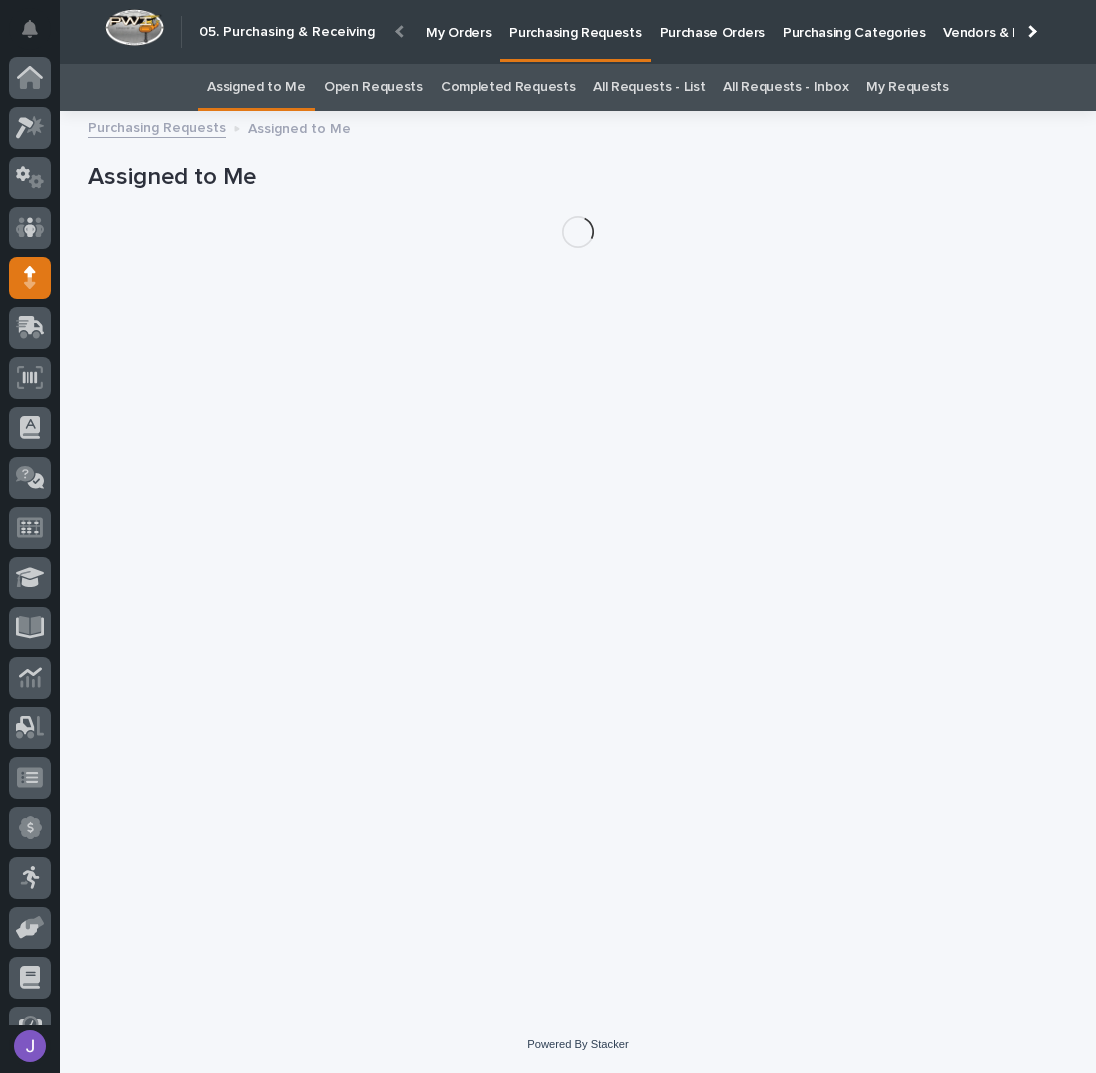 scroll, scrollTop: 82, scrollLeft: 0, axis: vertical 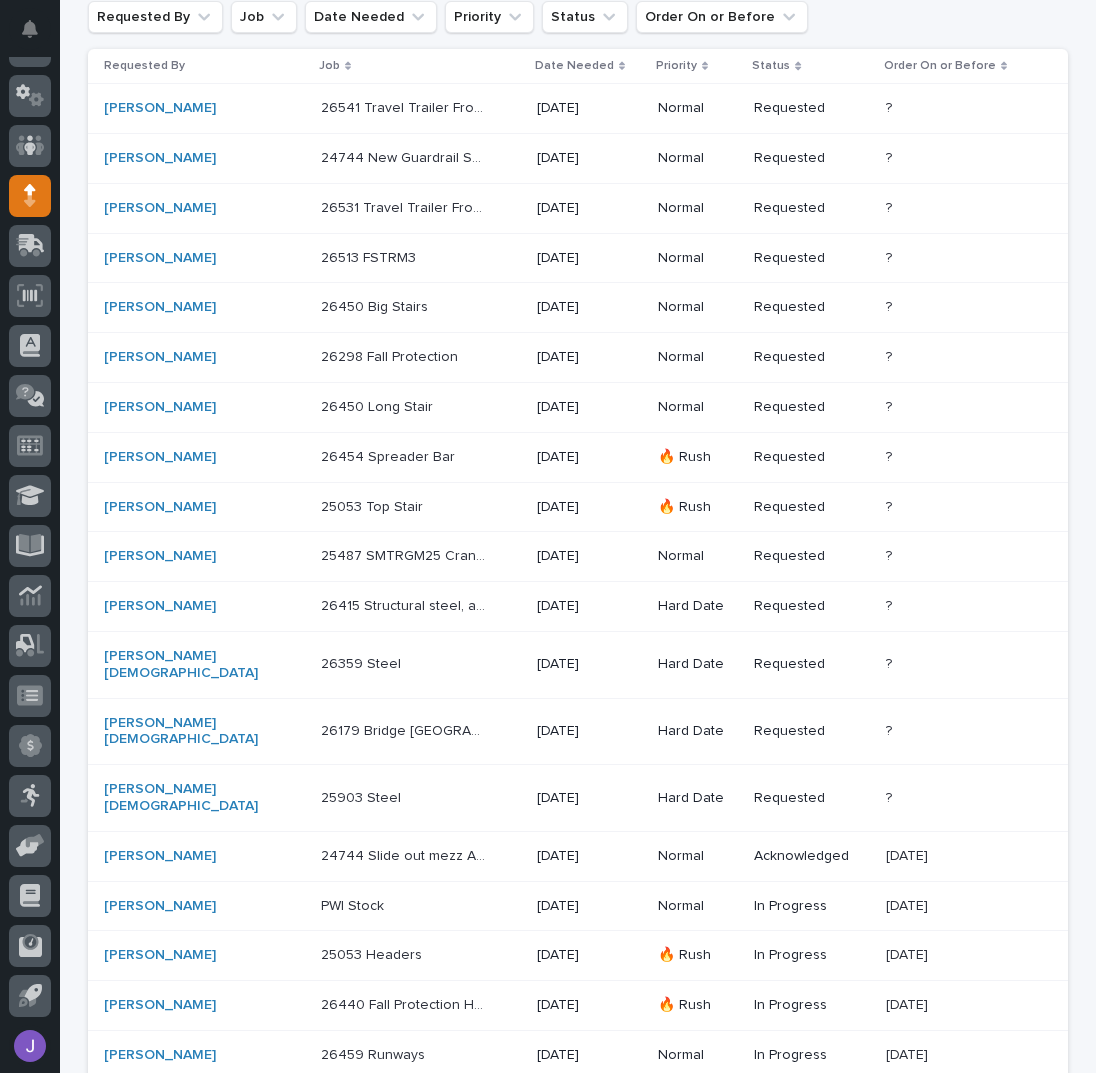 click on "PWI Stock PWI Stock" at bounding box center [421, 906] 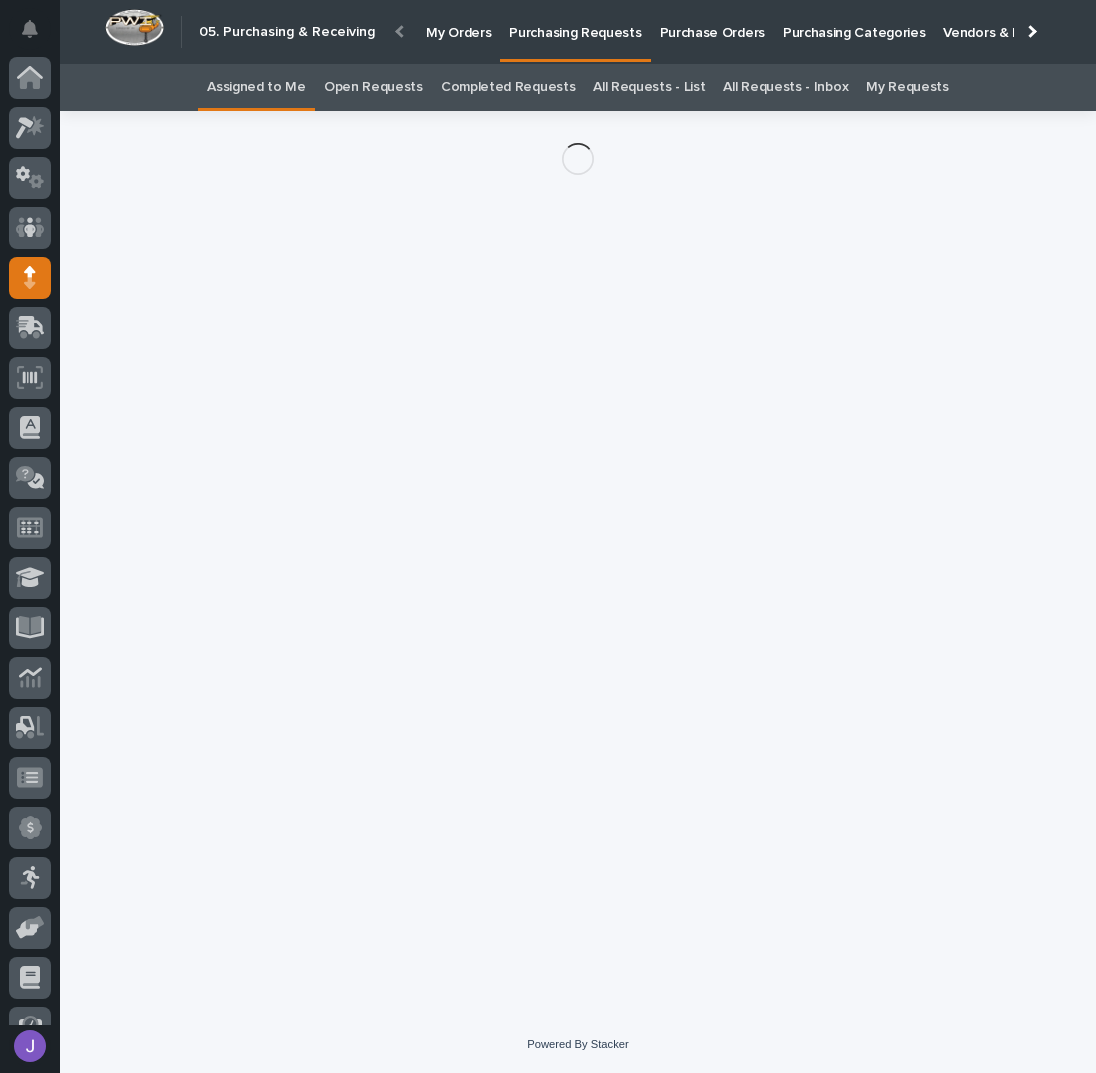 scroll, scrollTop: 82, scrollLeft: 0, axis: vertical 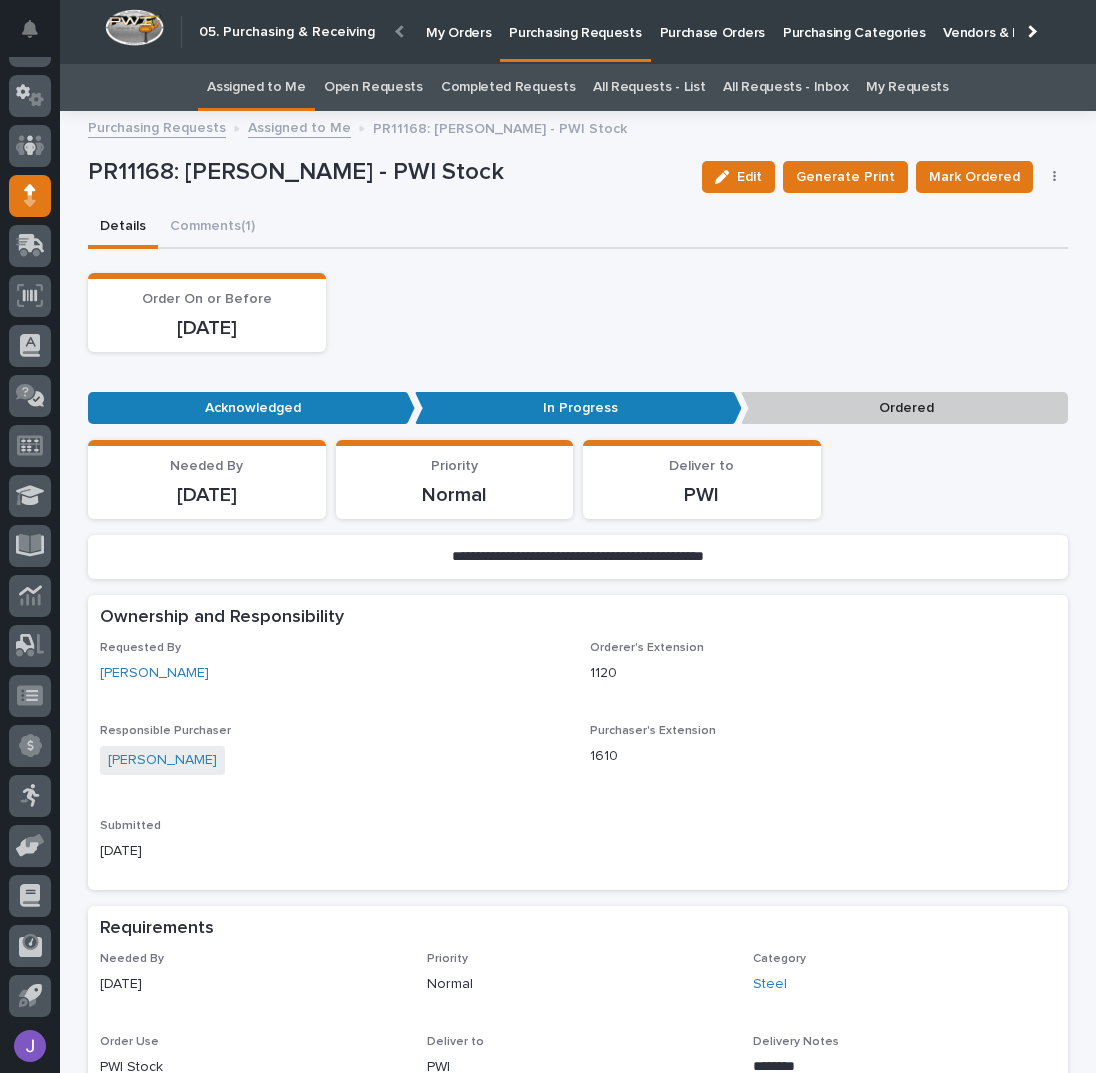 click at bounding box center (1055, 177) 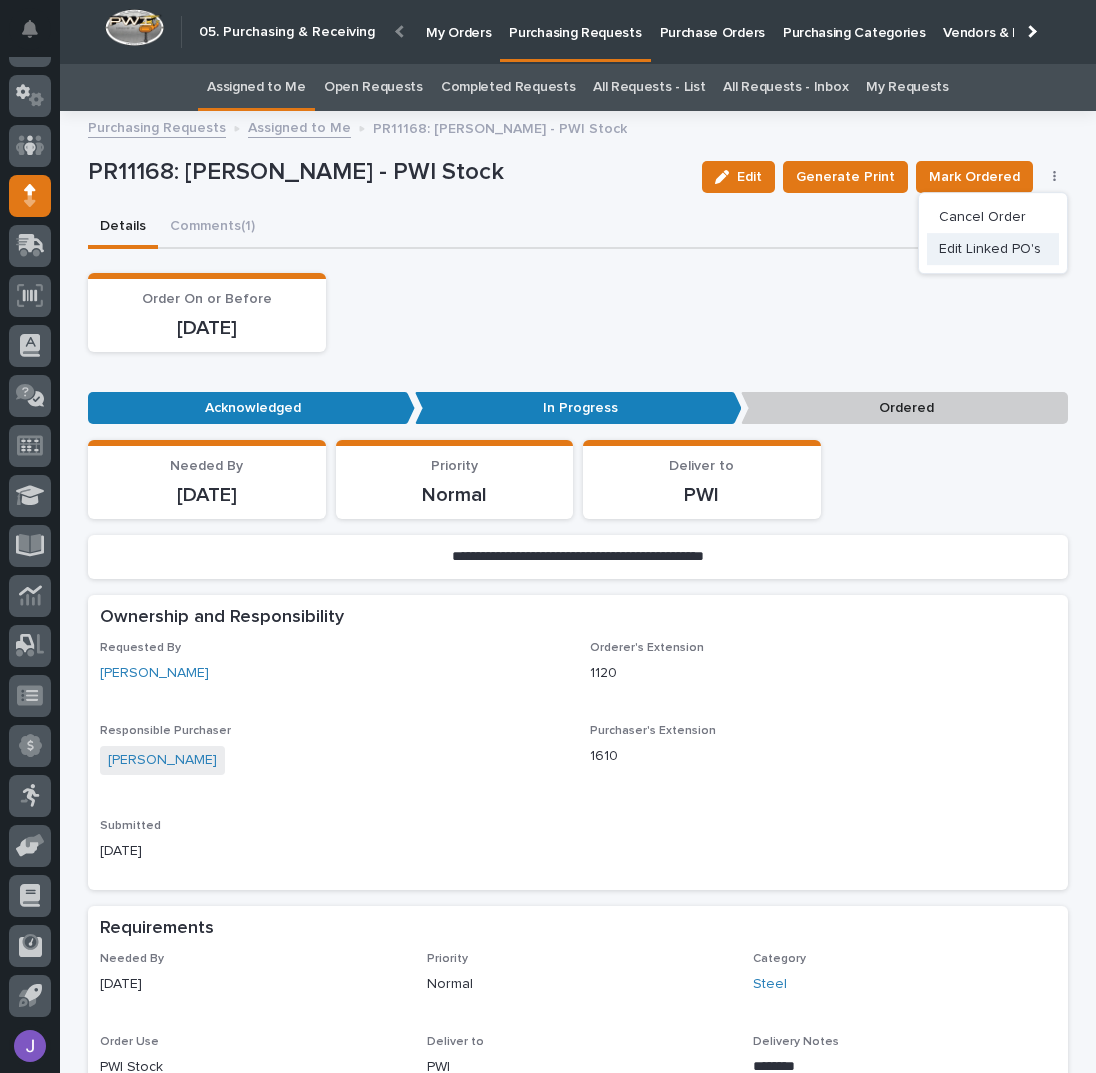 click on "Edit Linked PO's" at bounding box center (993, 249) 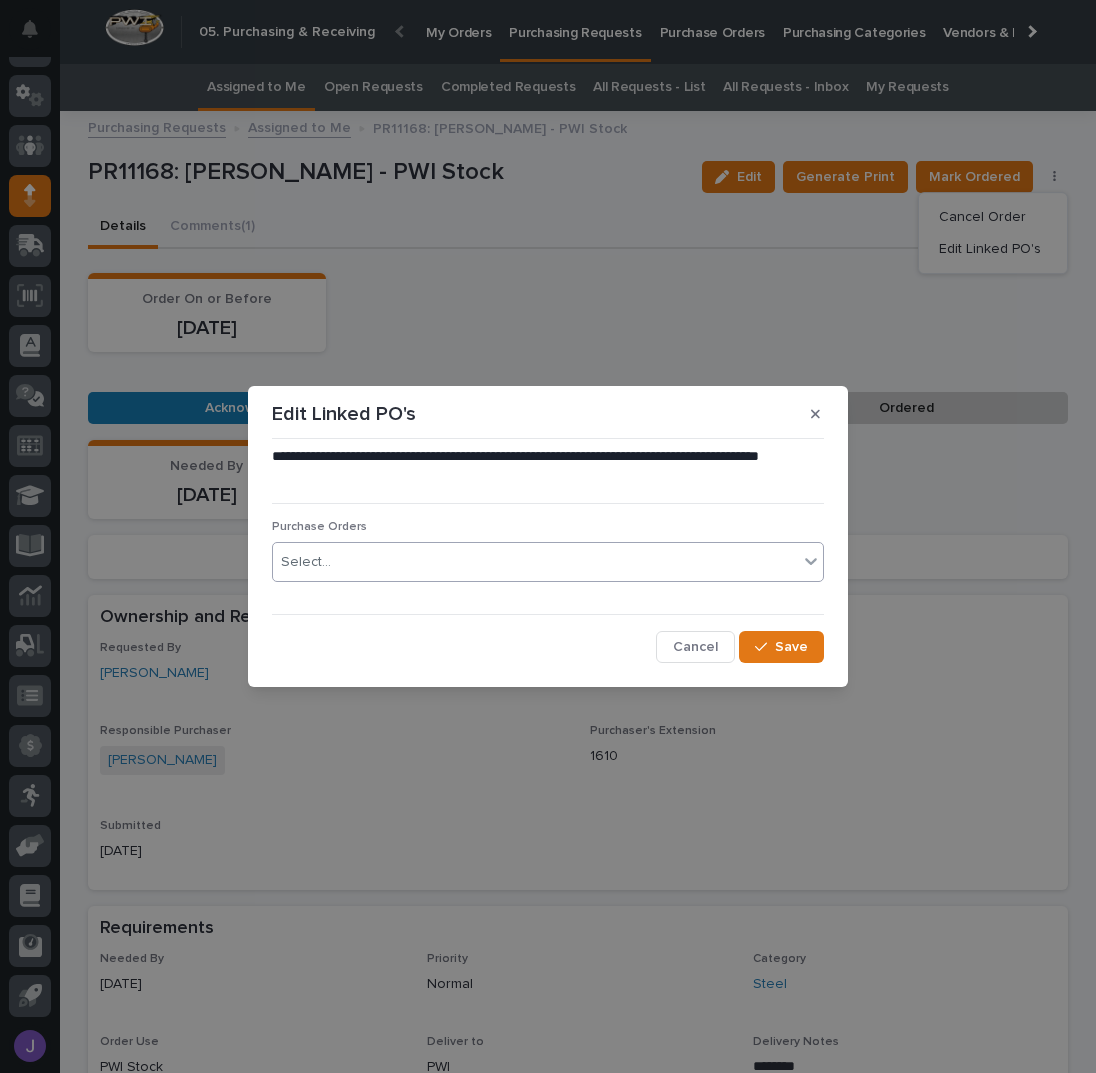 click on "Select..." at bounding box center (535, 562) 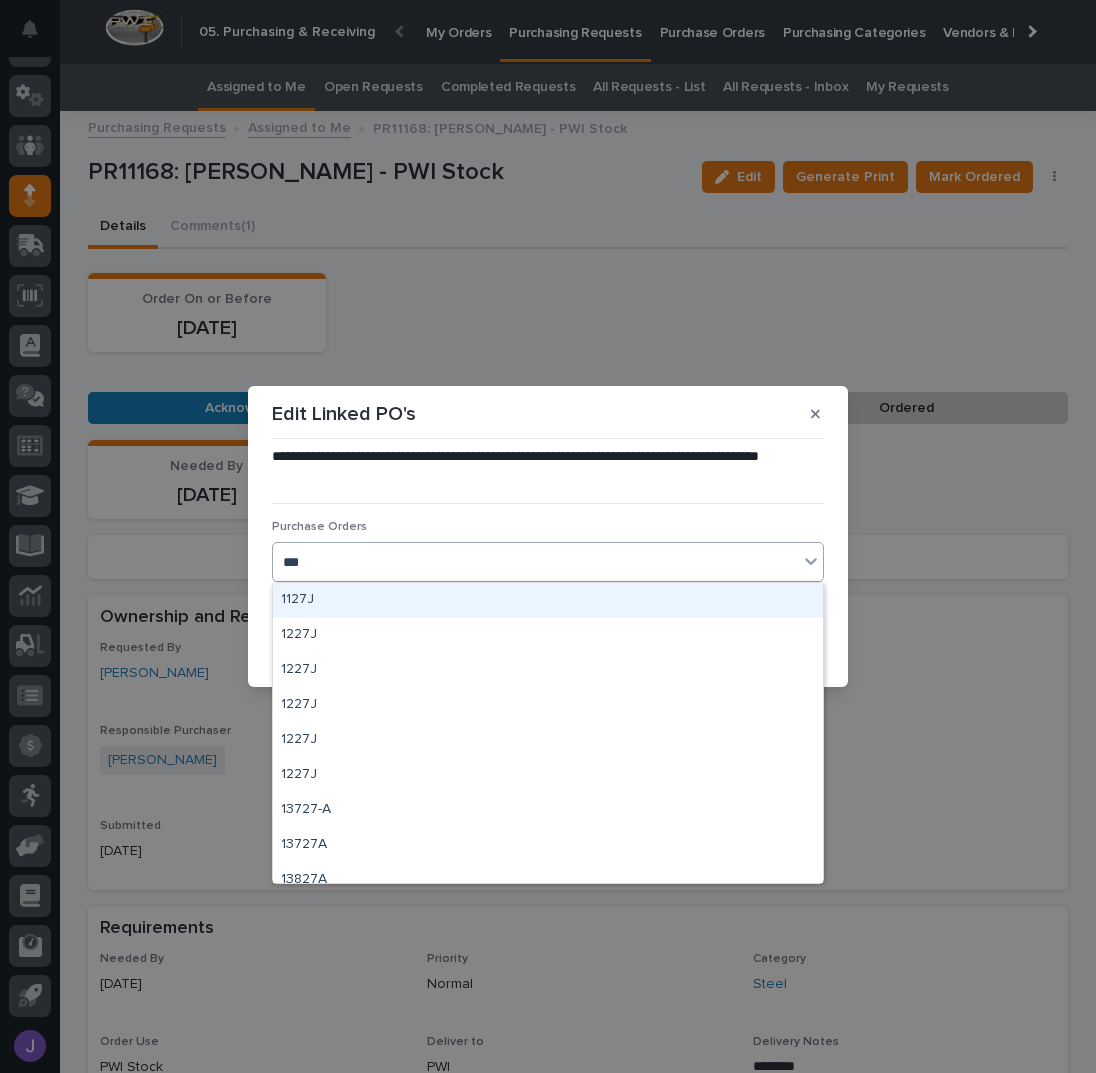 type on "****" 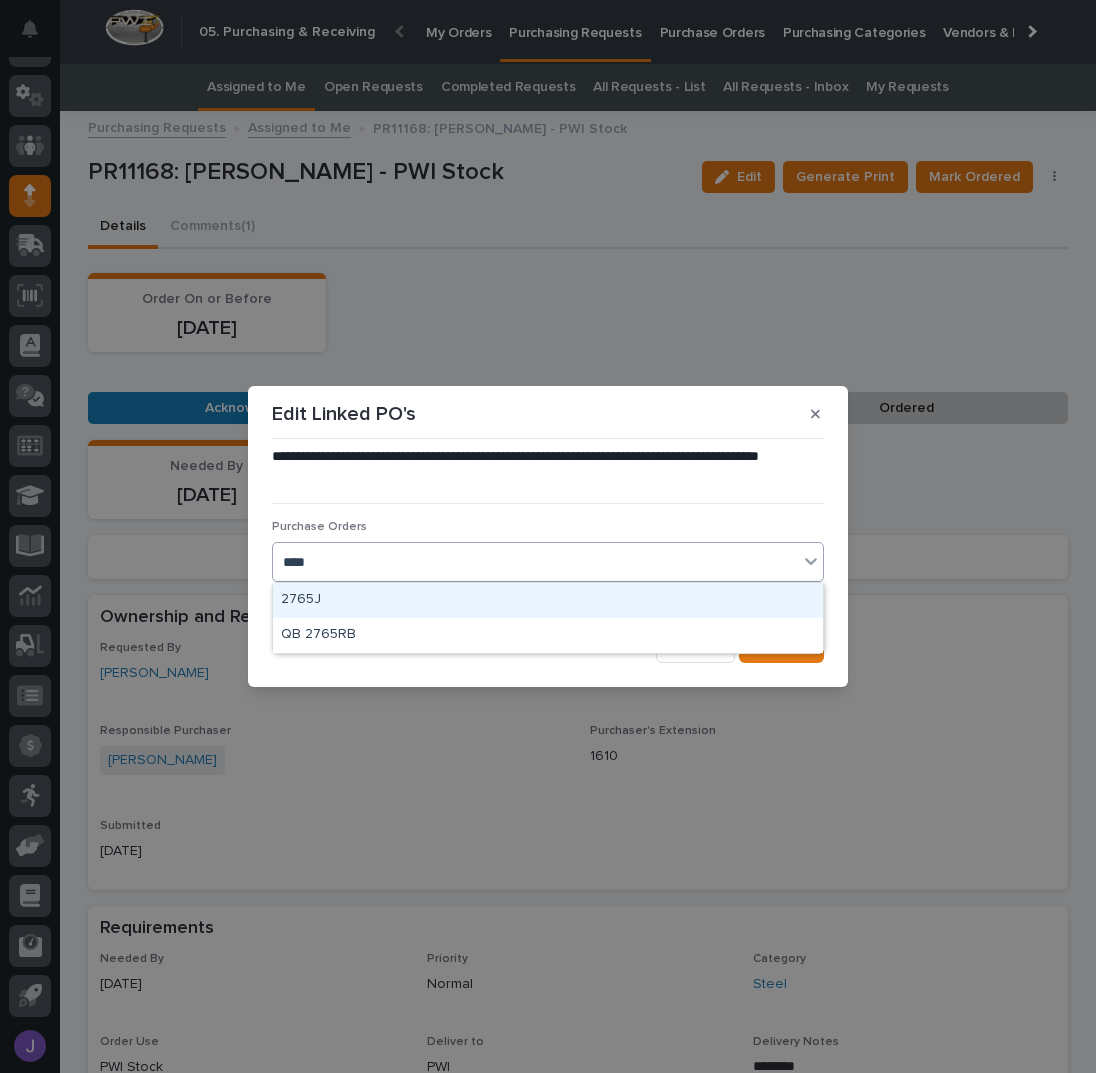 click on "2765J" at bounding box center (548, 600) 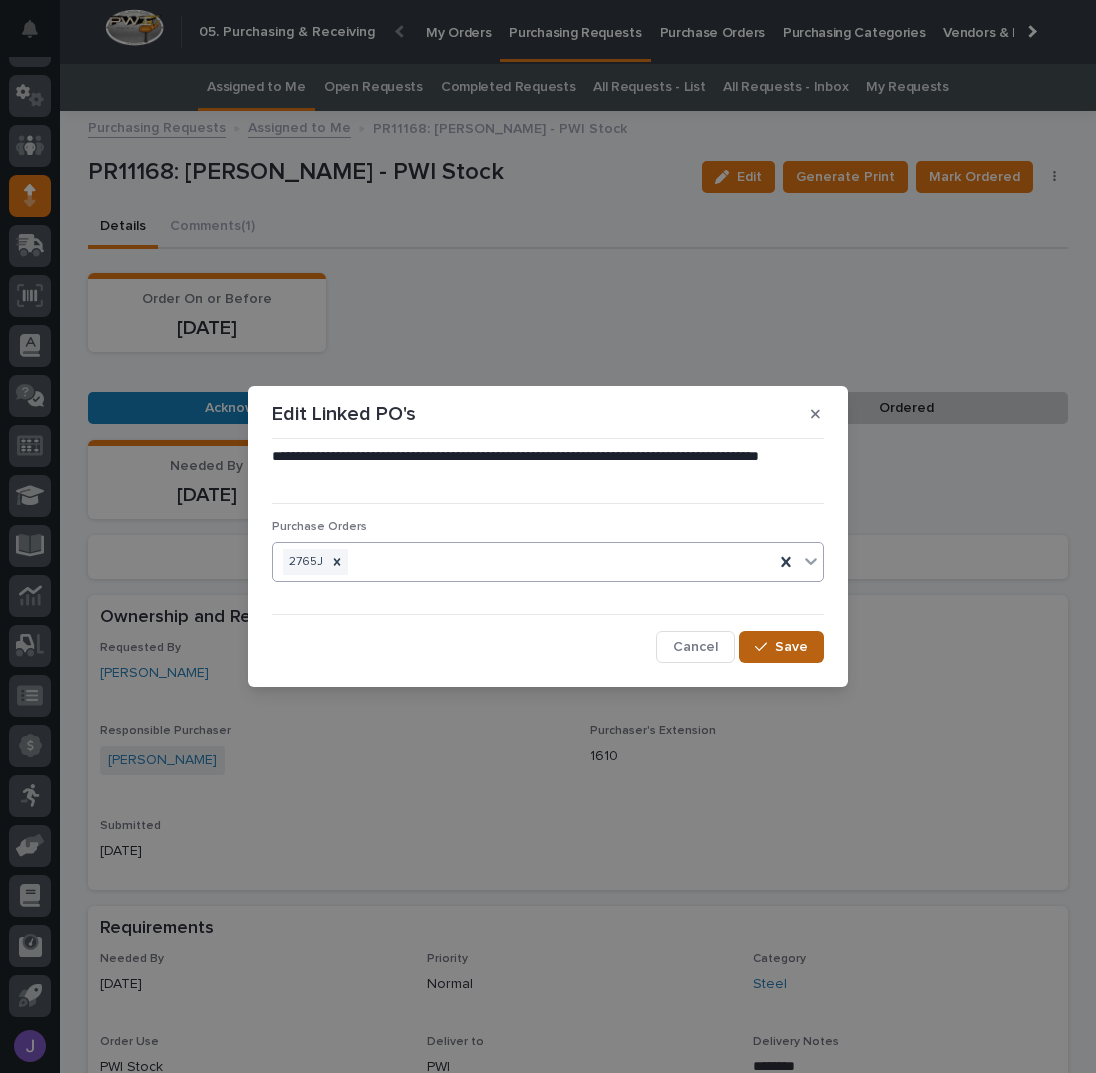 click 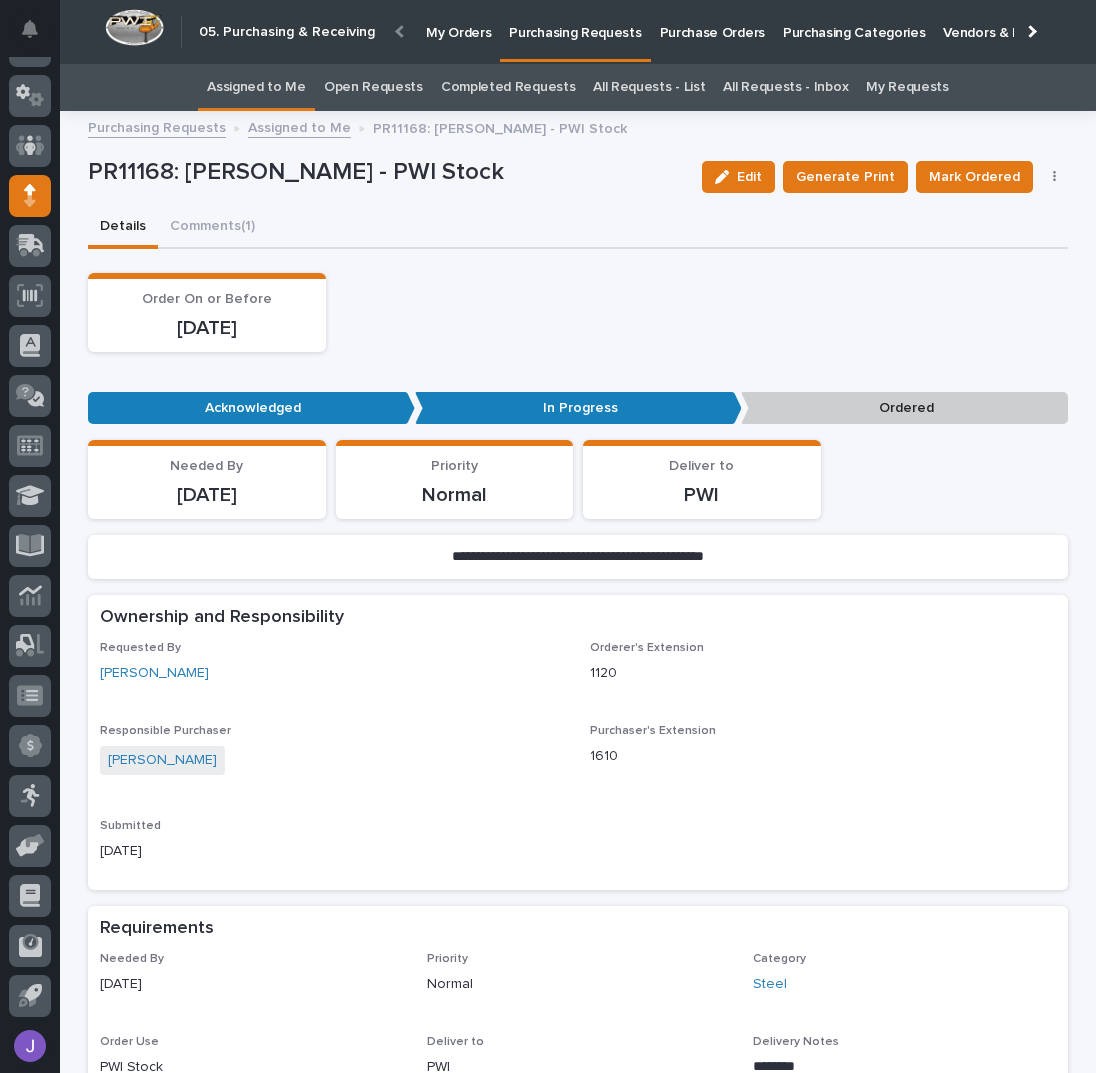 click on "Mark Ordered" at bounding box center (974, 177) 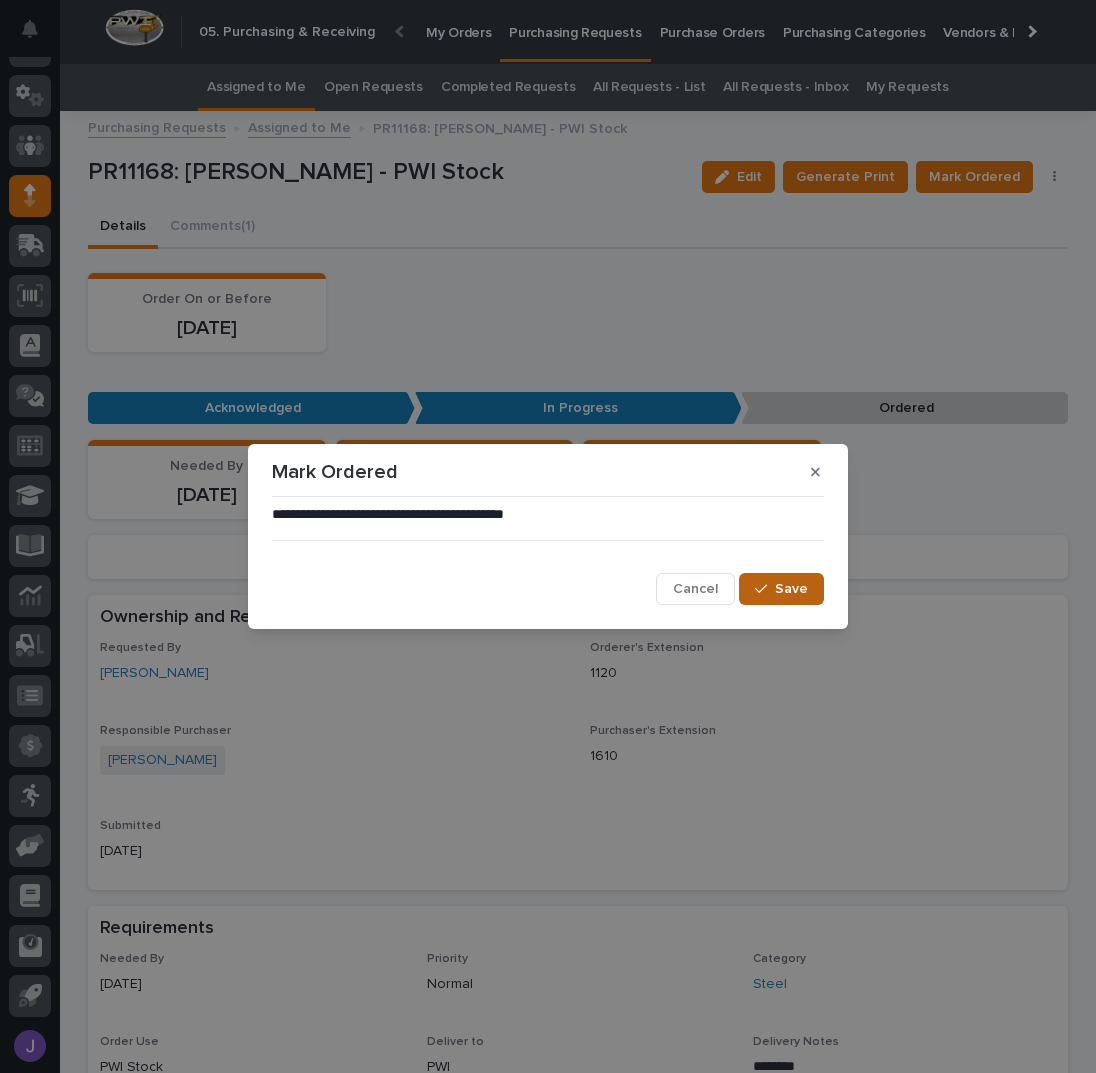 click on "Save" at bounding box center [791, 589] 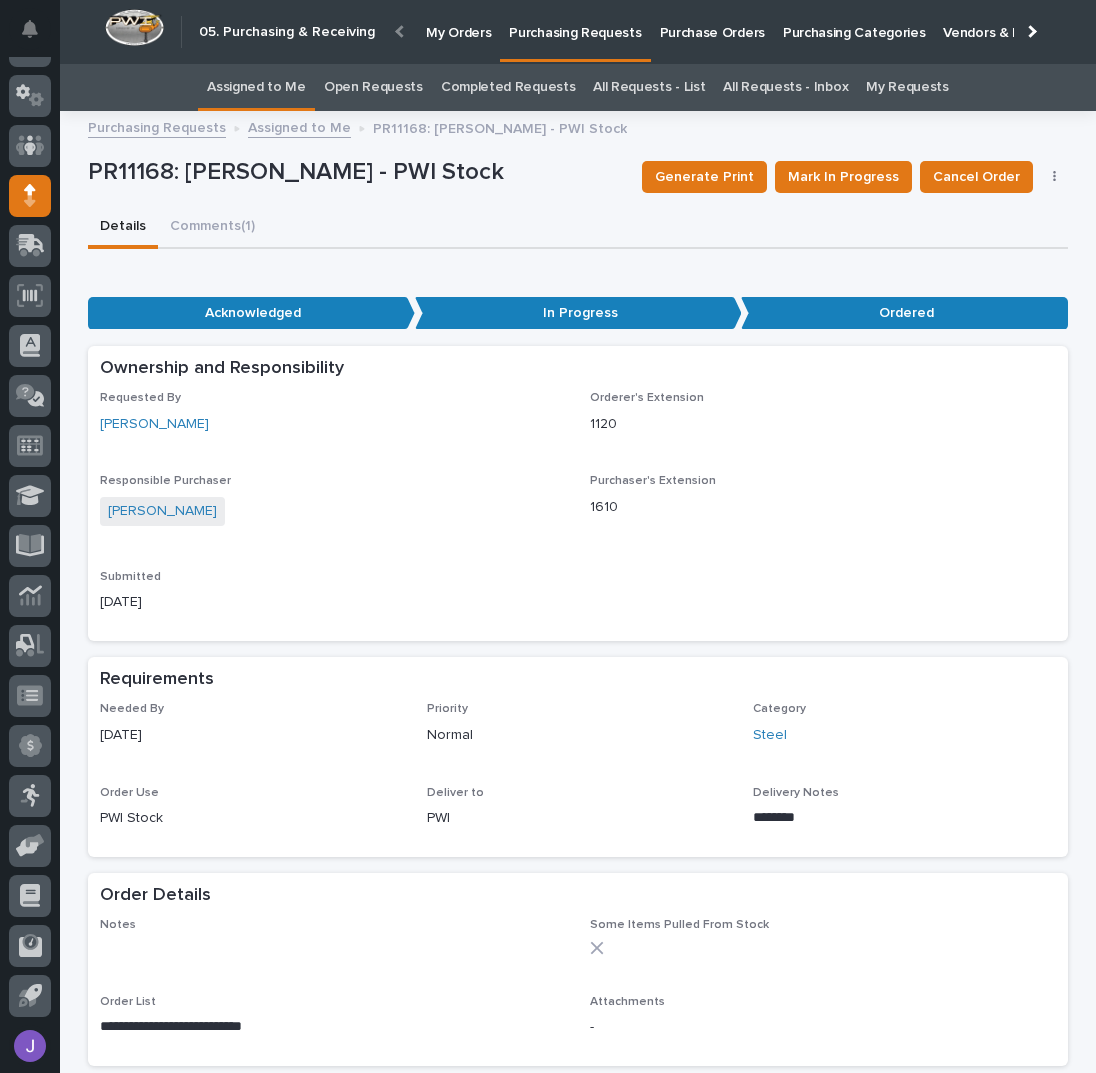 click on "Assigned to Me" at bounding box center [256, 87] 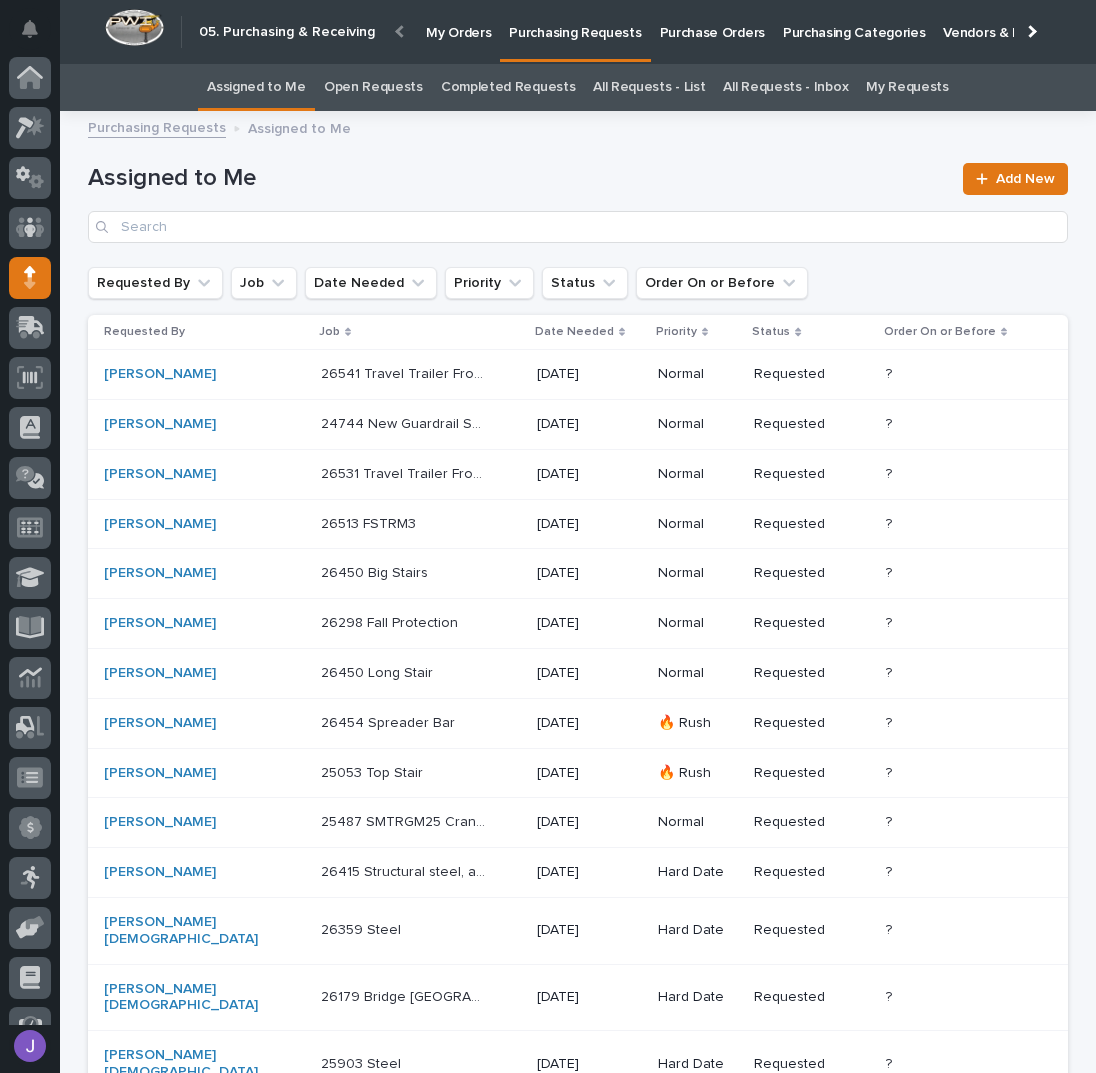 scroll, scrollTop: 82, scrollLeft: 0, axis: vertical 